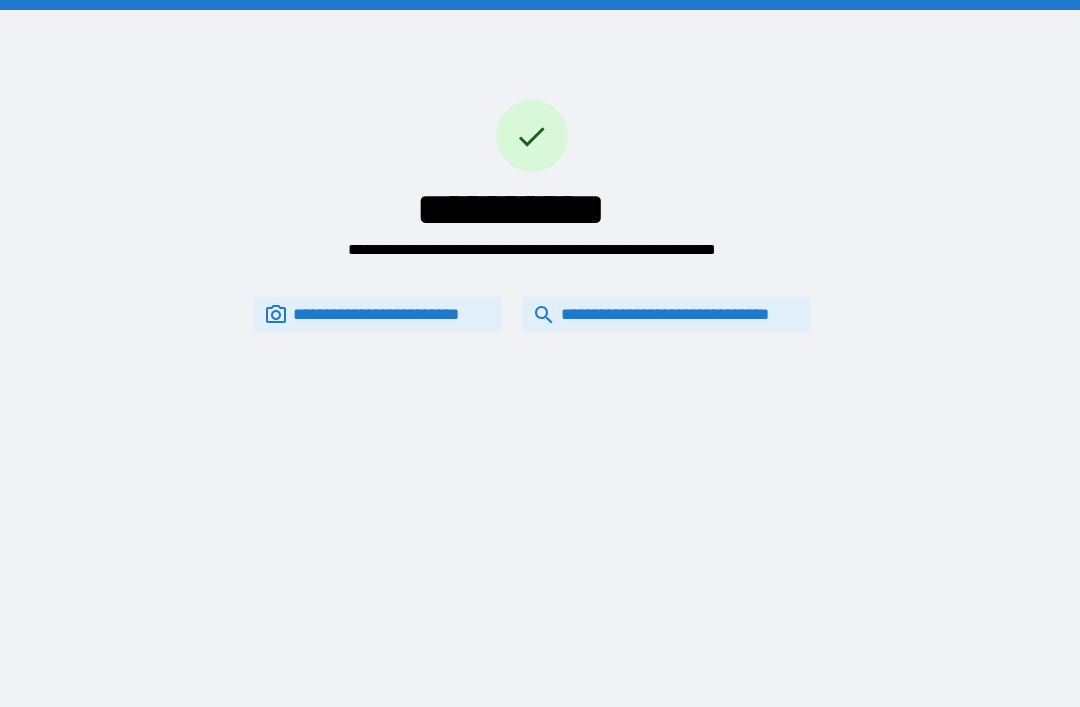 scroll, scrollTop: 0, scrollLeft: 0, axis: both 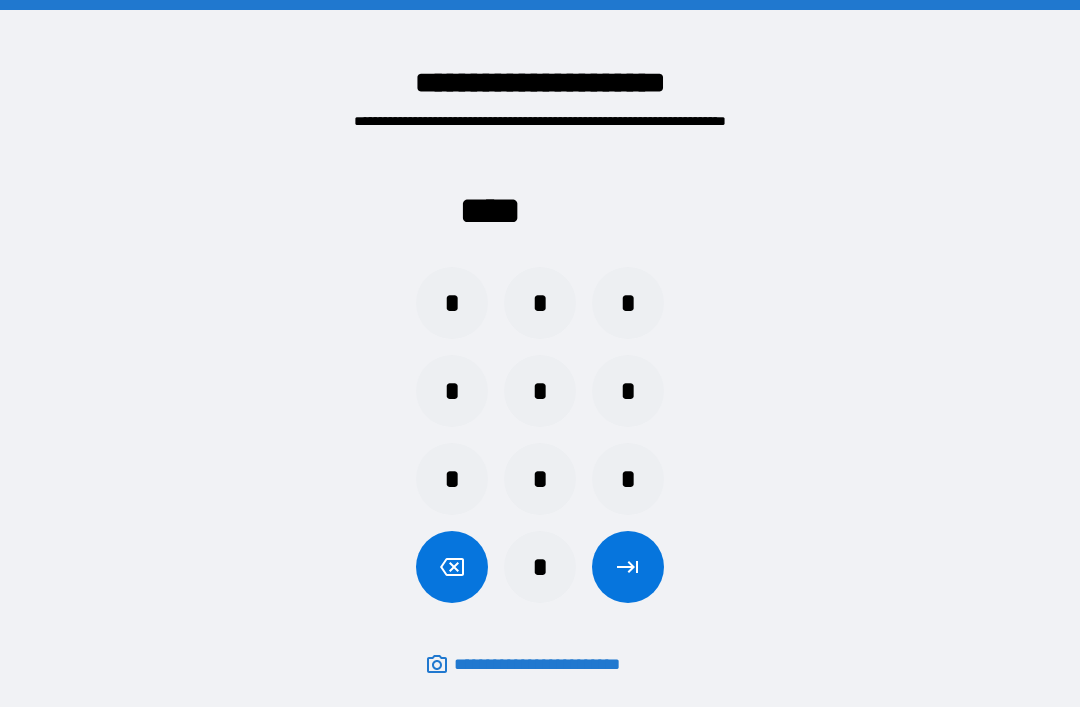 click on "*" at bounding box center (452, 303) 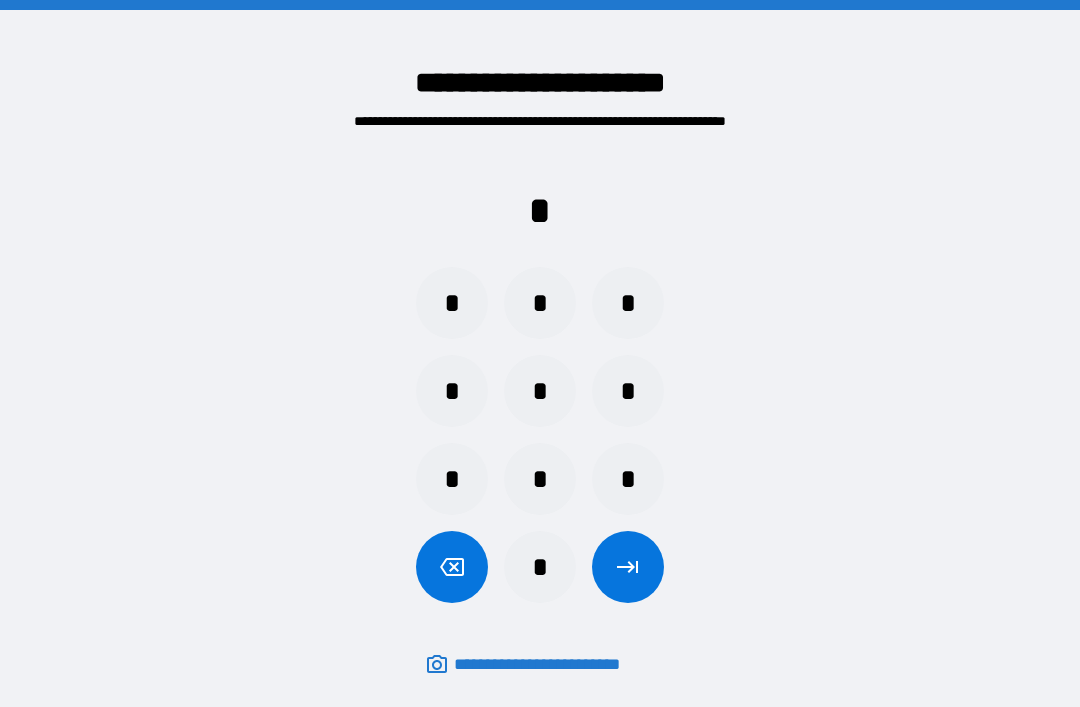 click on "*" at bounding box center [628, 303] 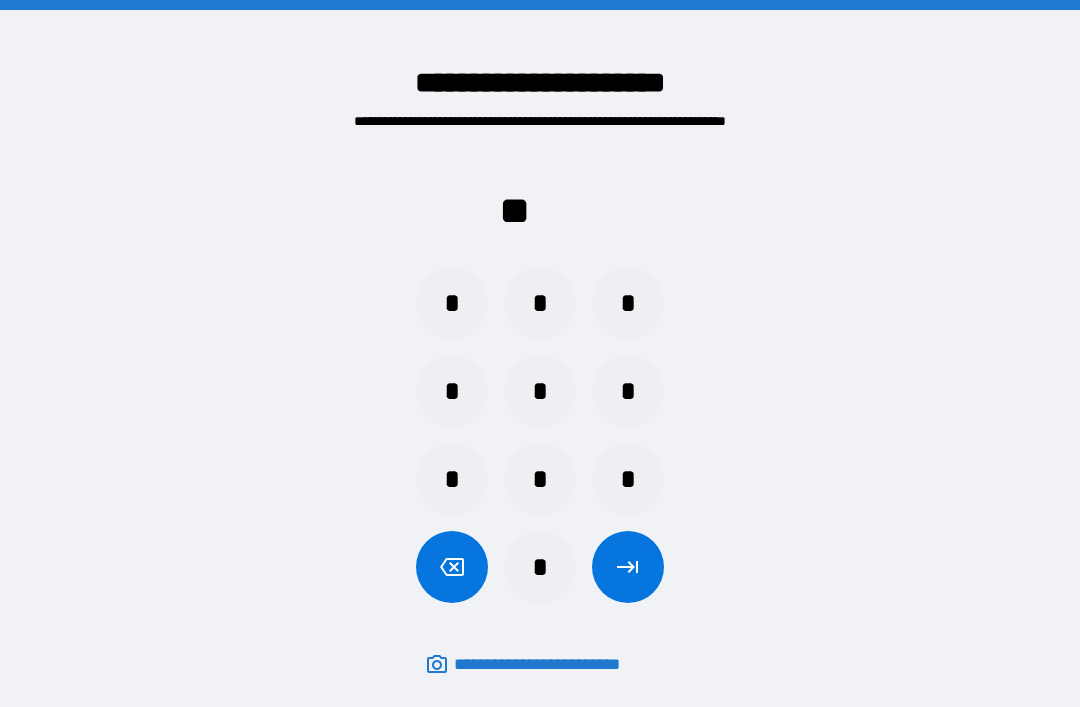 click on "*" at bounding box center (452, 479) 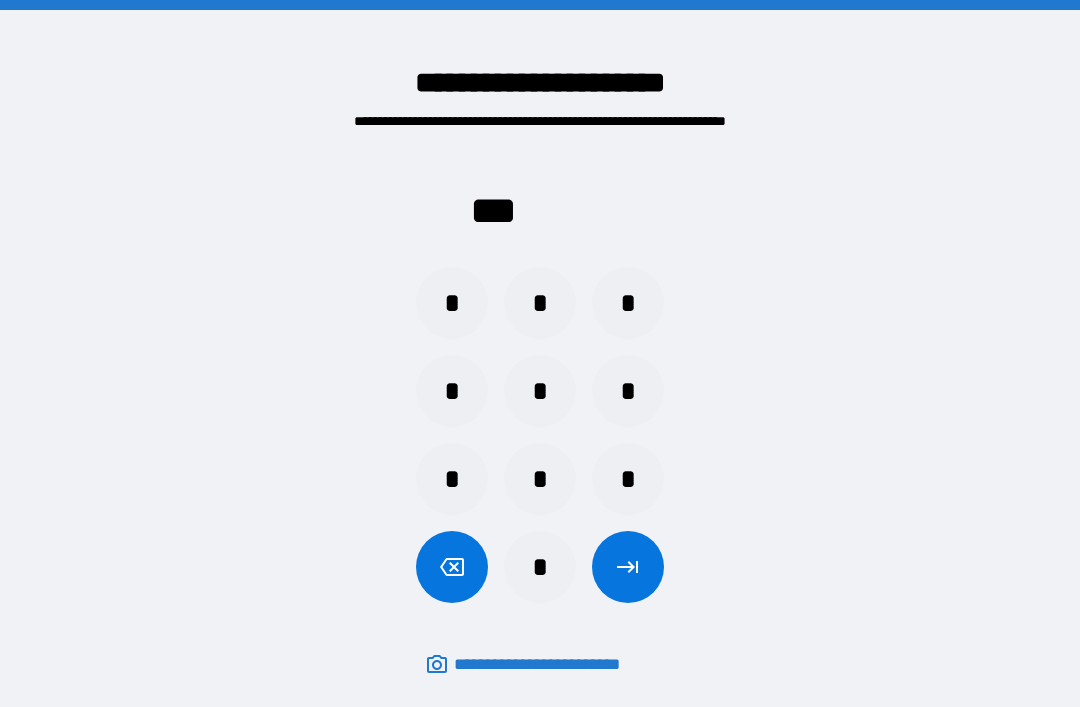click on "*" at bounding box center [540, 479] 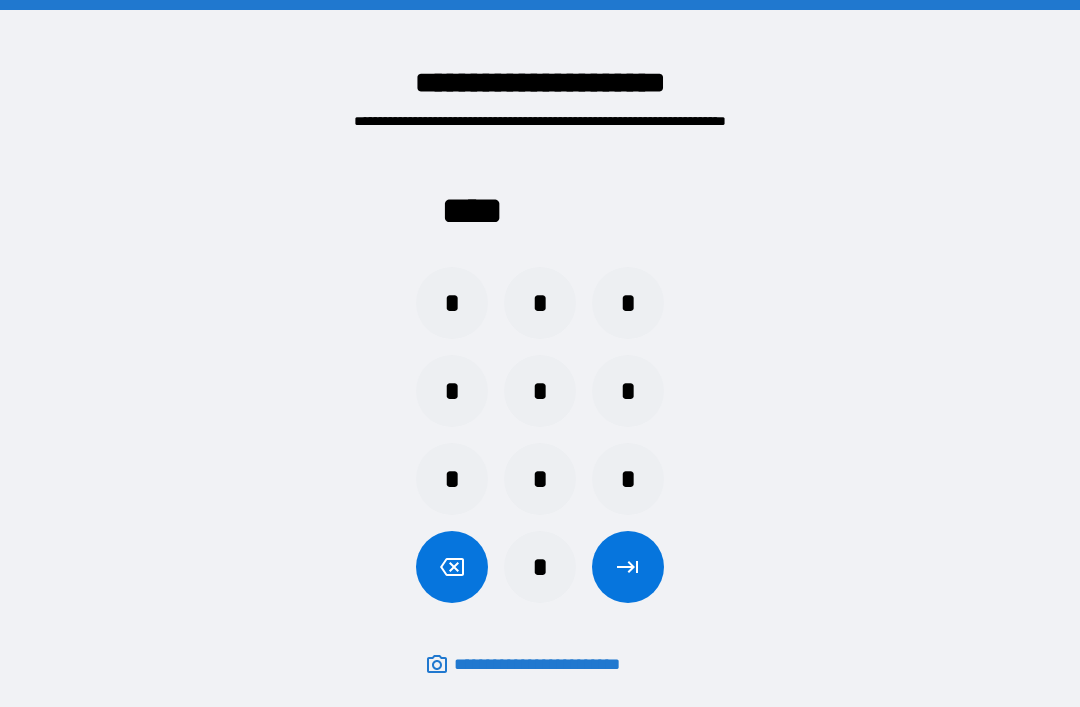 click at bounding box center (628, 567) 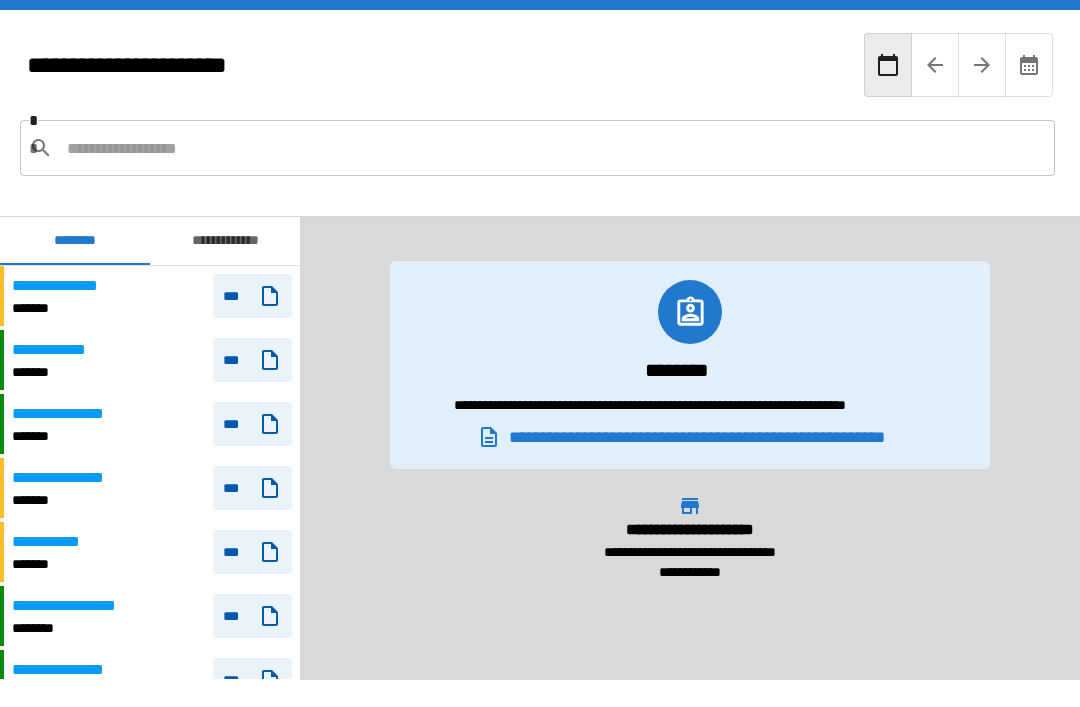 scroll, scrollTop: 540, scrollLeft: 0, axis: vertical 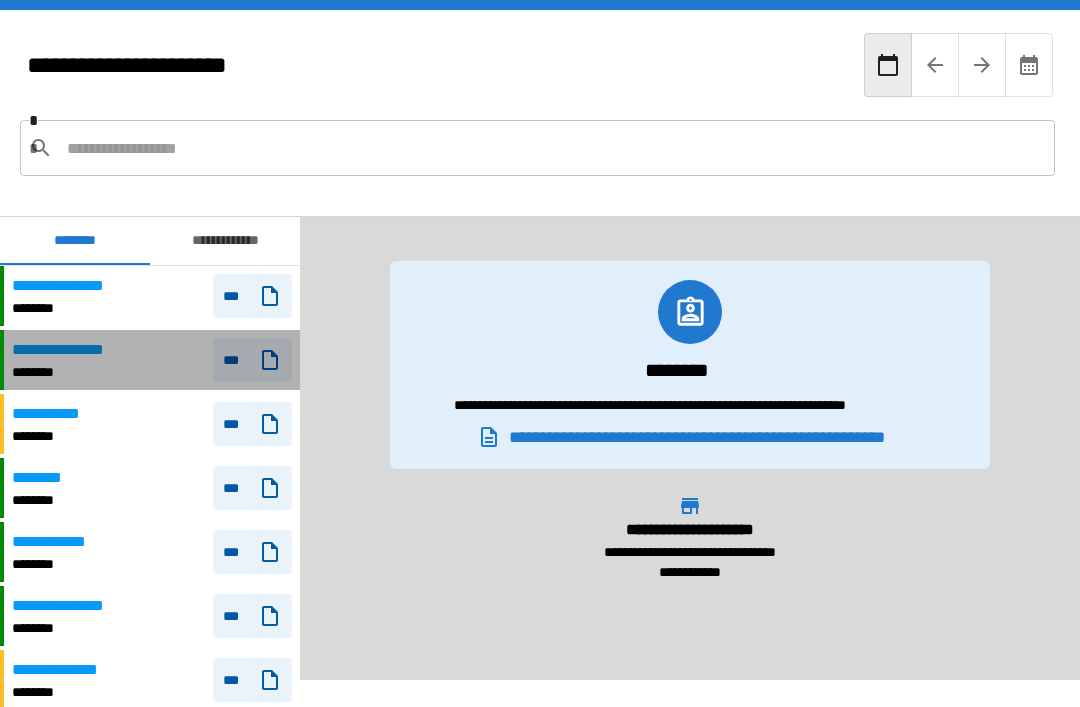 click on "**********" at bounding box center [62, 350] 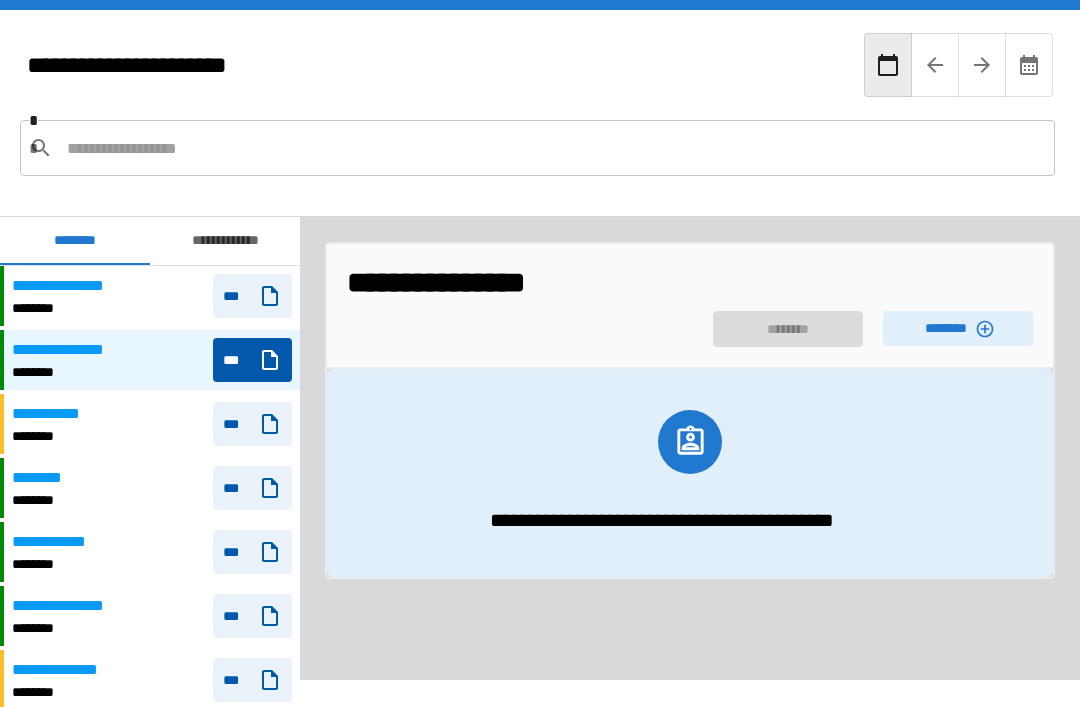 click on "********" at bounding box center (958, 328) 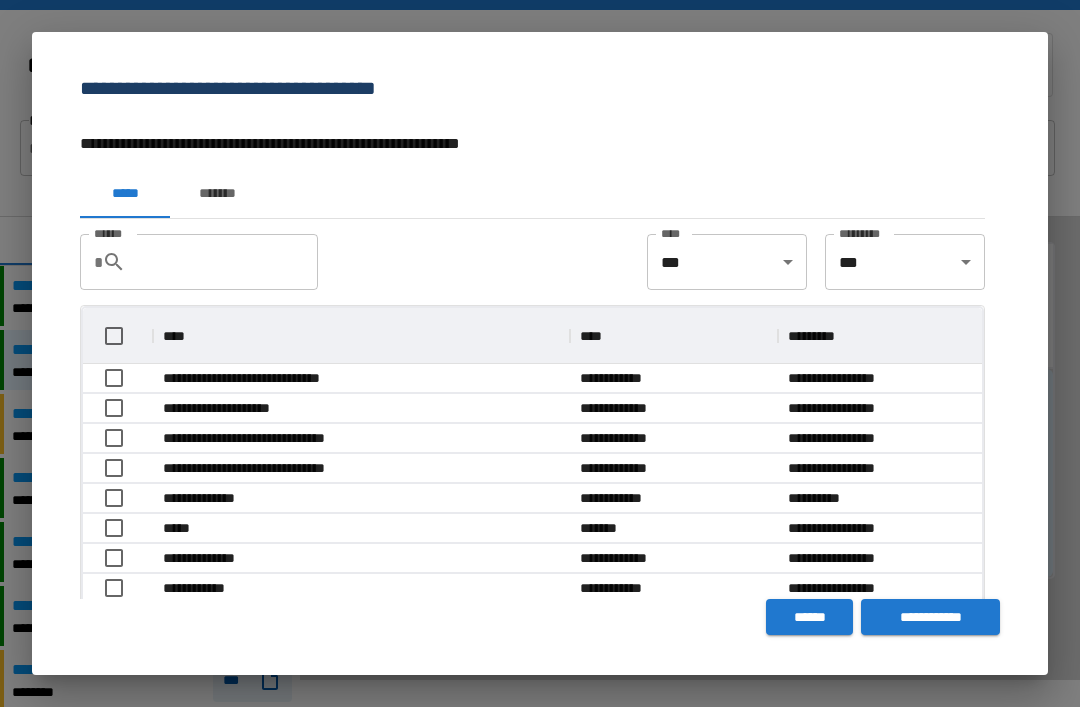 scroll, scrollTop: 326, scrollLeft: 899, axis: both 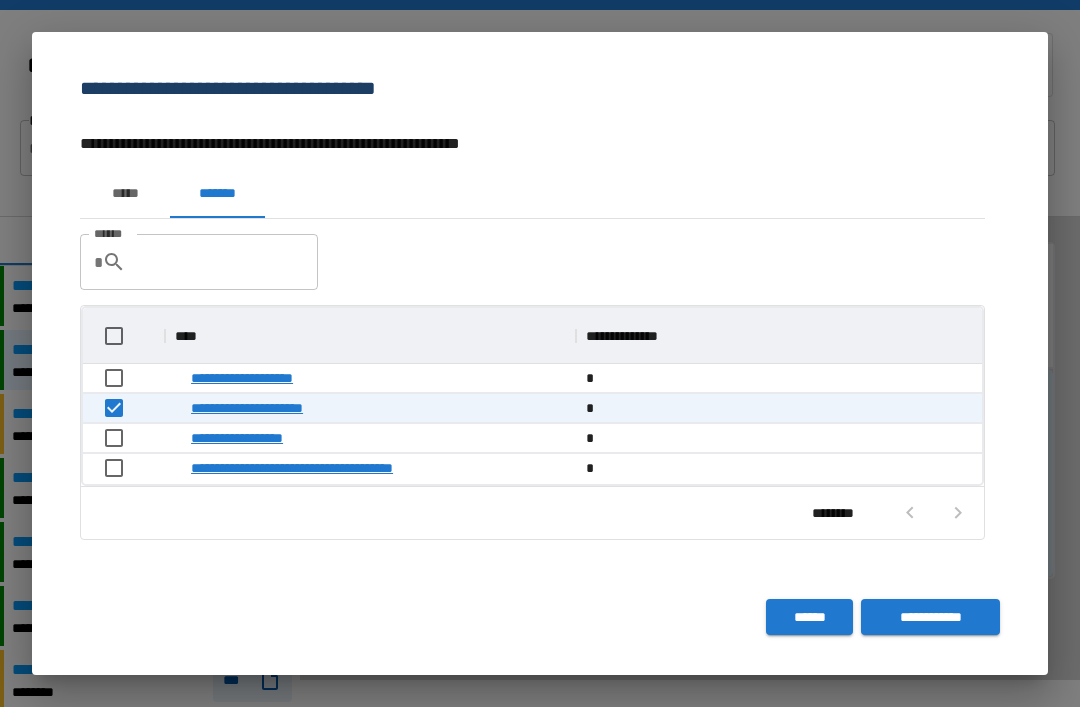 click on "**********" at bounding box center (930, 617) 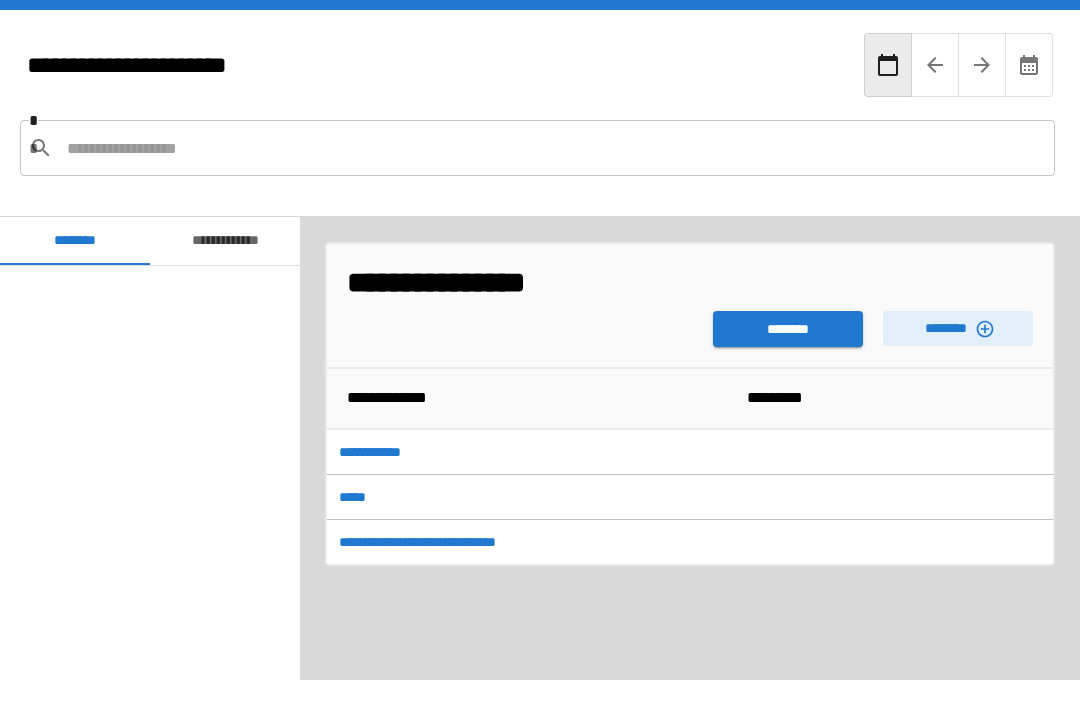 scroll, scrollTop: 540, scrollLeft: 0, axis: vertical 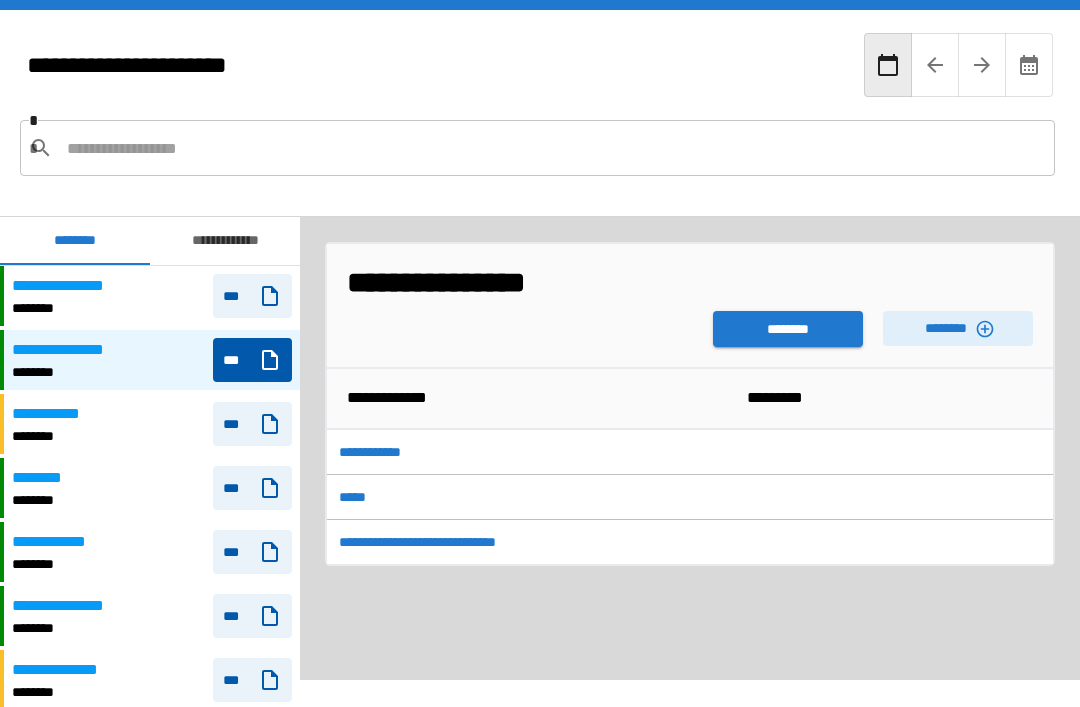 click on "********" at bounding box center (788, 329) 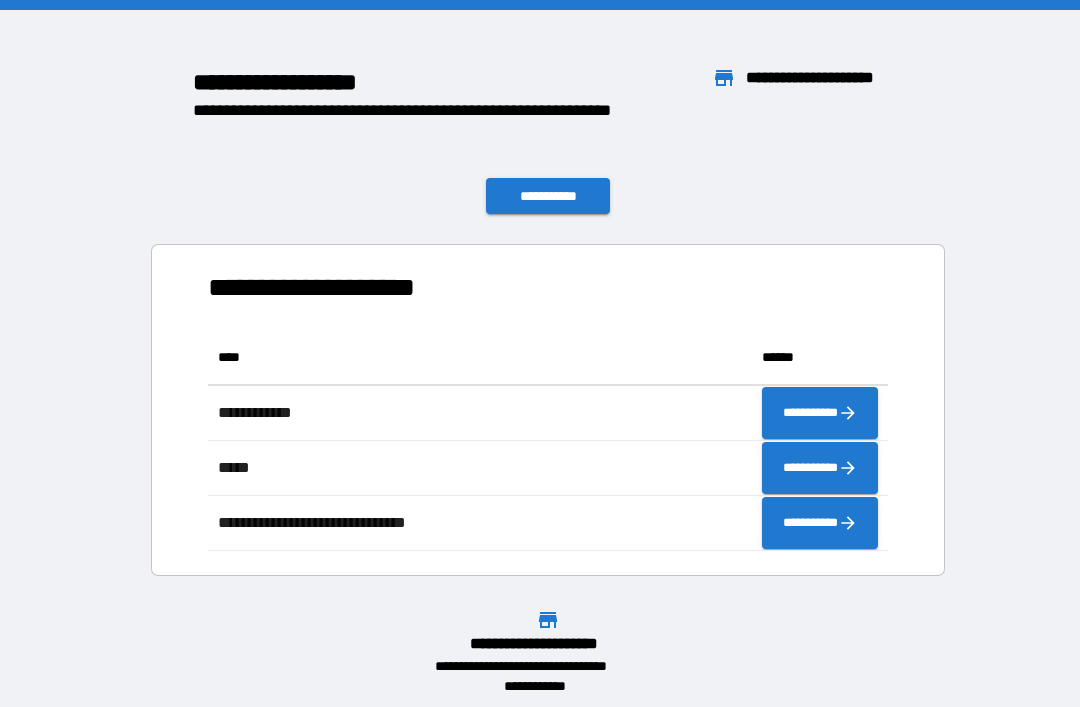 scroll, scrollTop: 221, scrollLeft: 680, axis: both 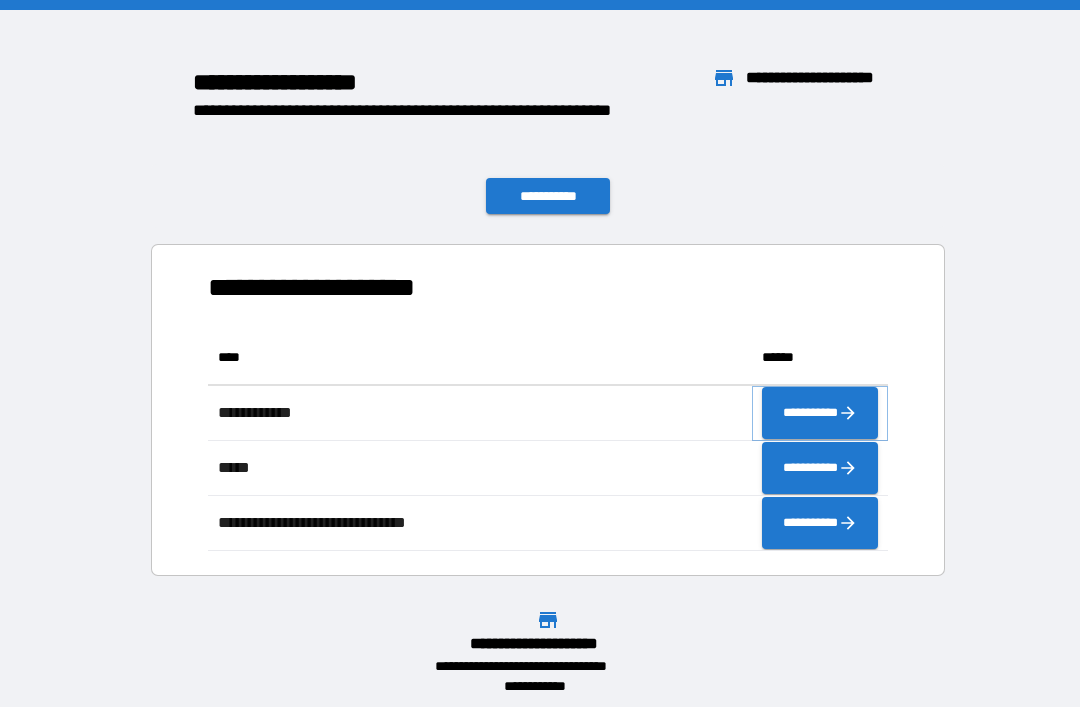 click on "**********" at bounding box center (820, 413) 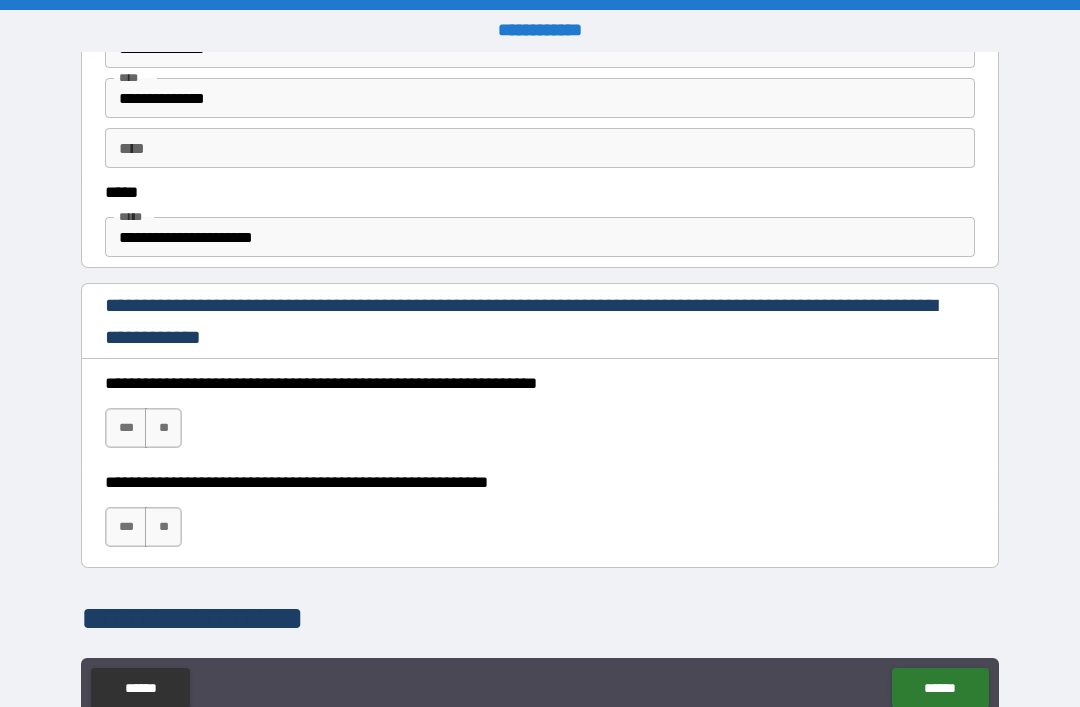 scroll, scrollTop: 1077, scrollLeft: 0, axis: vertical 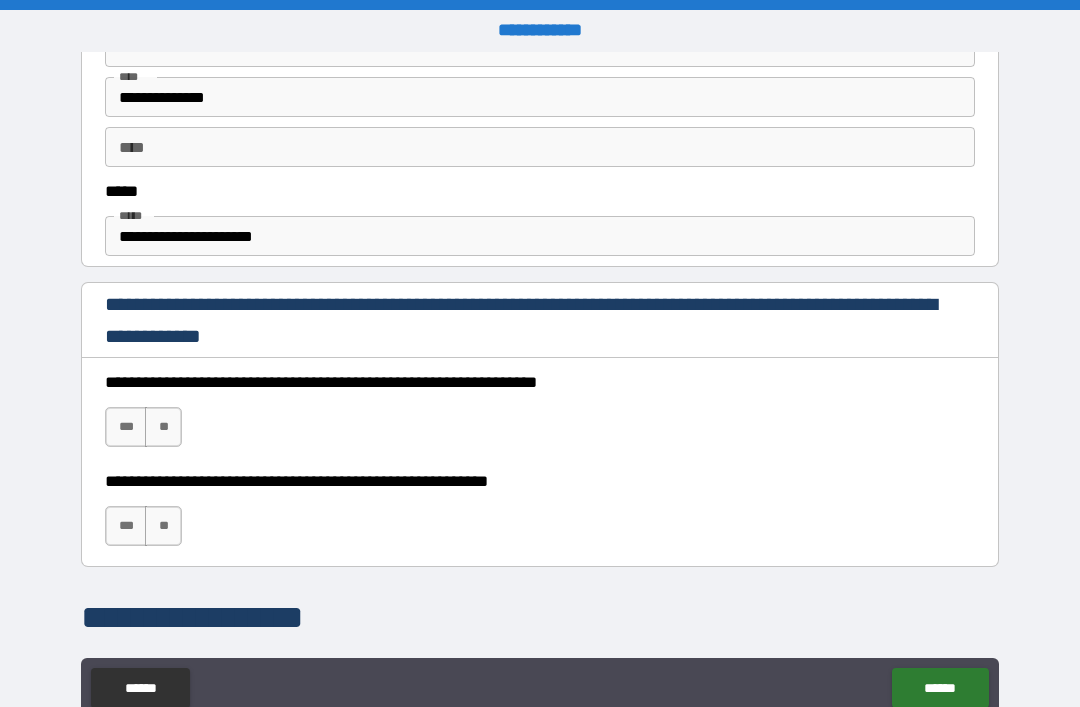 click on "***" at bounding box center [126, 427] 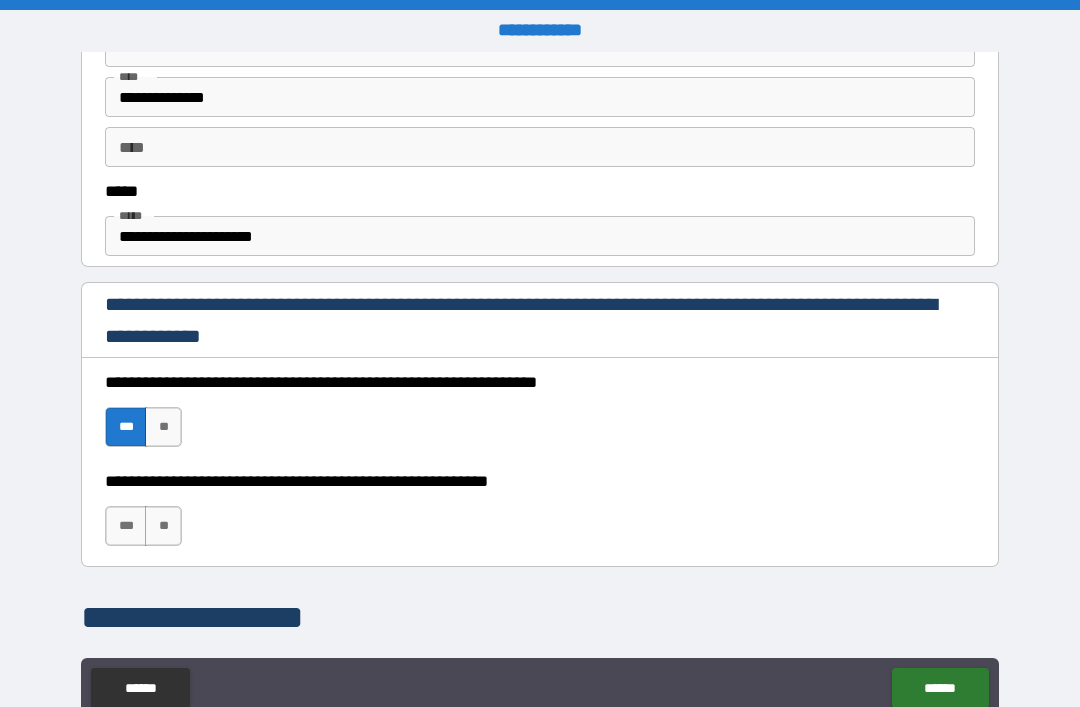 click on "***" at bounding box center [126, 526] 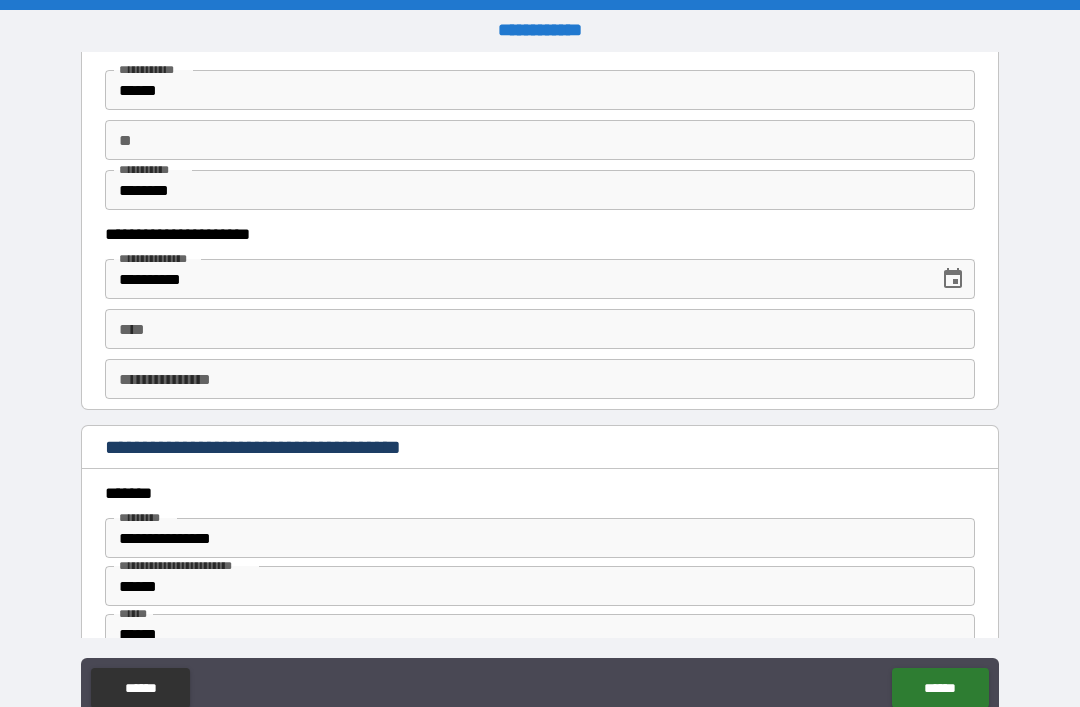 click on "**********" at bounding box center [540, 388] 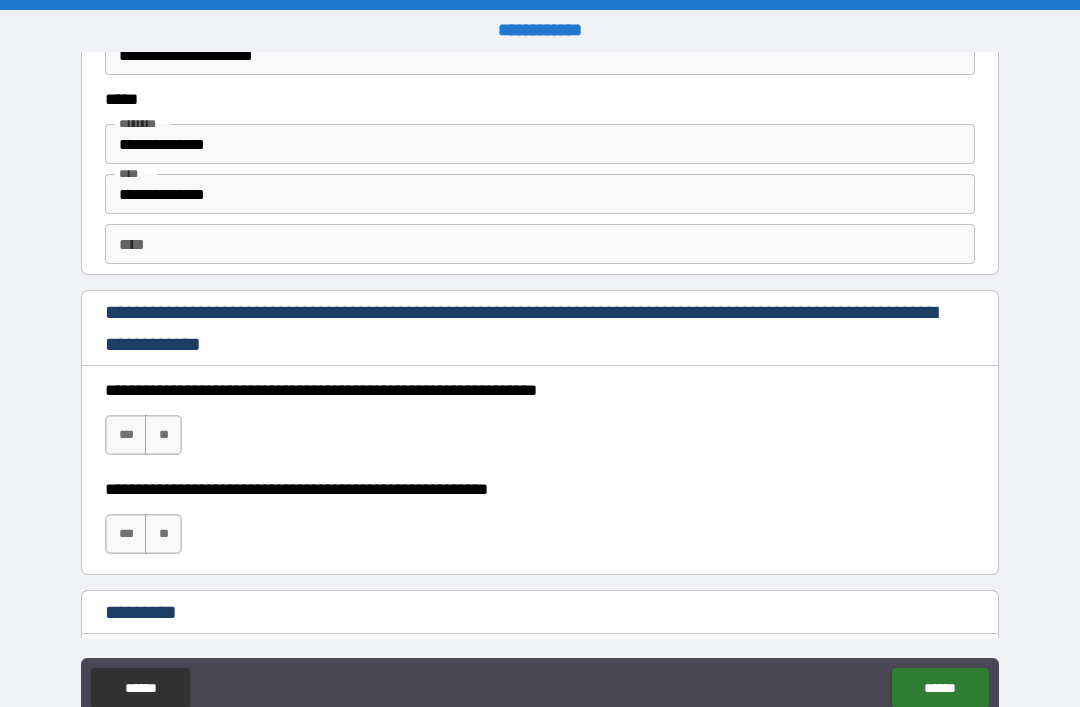 scroll, scrollTop: 2709, scrollLeft: 0, axis: vertical 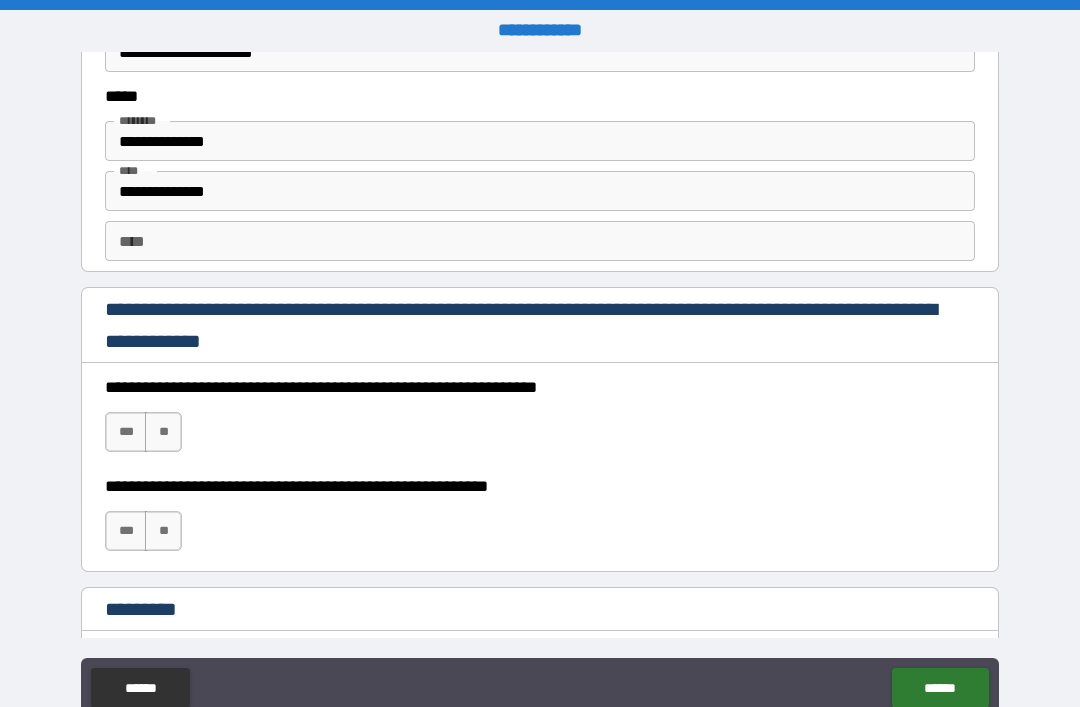 click on "***" at bounding box center [126, 432] 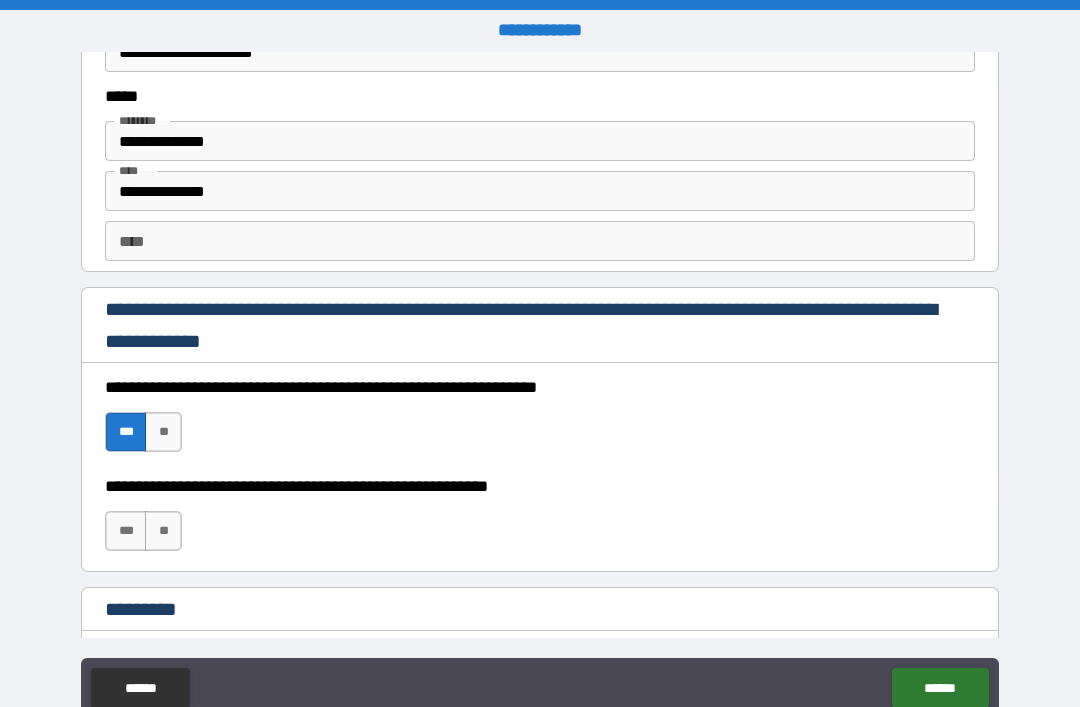 click on "***" at bounding box center [126, 531] 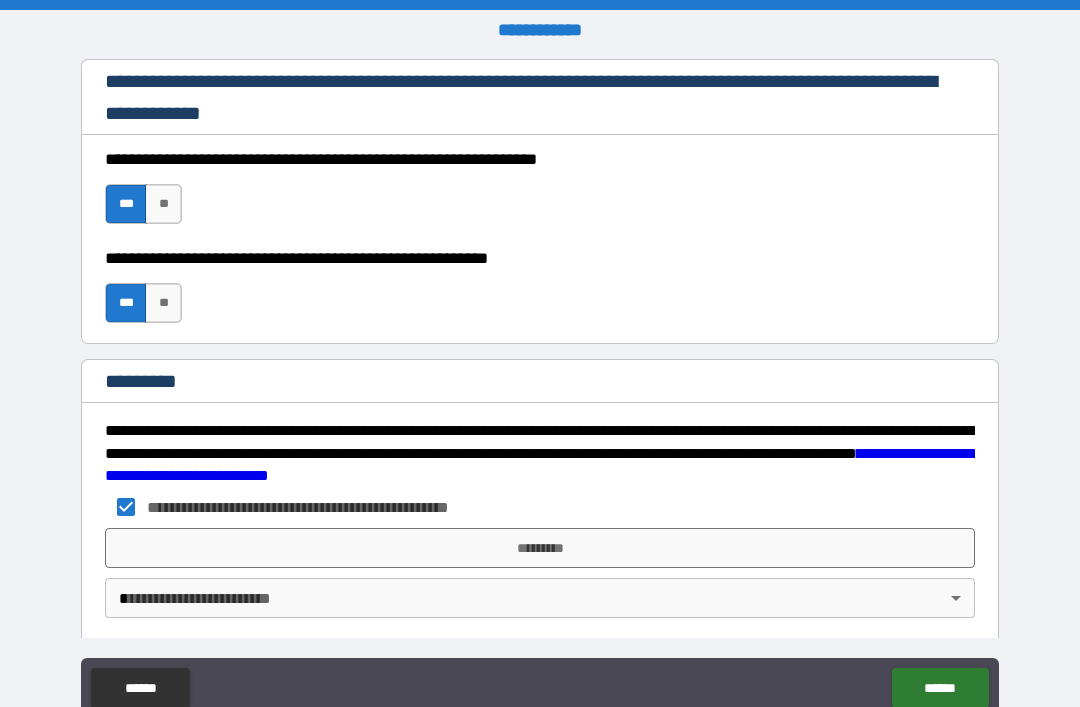 scroll, scrollTop: 2939, scrollLeft: 0, axis: vertical 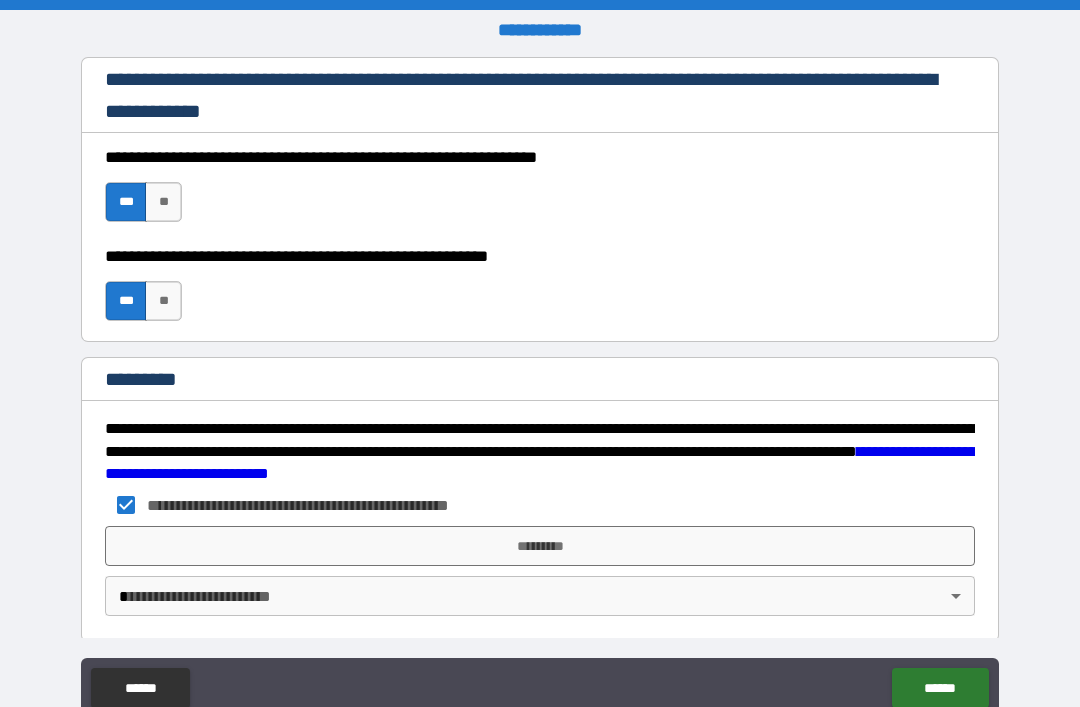 click on "*********" at bounding box center [540, 546] 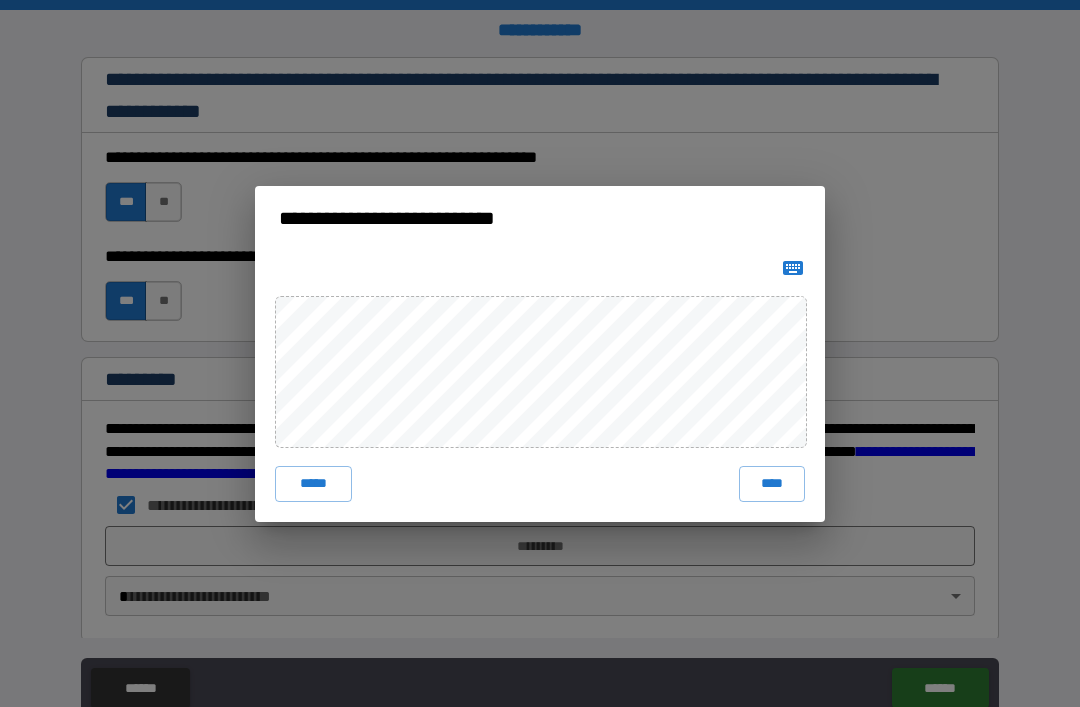 click on "****" at bounding box center (772, 484) 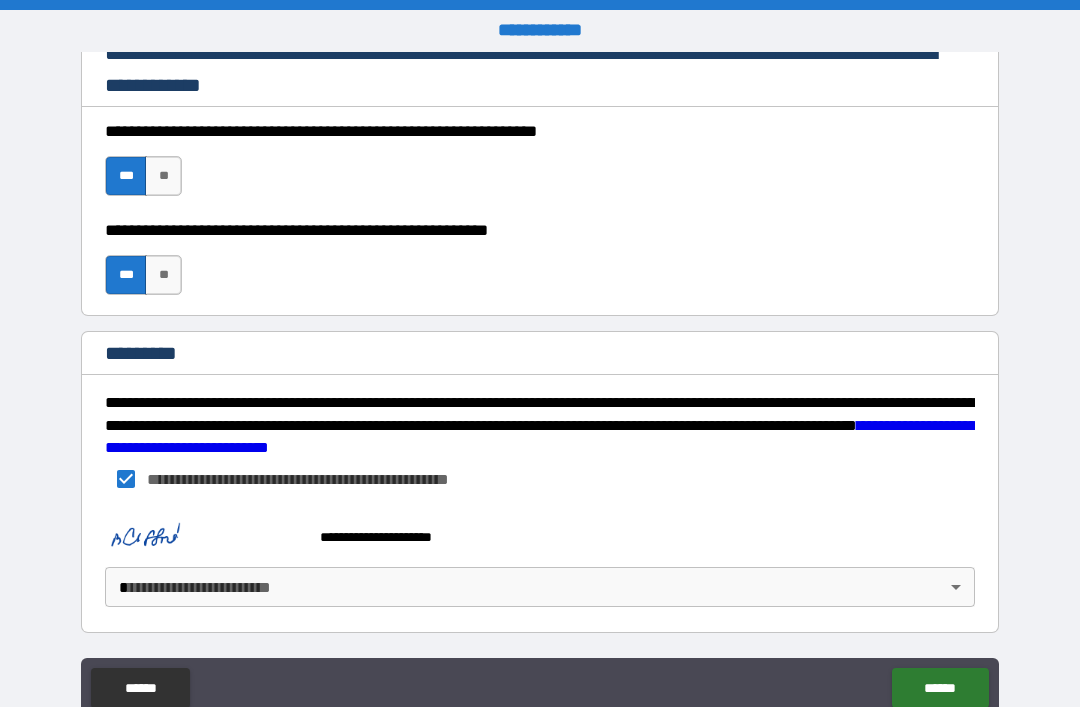 scroll, scrollTop: 2965, scrollLeft: 0, axis: vertical 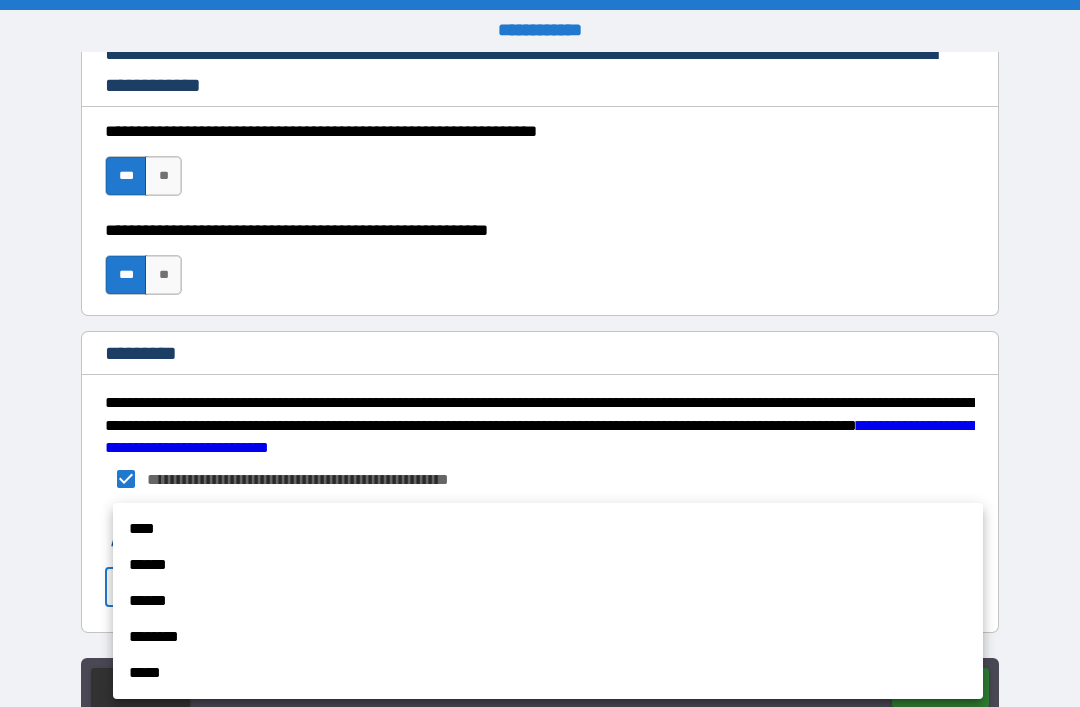 click on "****" at bounding box center (548, 529) 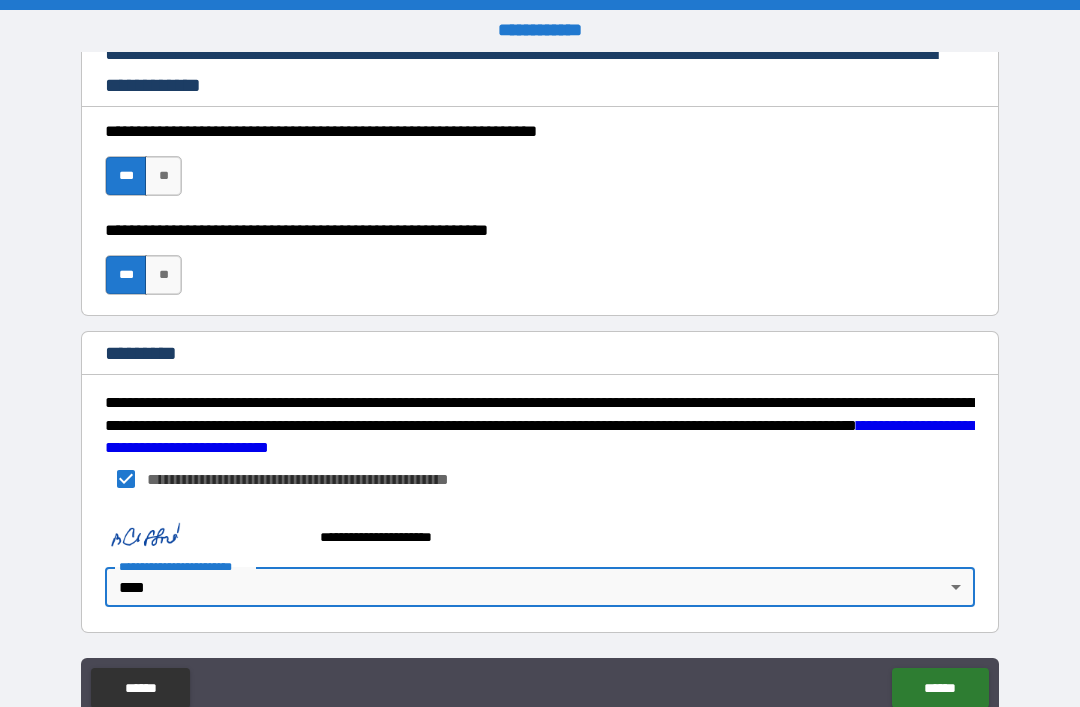 scroll, scrollTop: 2965, scrollLeft: 0, axis: vertical 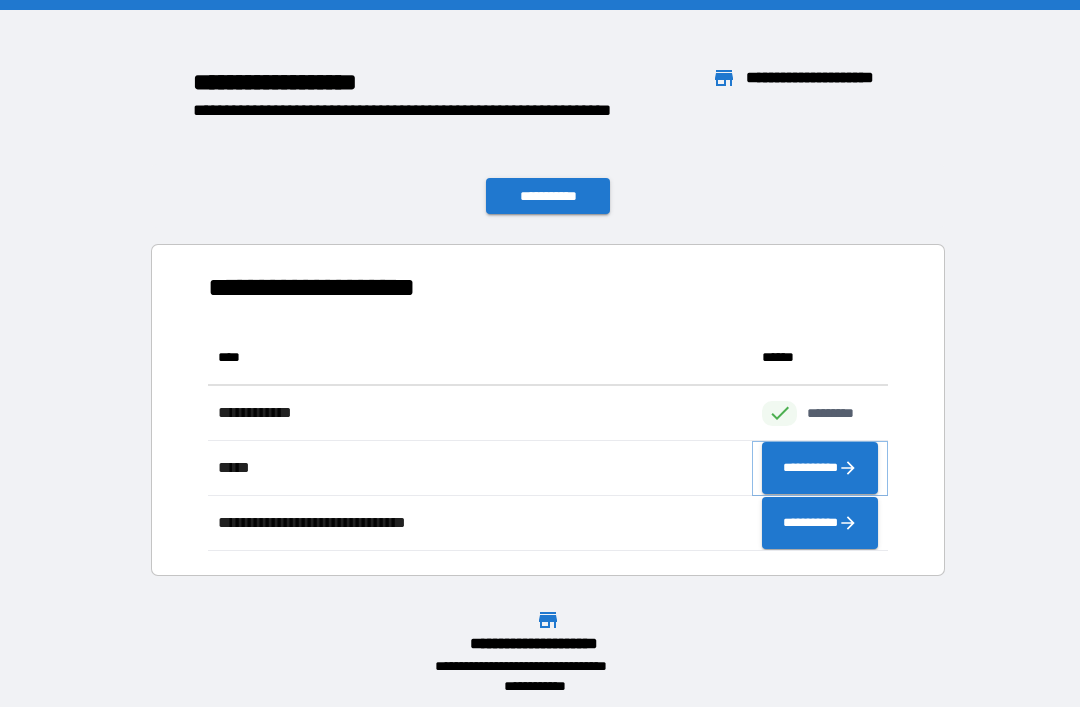 click on "**********" at bounding box center (820, 468) 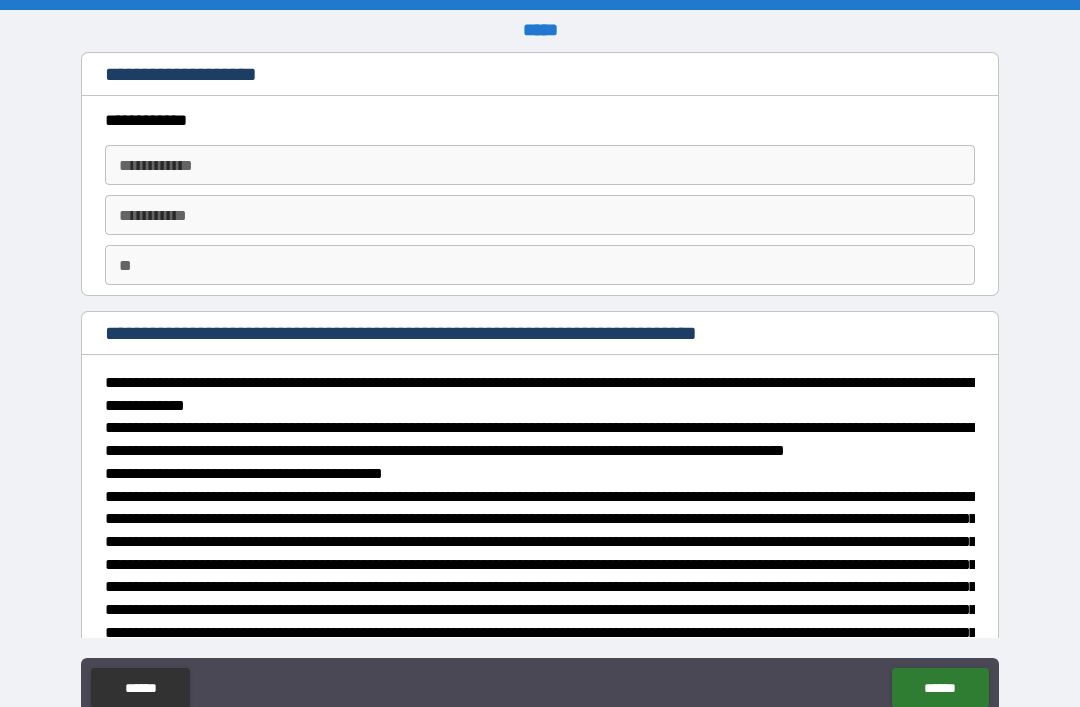 type on "*" 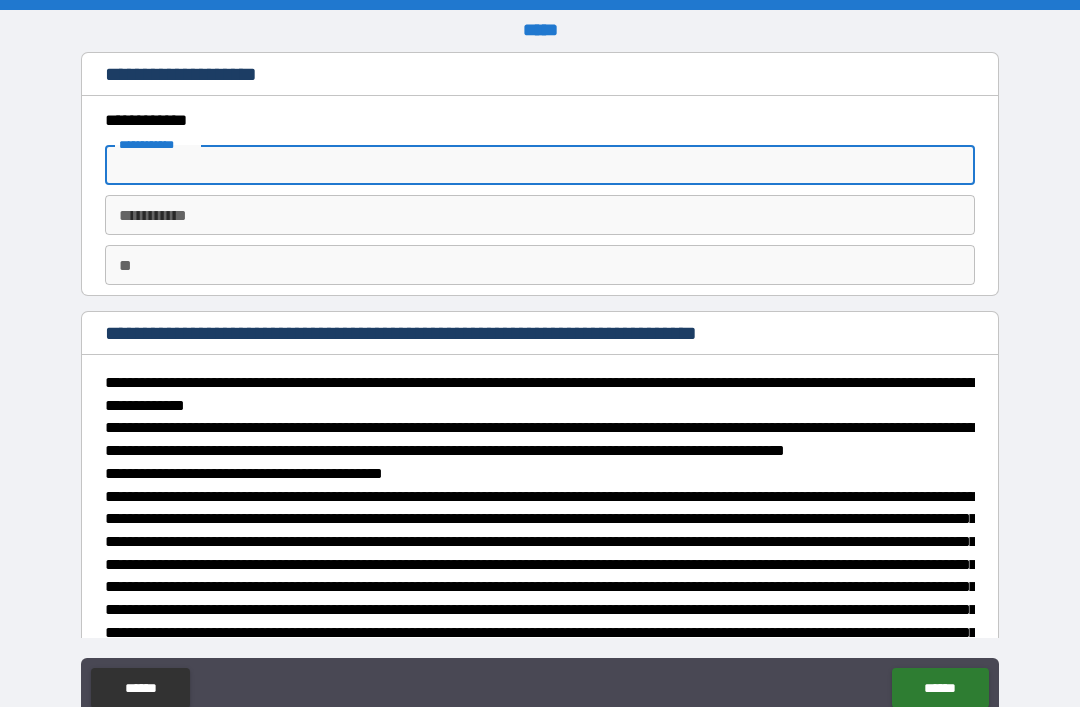 type on "*" 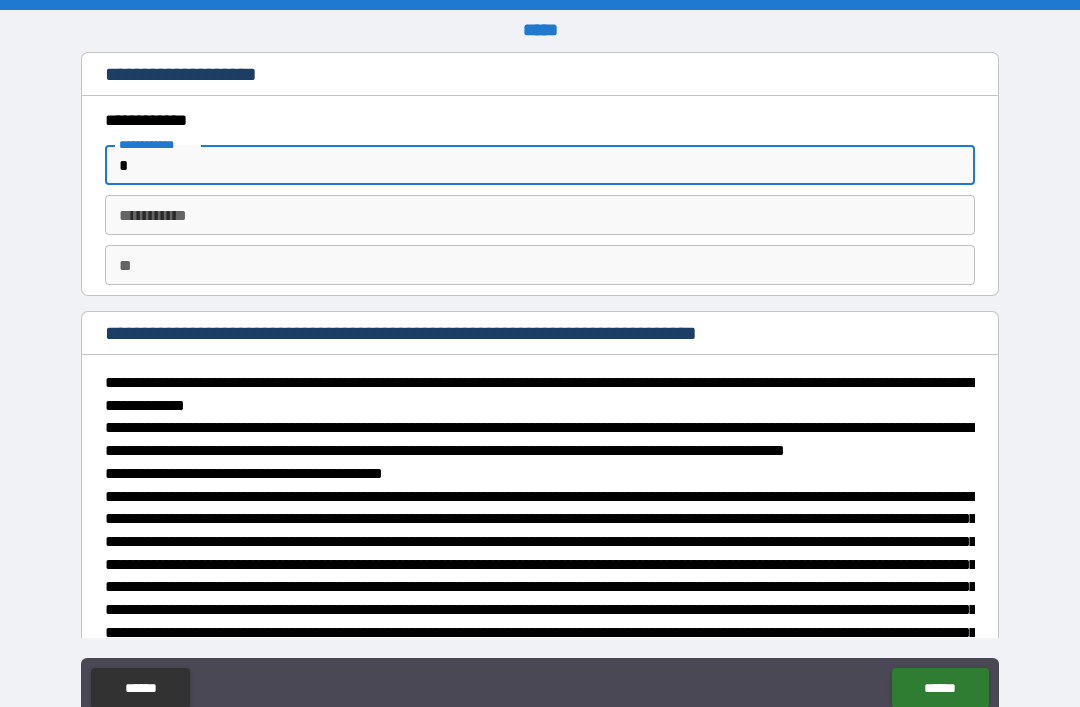 type on "*" 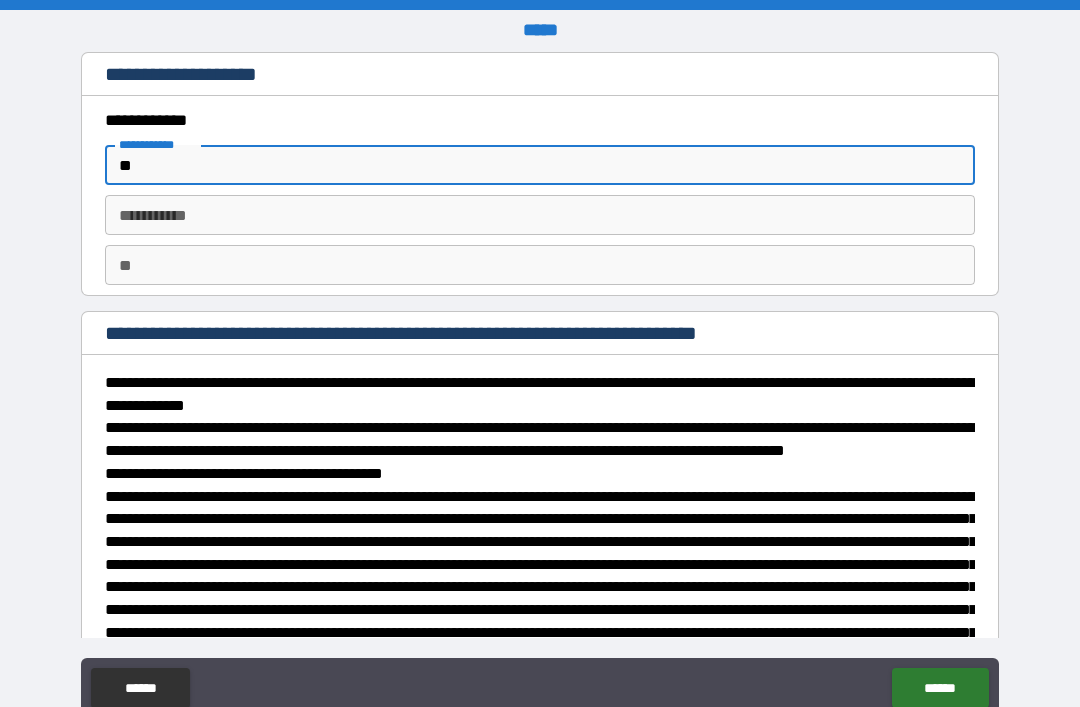 type on "*" 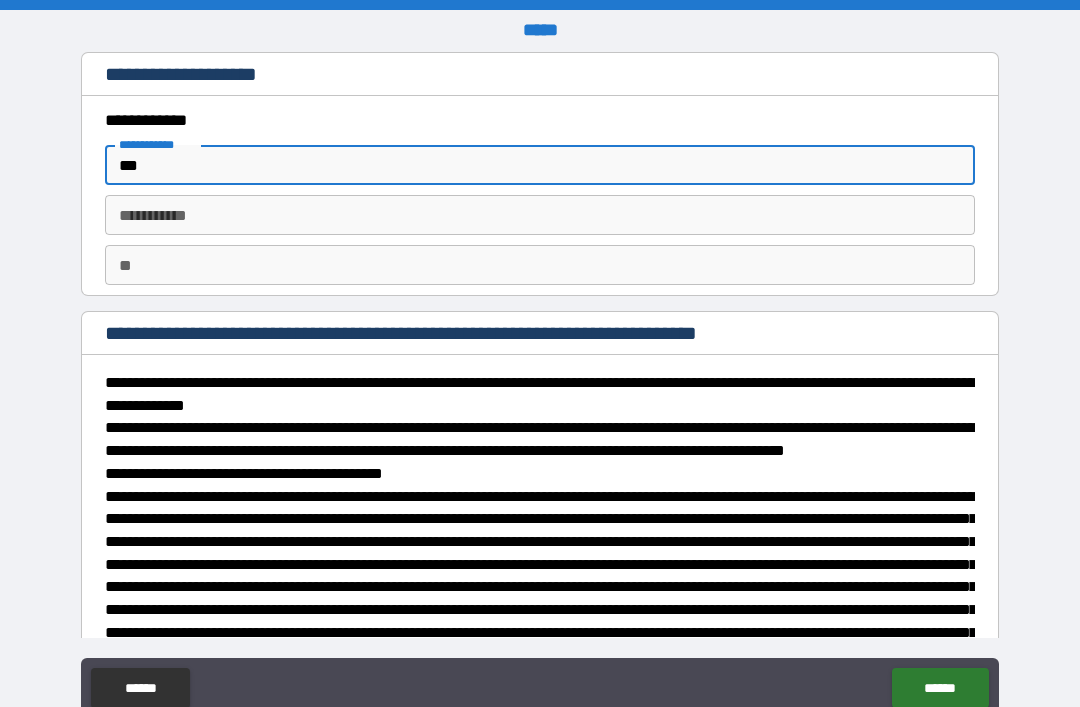type on "*" 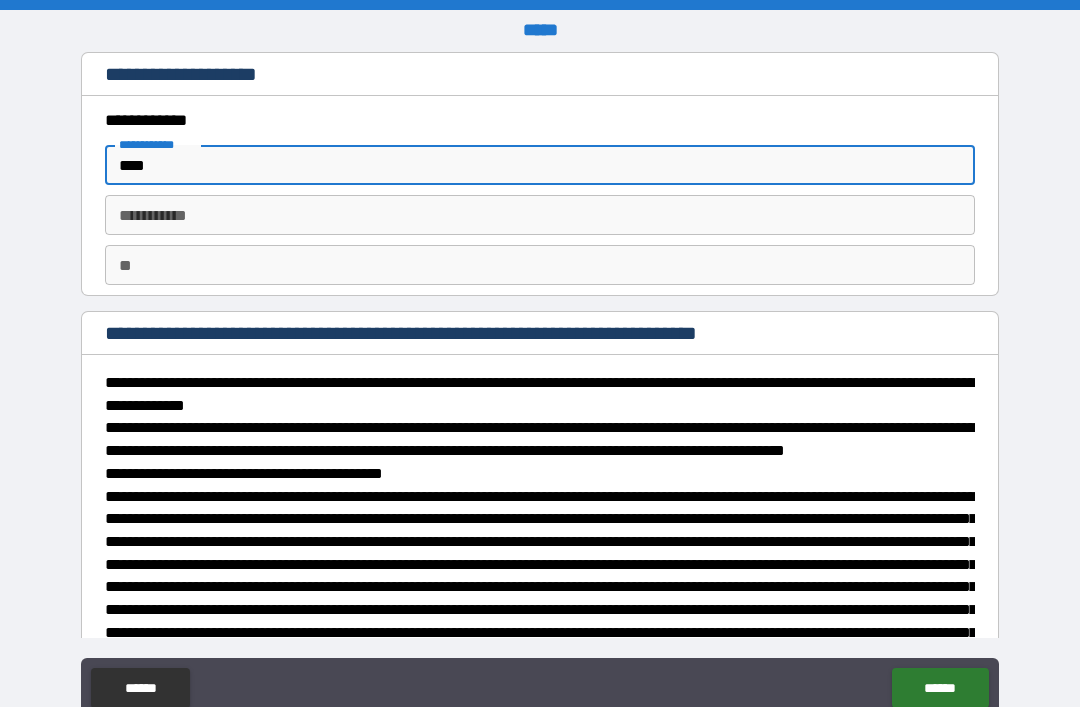 type on "*" 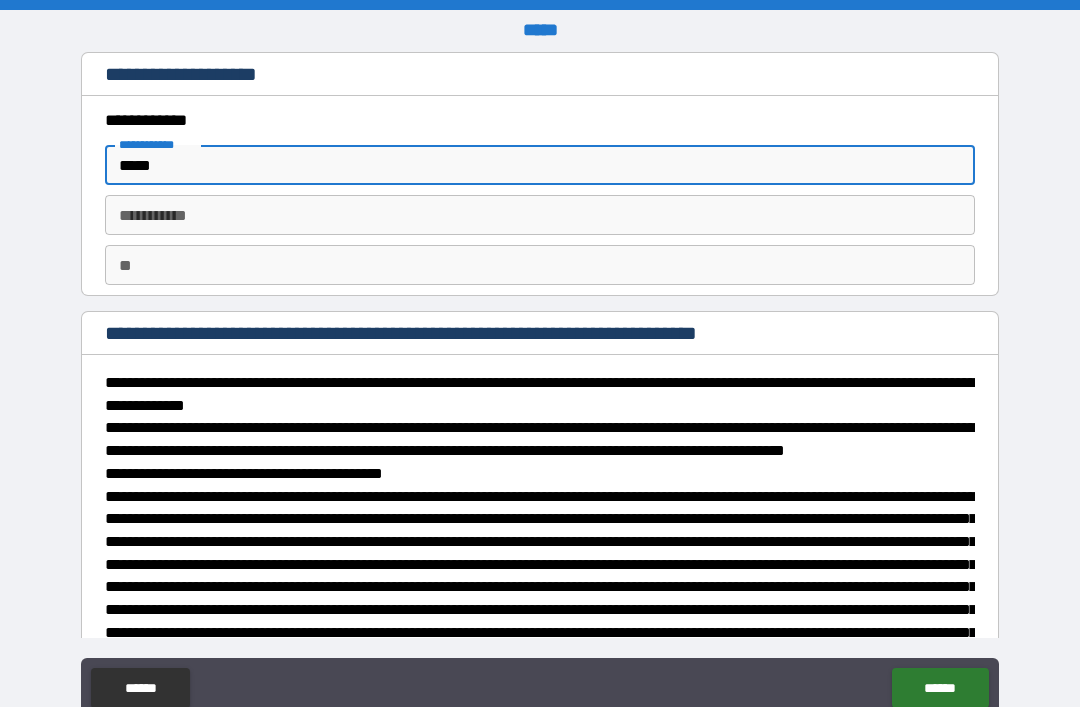 type on "*" 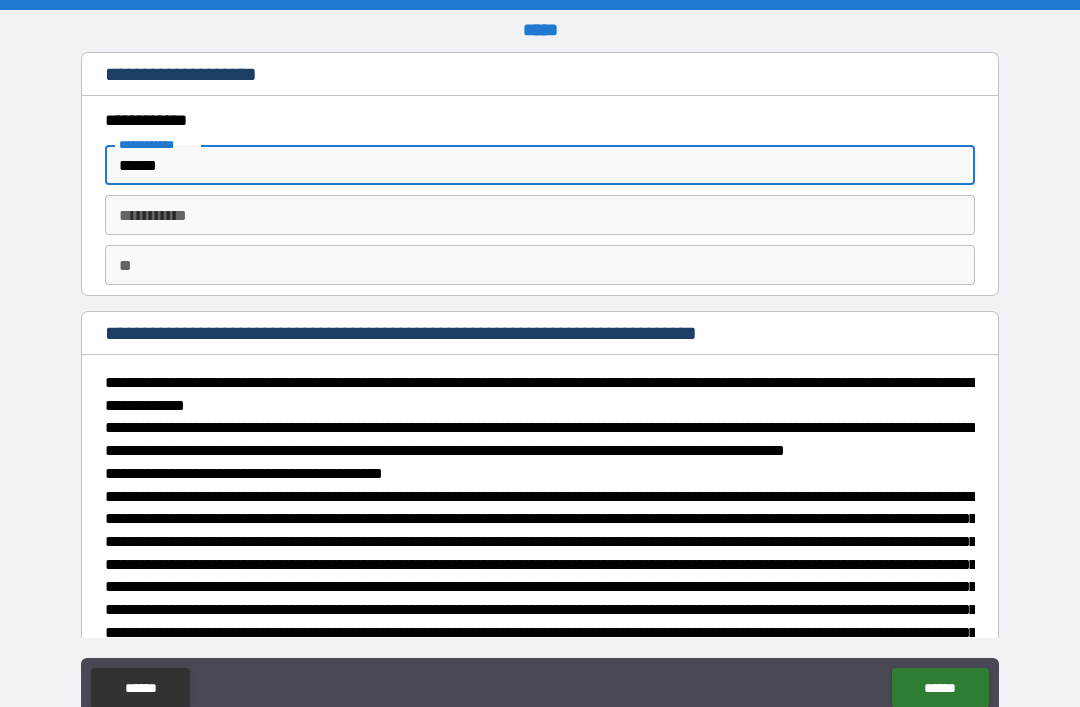 type on "*" 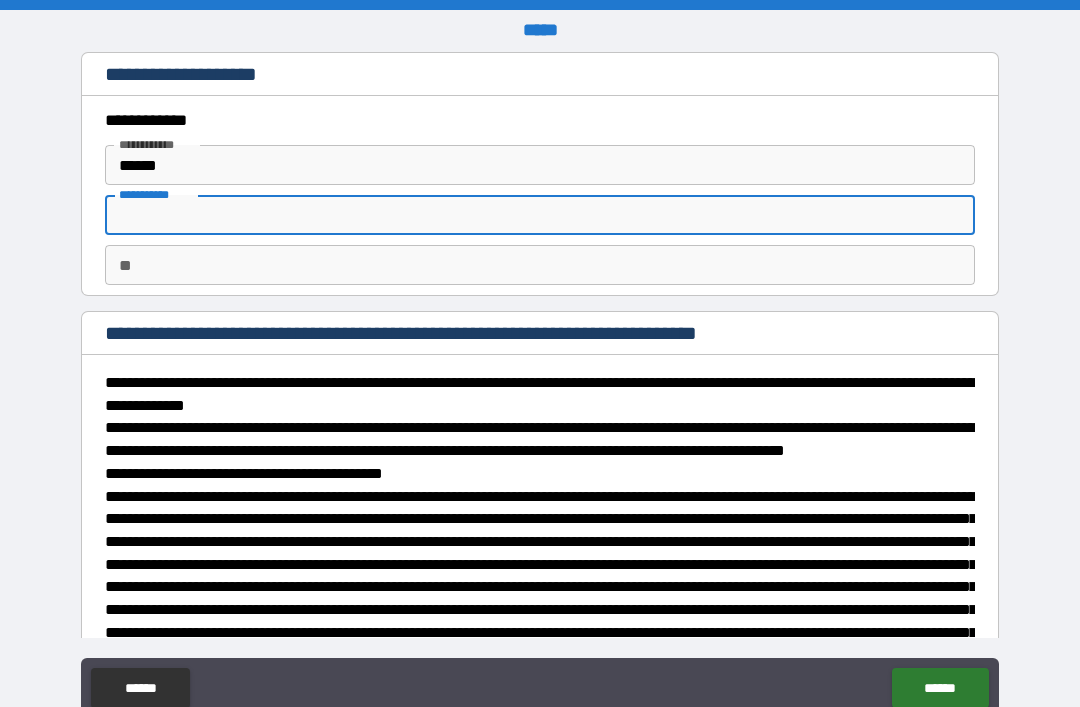 type on "*" 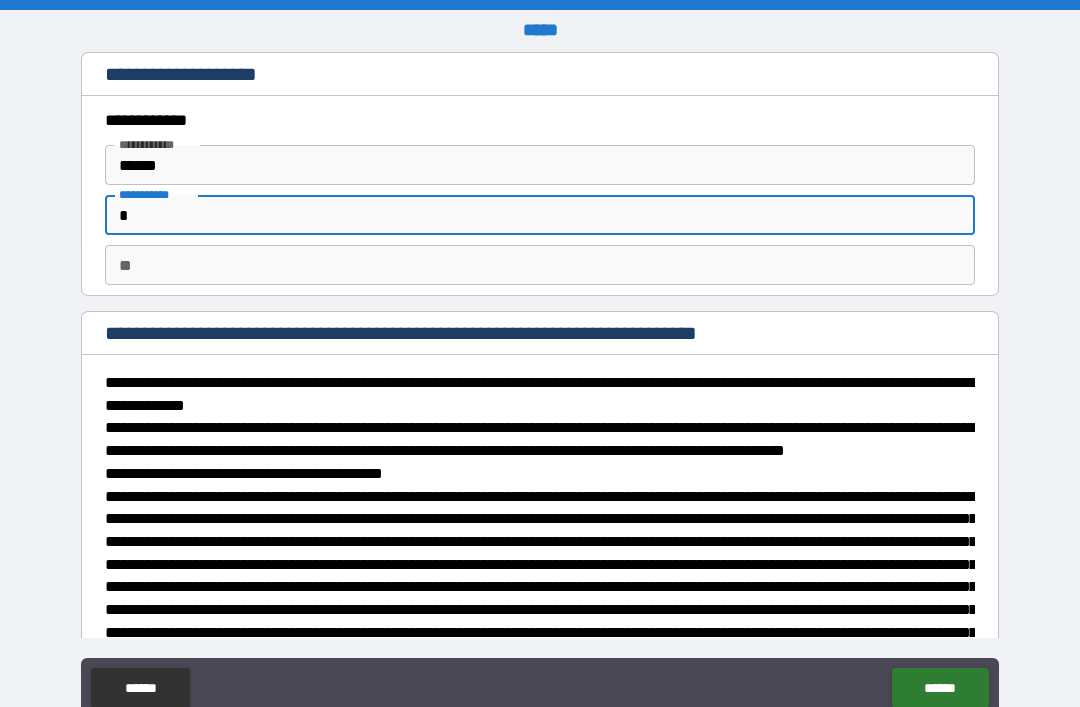 type on "*" 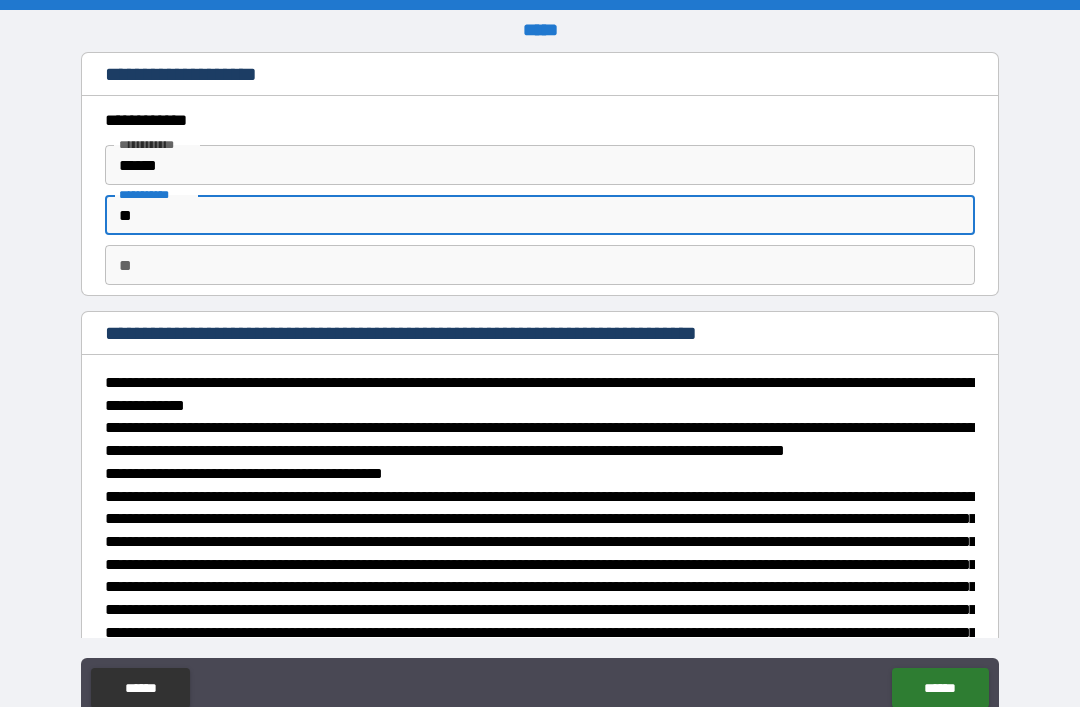 type on "*" 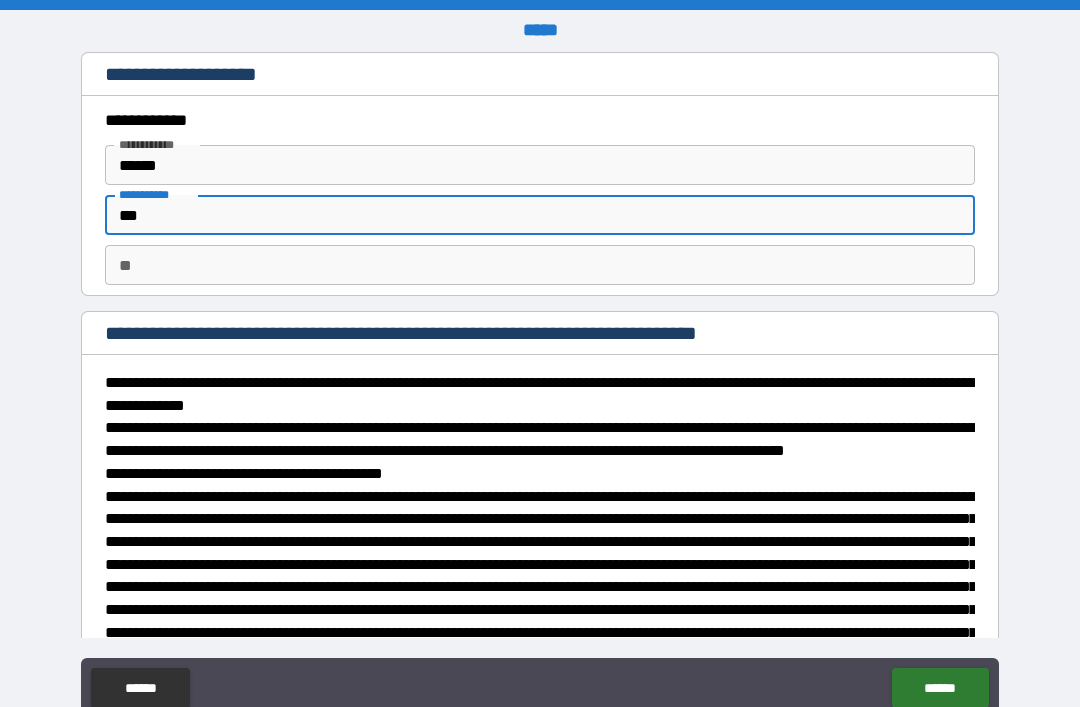 type on "*" 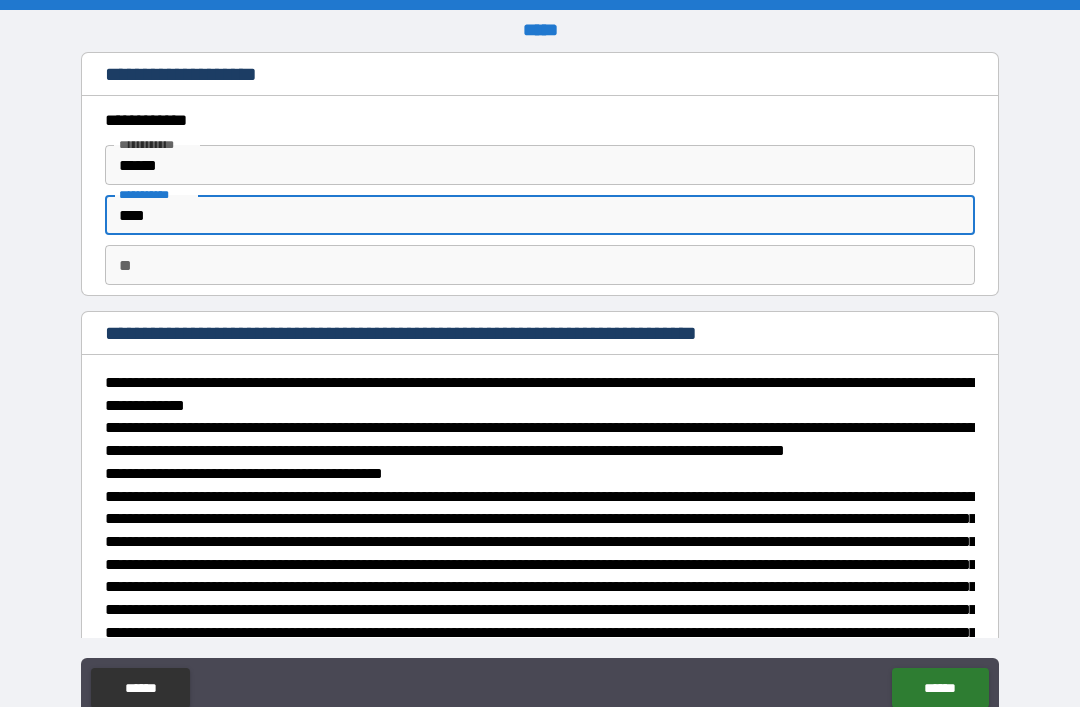 type on "*" 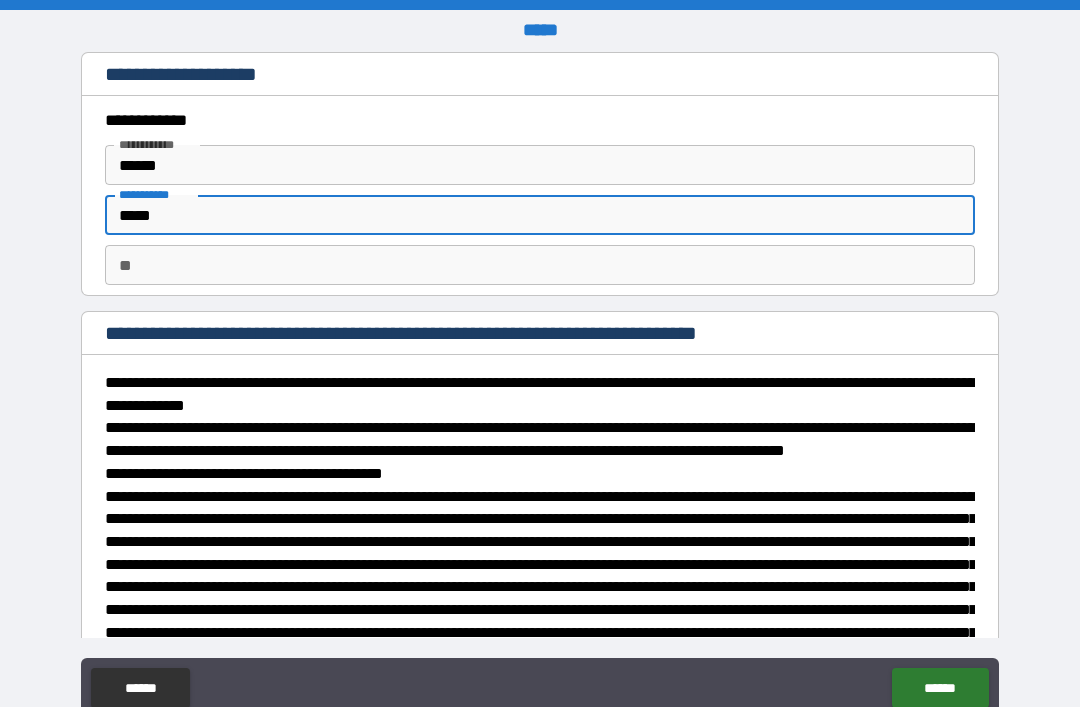 type on "*" 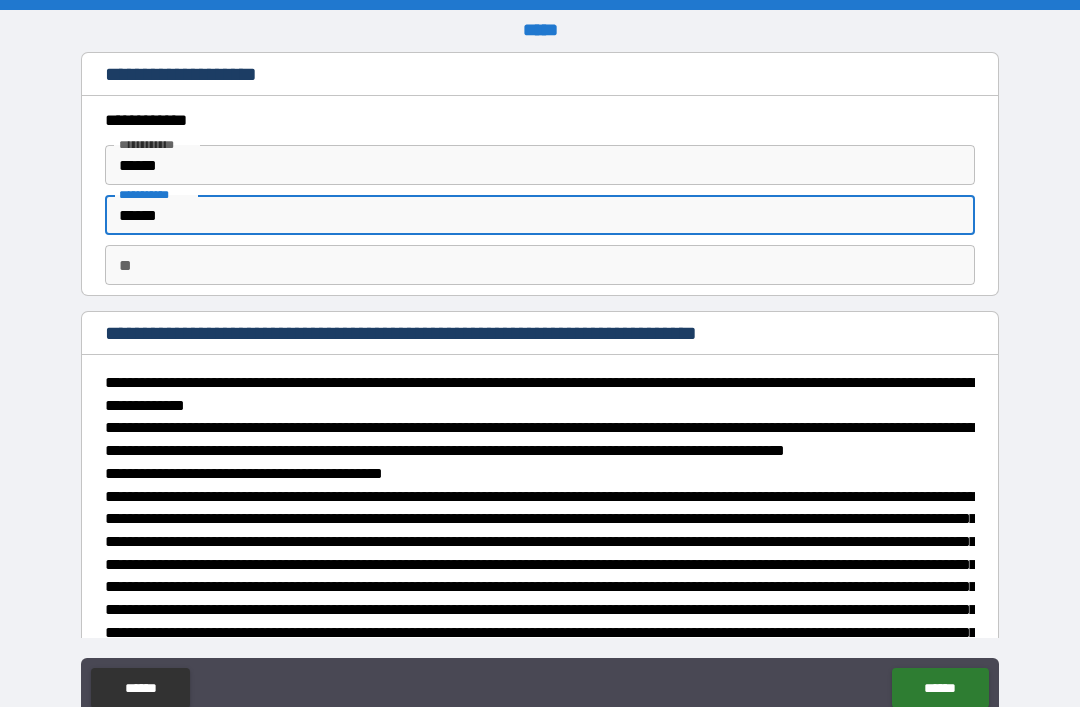 type on "*" 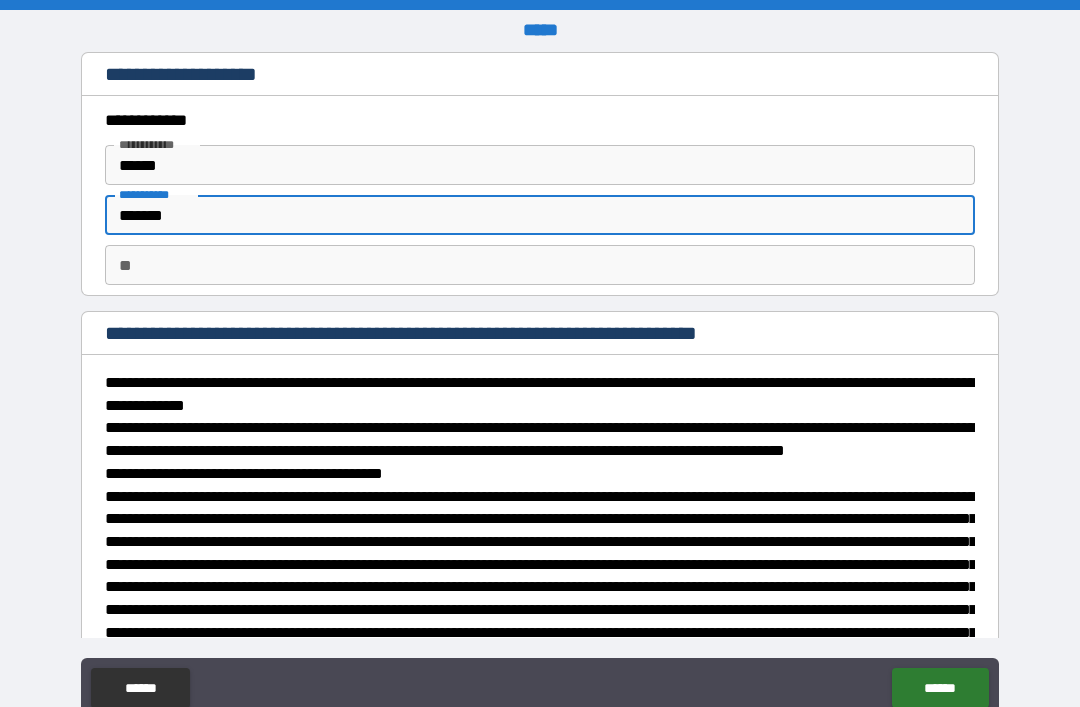 type on "*" 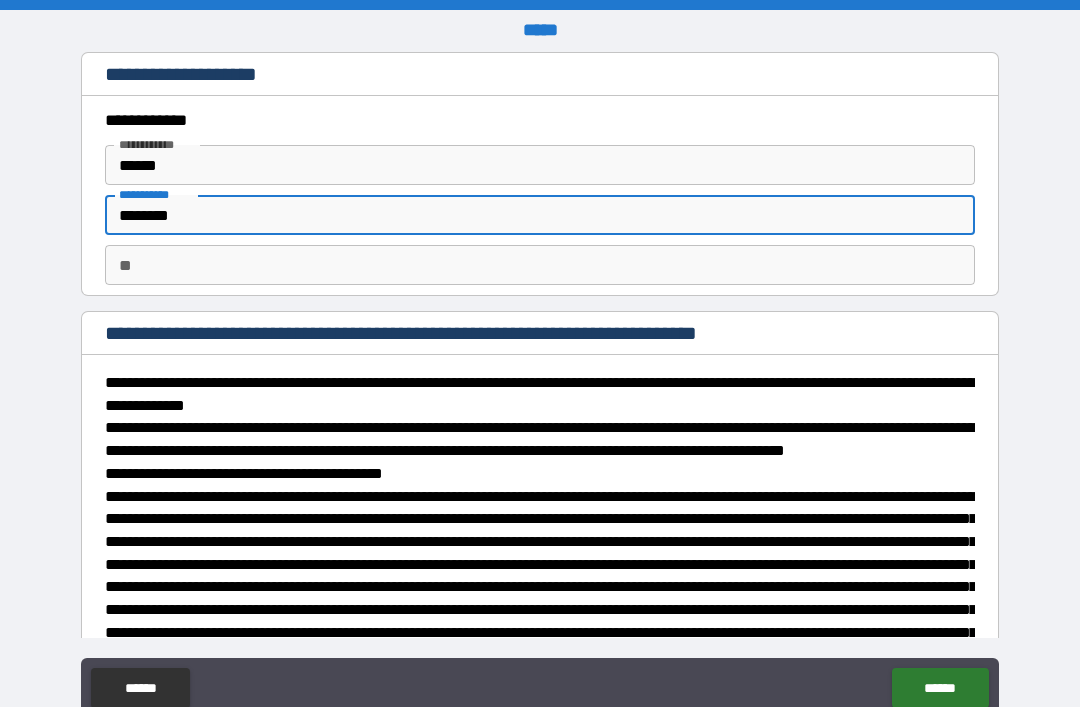 type on "*" 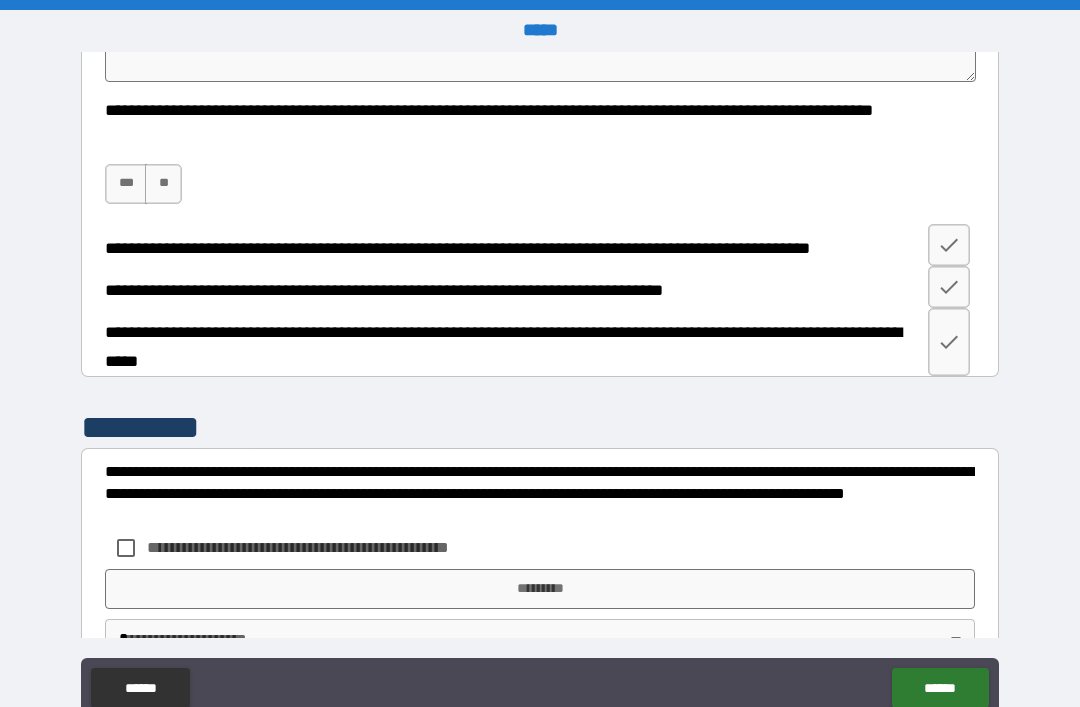 scroll, scrollTop: 2701, scrollLeft: 0, axis: vertical 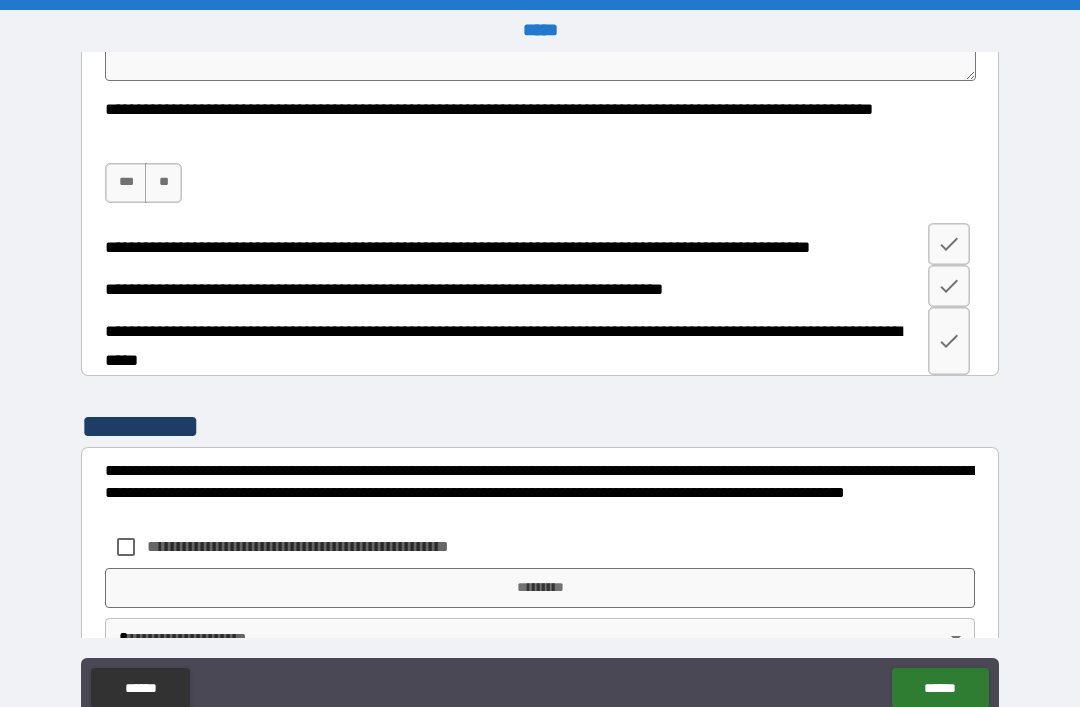 type on "********" 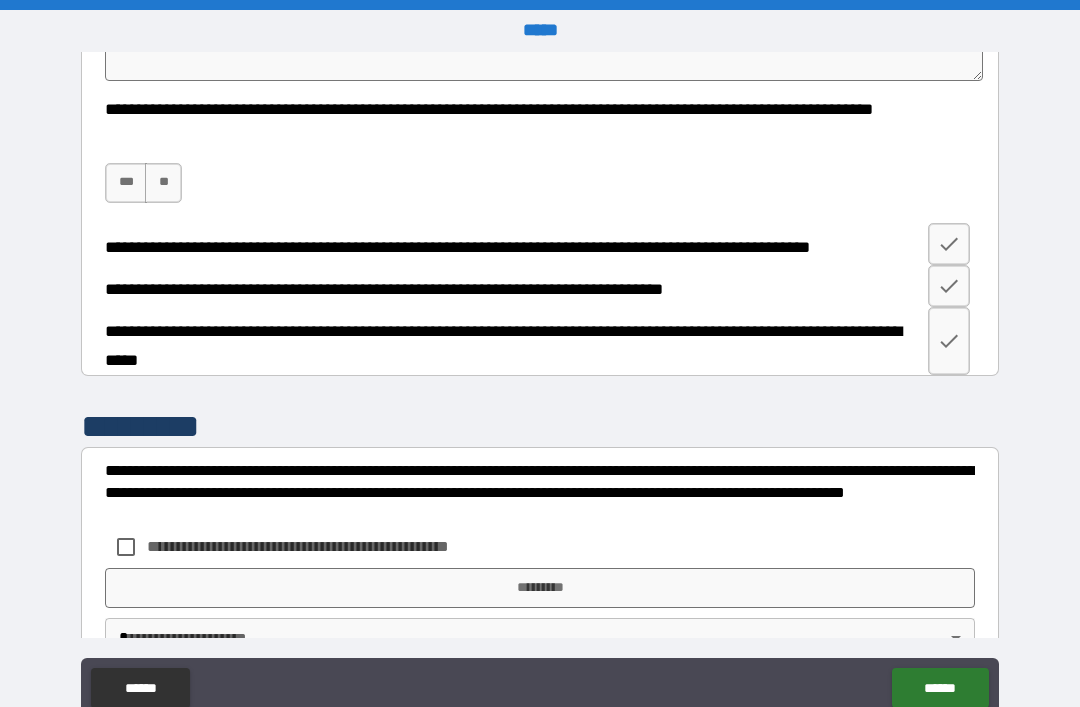 type on "*" 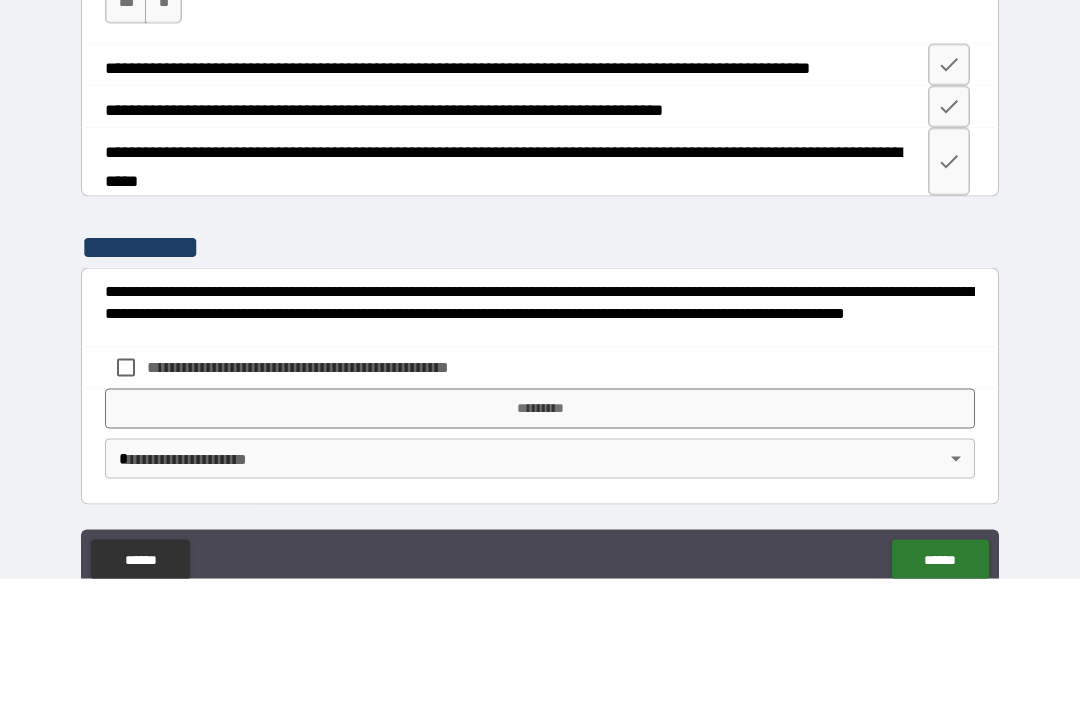 scroll, scrollTop: 2799, scrollLeft: 0, axis: vertical 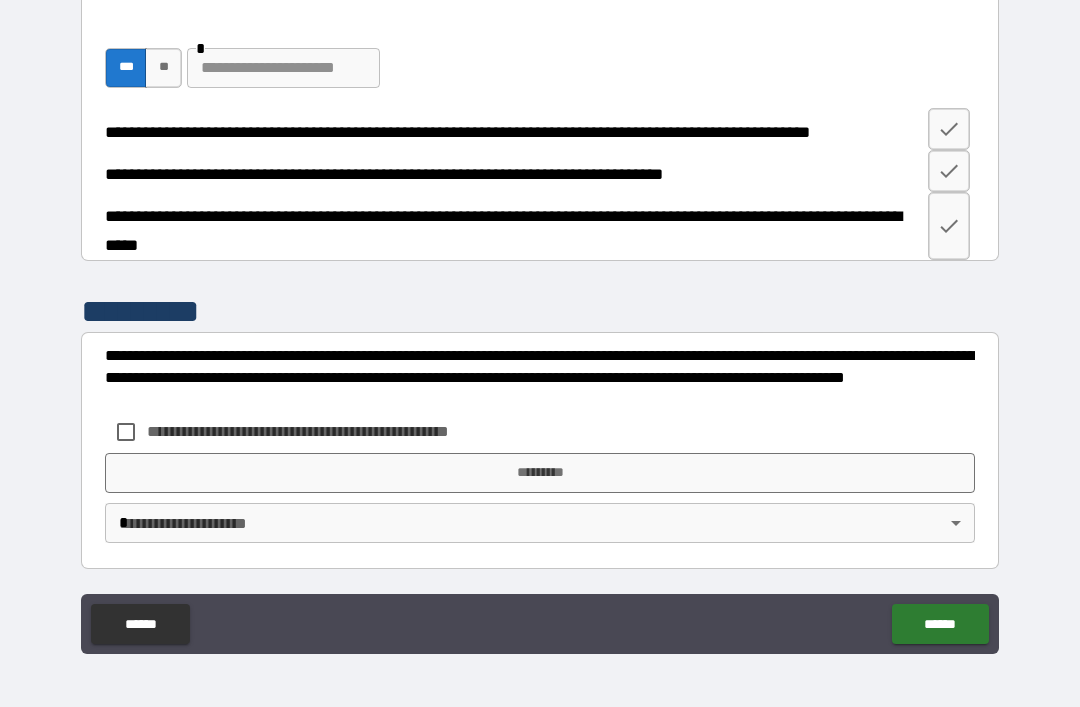 click 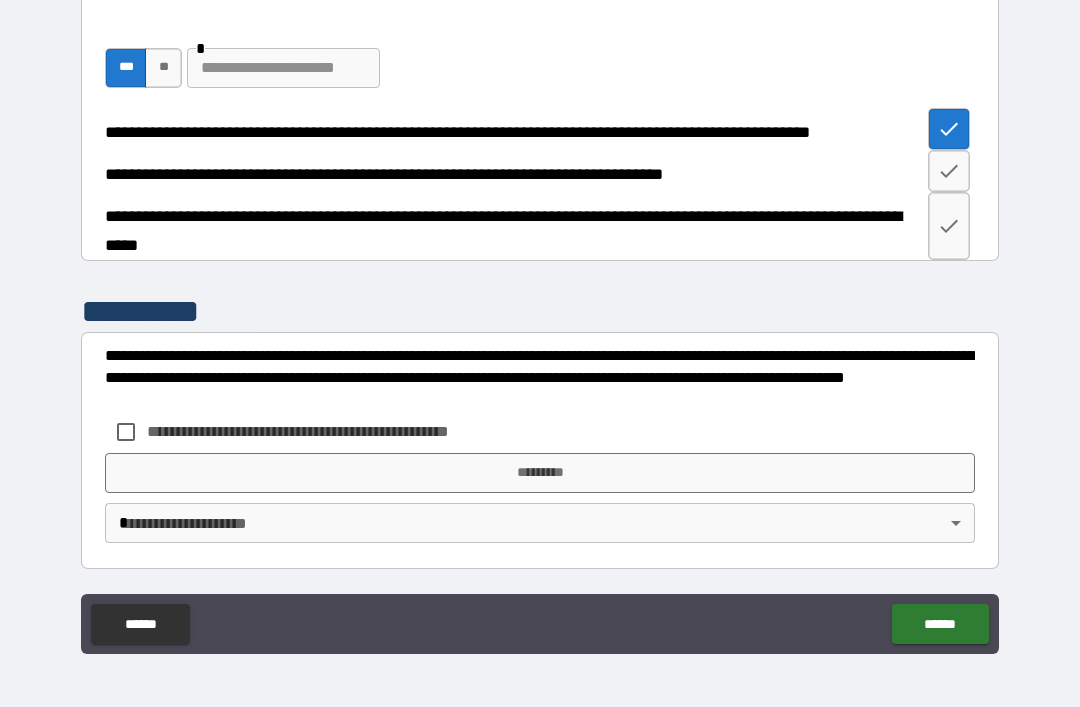 click 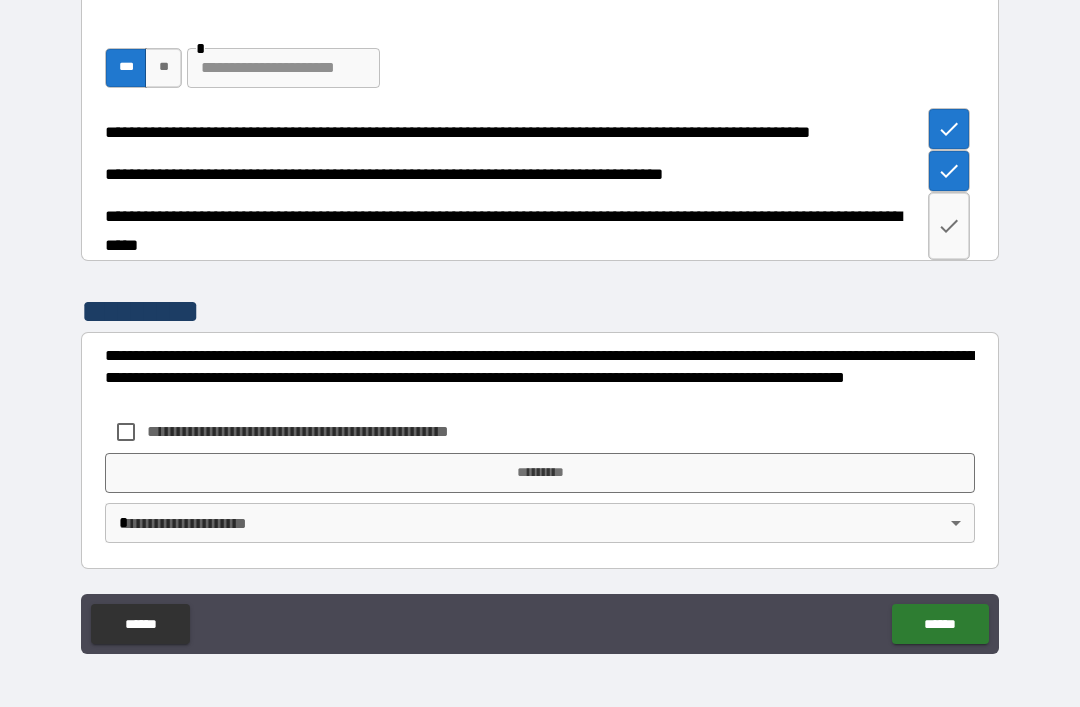 click 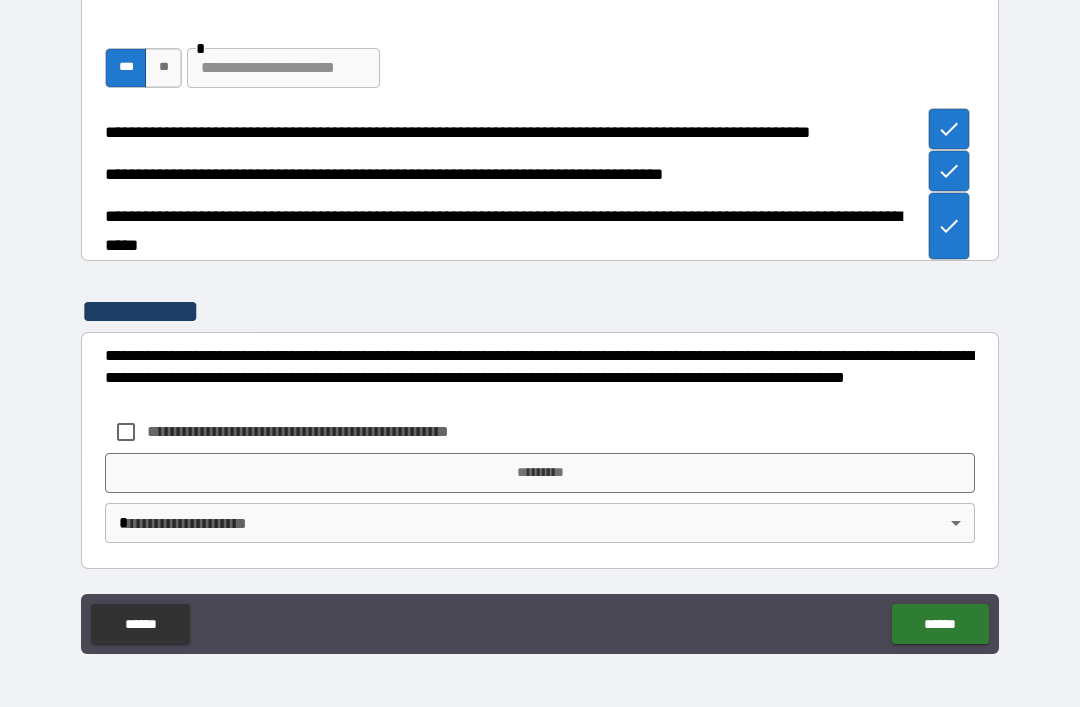 type on "*" 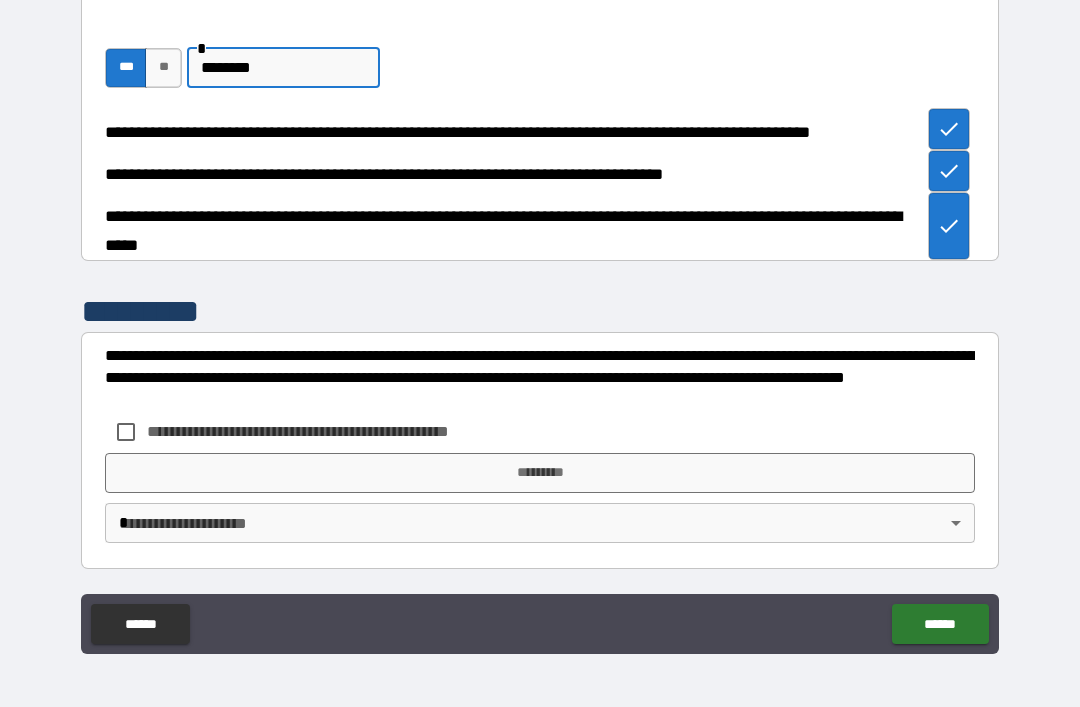 scroll, scrollTop: 2943, scrollLeft: 0, axis: vertical 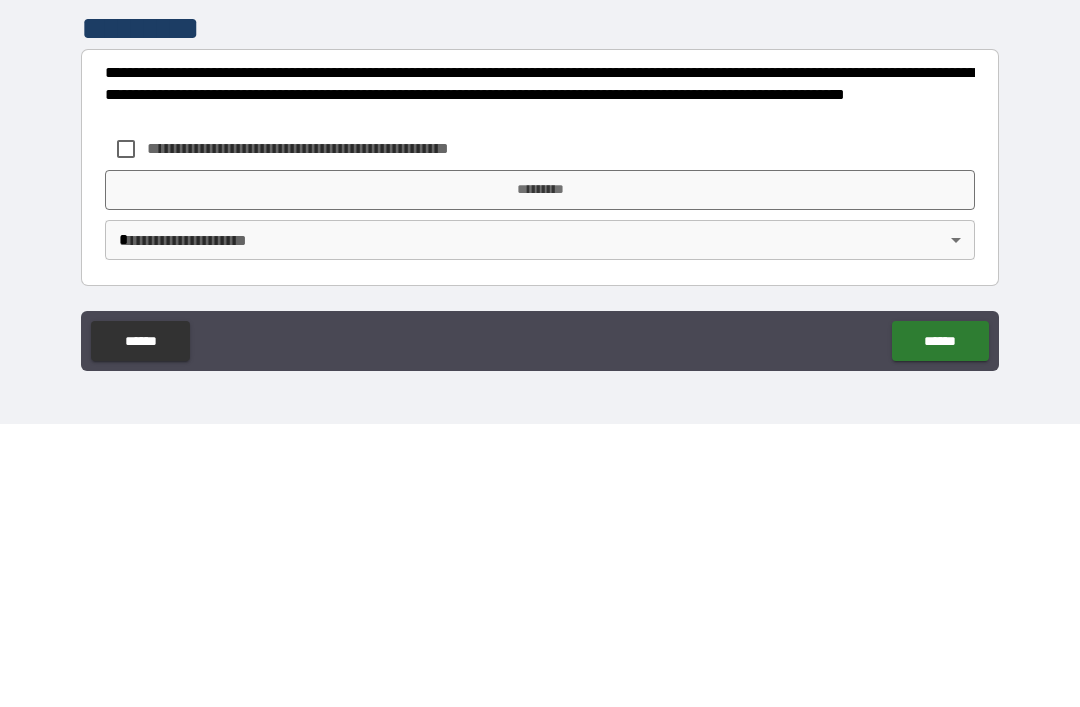type on "********" 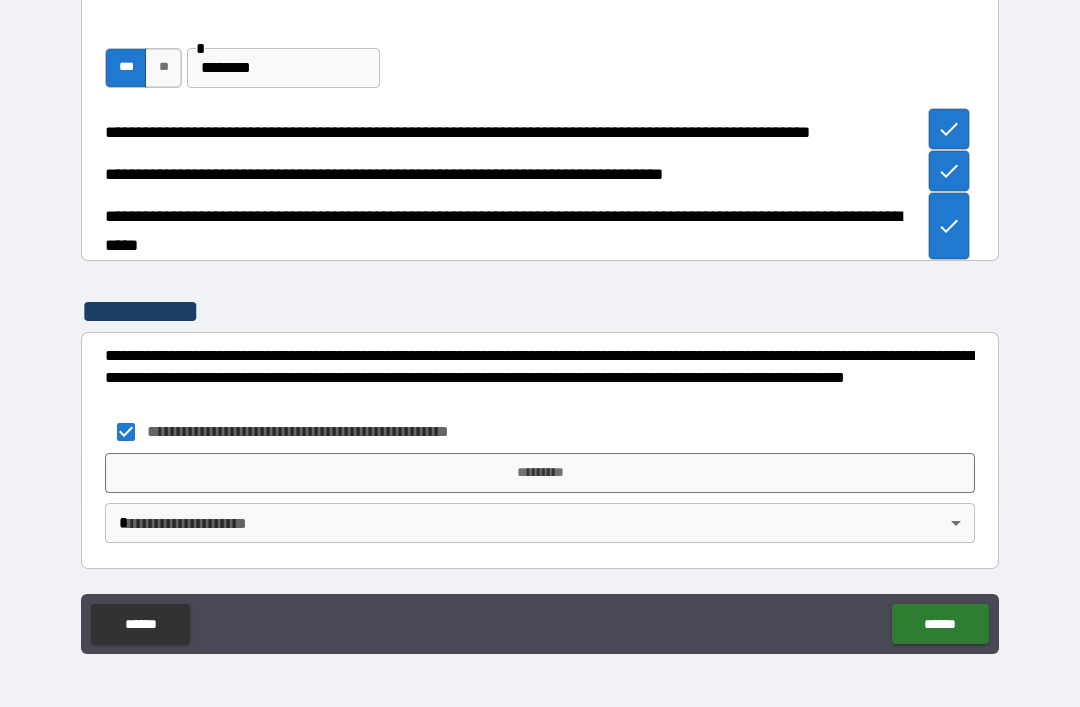 click on "*********" at bounding box center [540, 473] 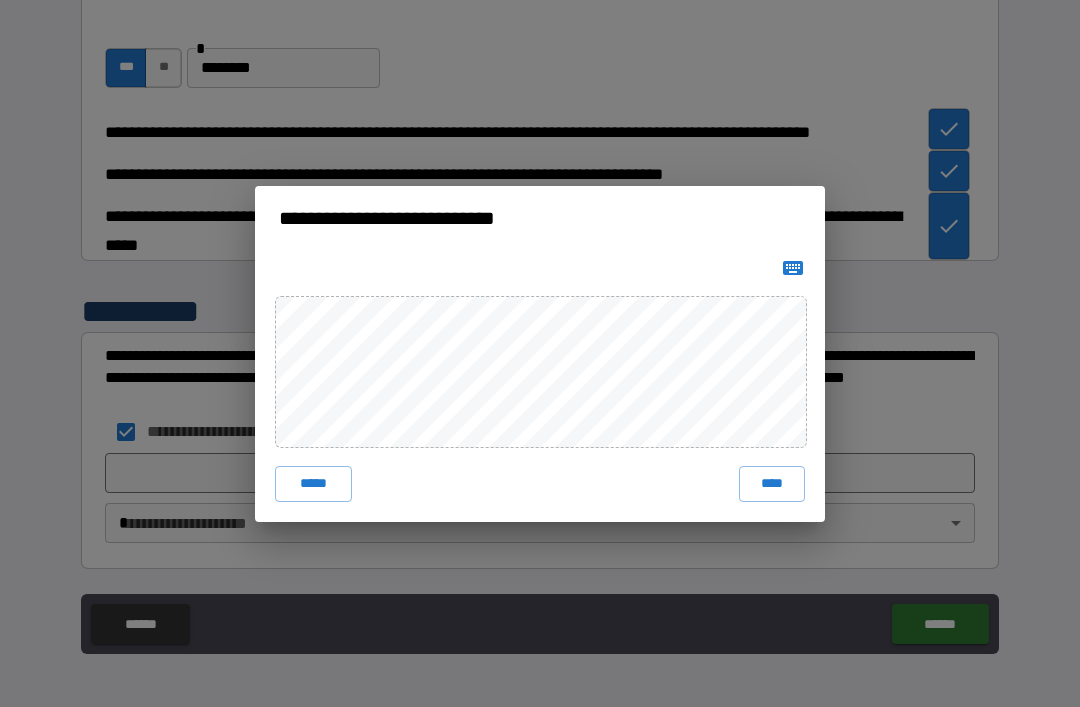 click on "****" at bounding box center [772, 484] 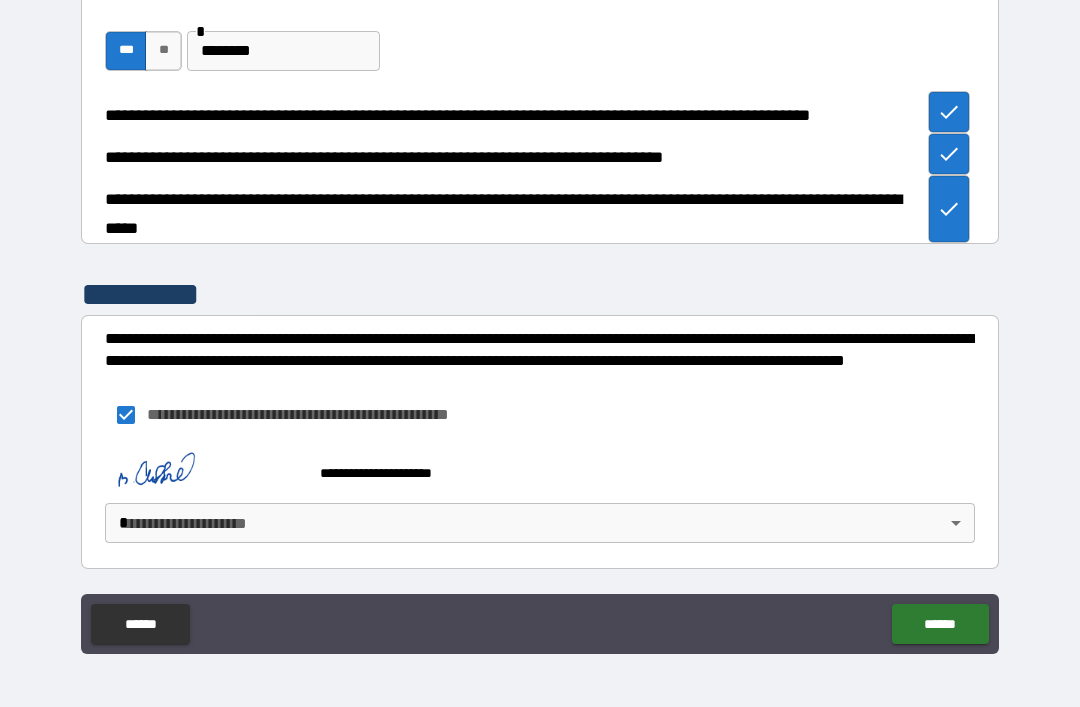 click on "******" at bounding box center [940, 624] 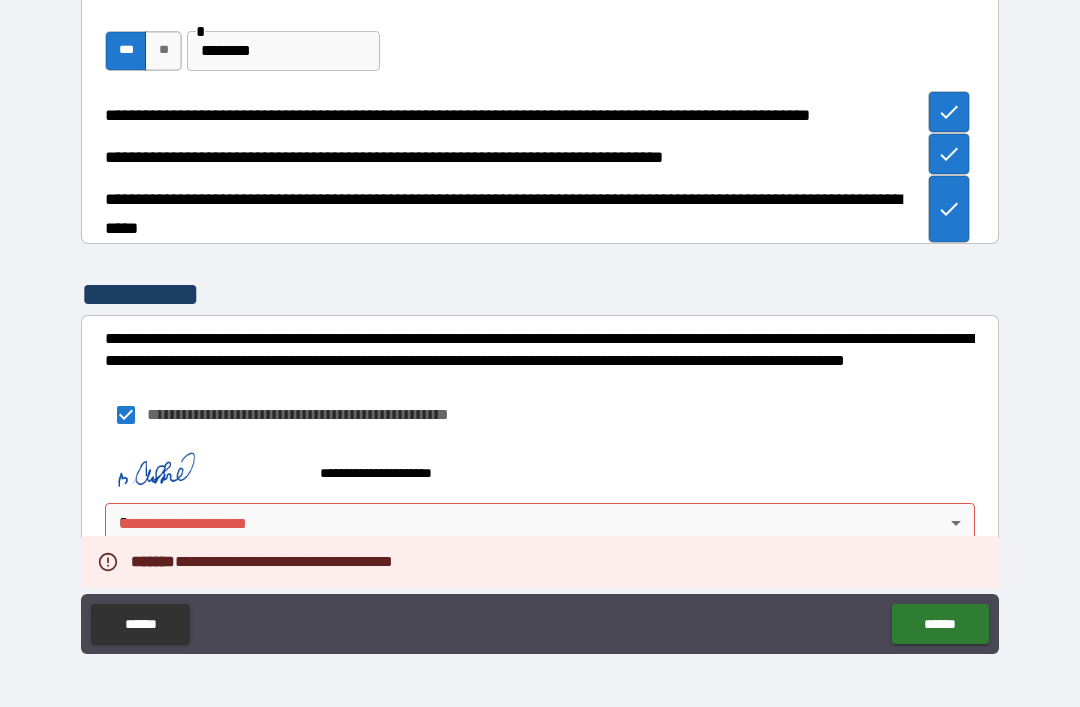 scroll, scrollTop: 2960, scrollLeft: 0, axis: vertical 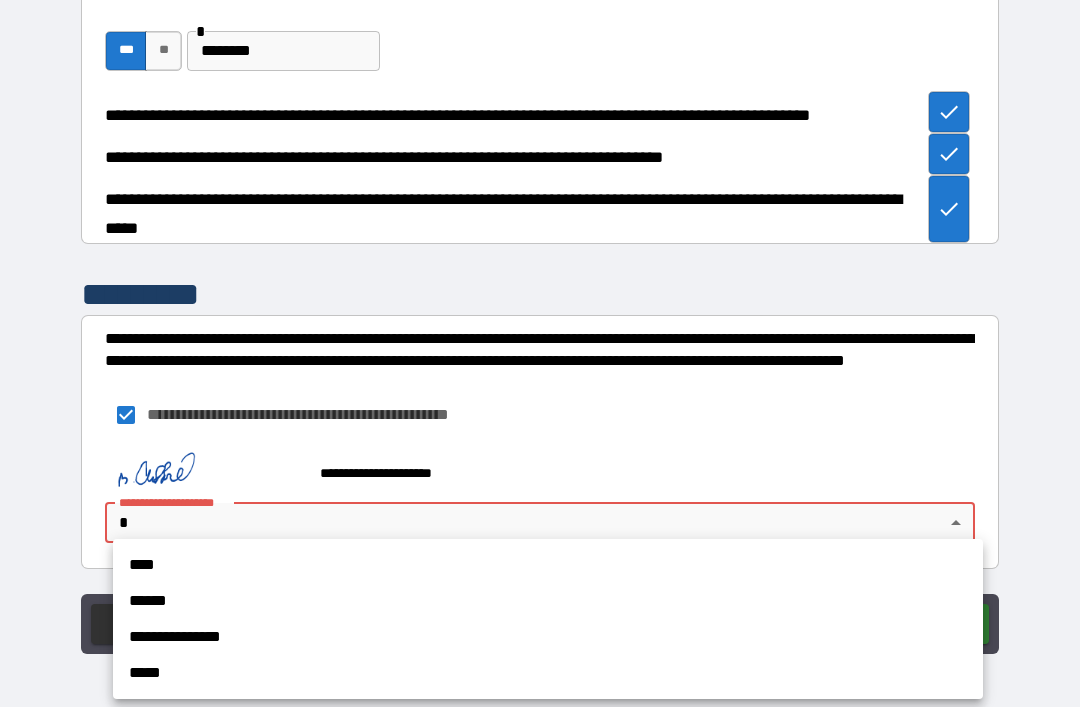 click on "****" at bounding box center (548, 565) 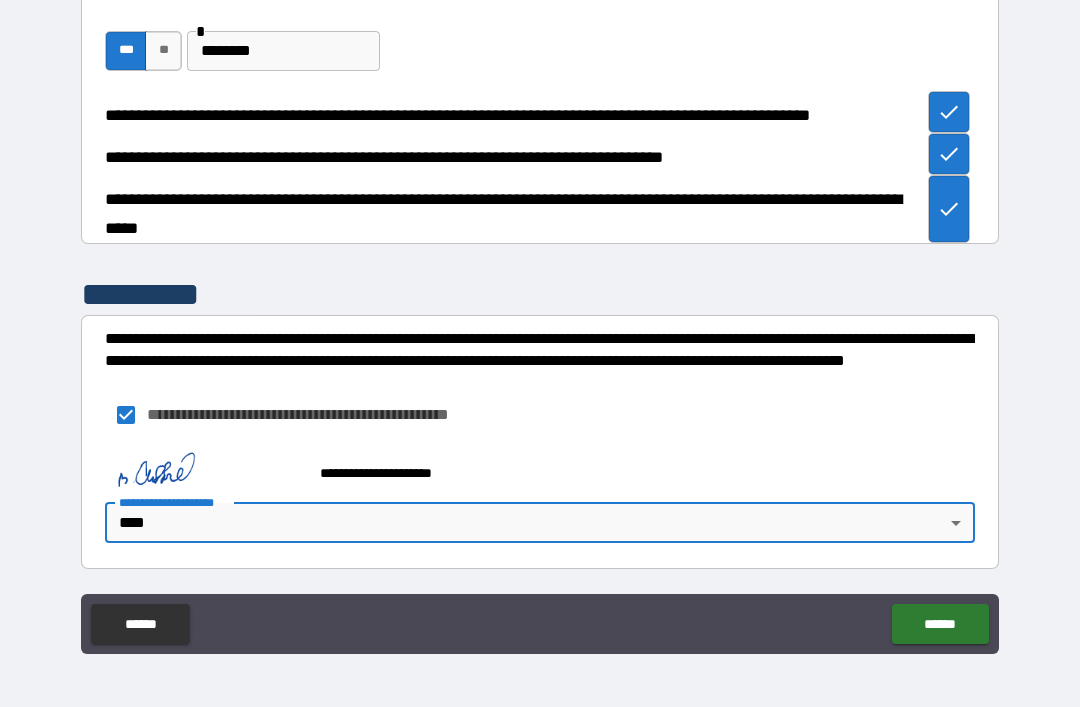type on "*" 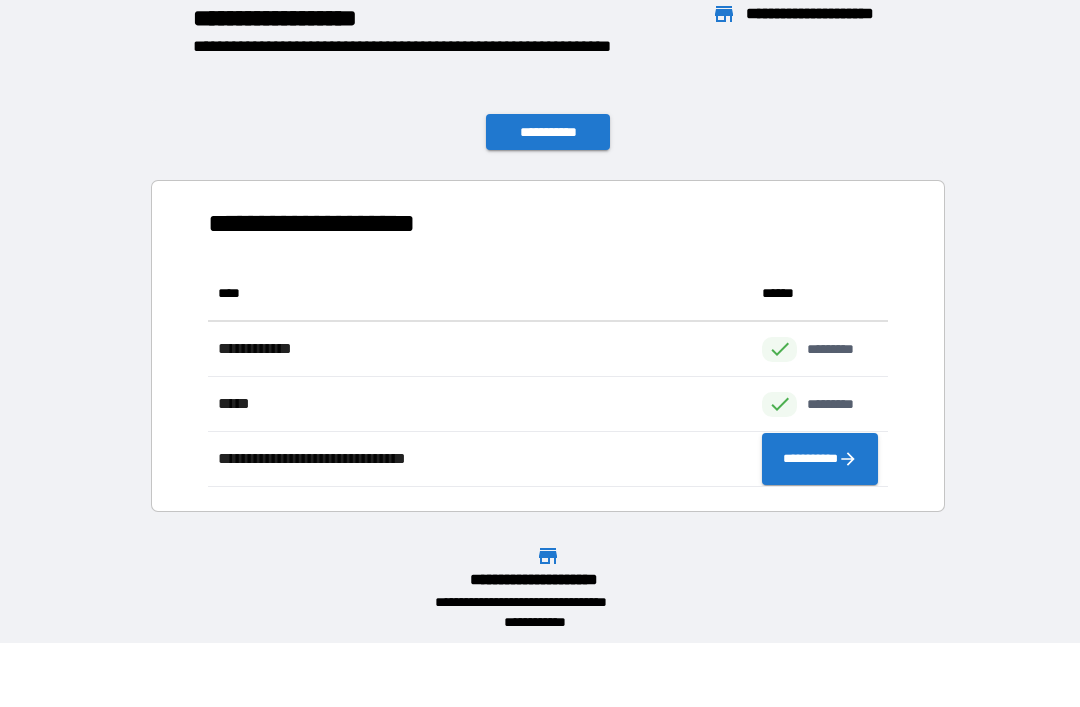 scroll, scrollTop: 1, scrollLeft: 1, axis: both 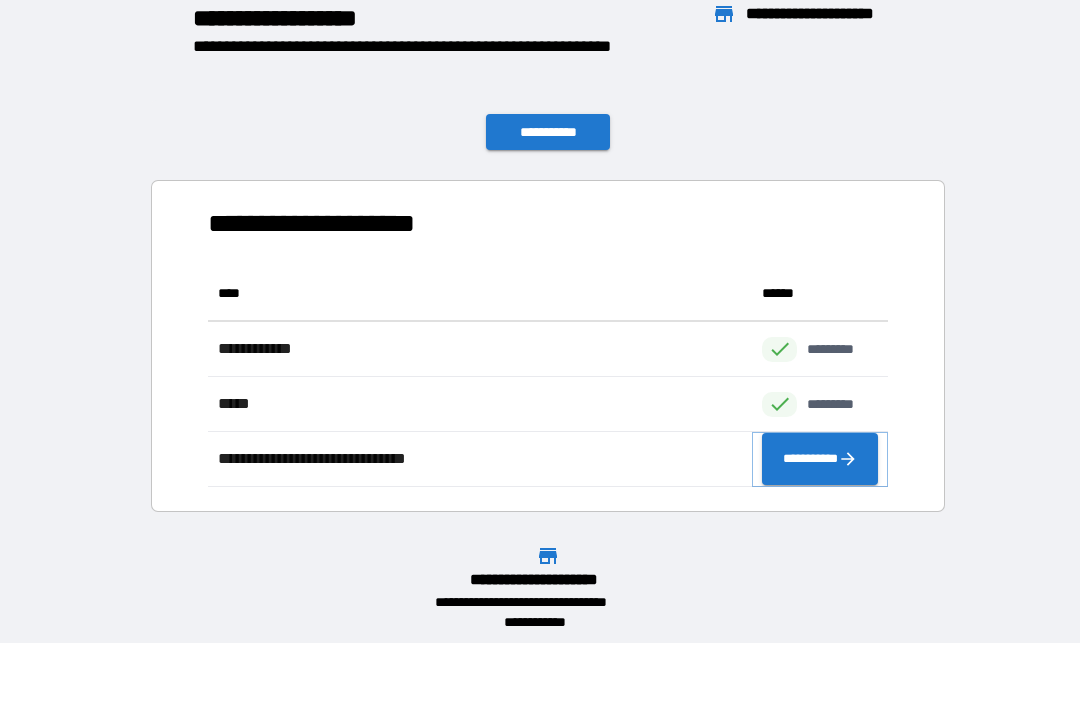 click on "**********" at bounding box center [820, 459] 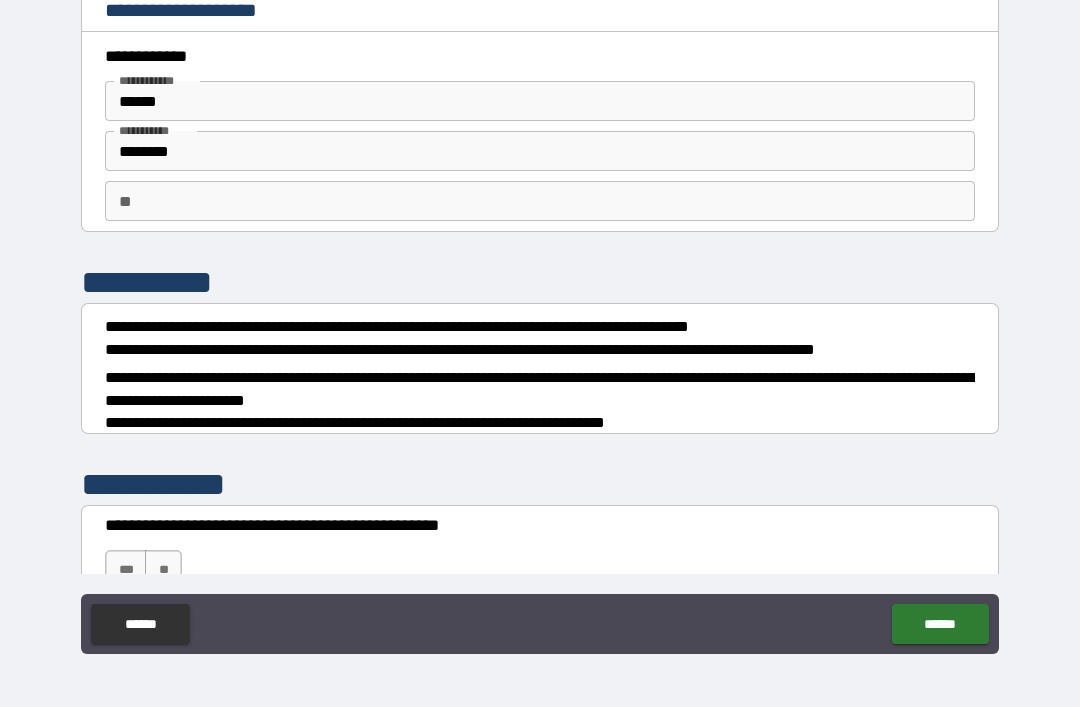 type on "*" 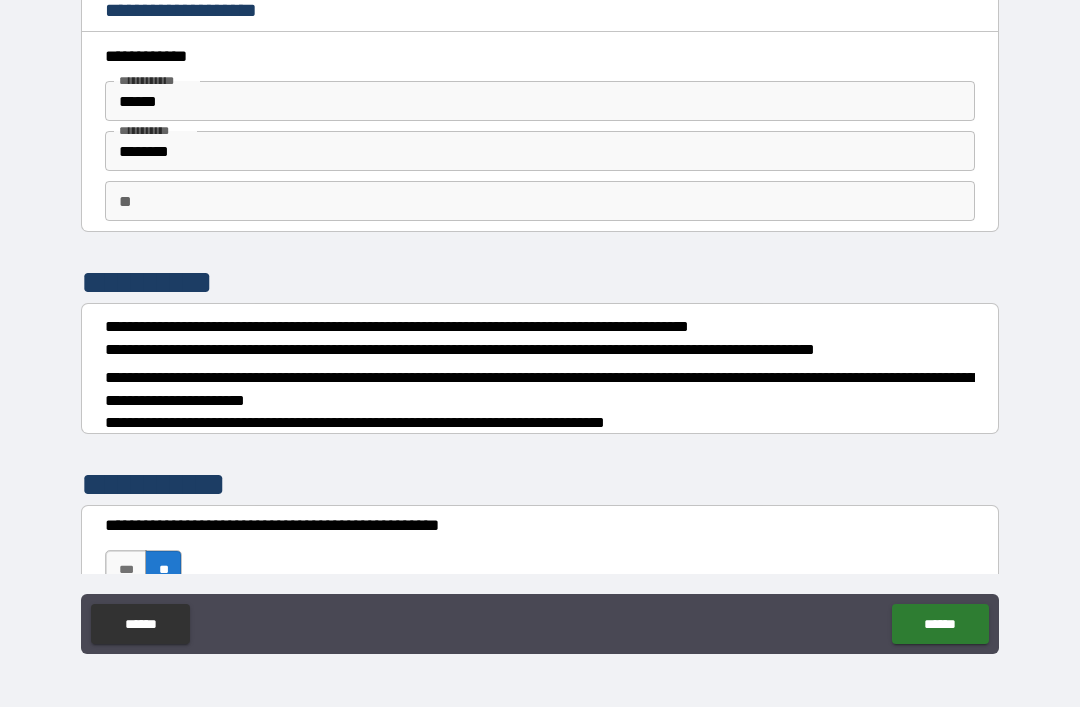 type on "*" 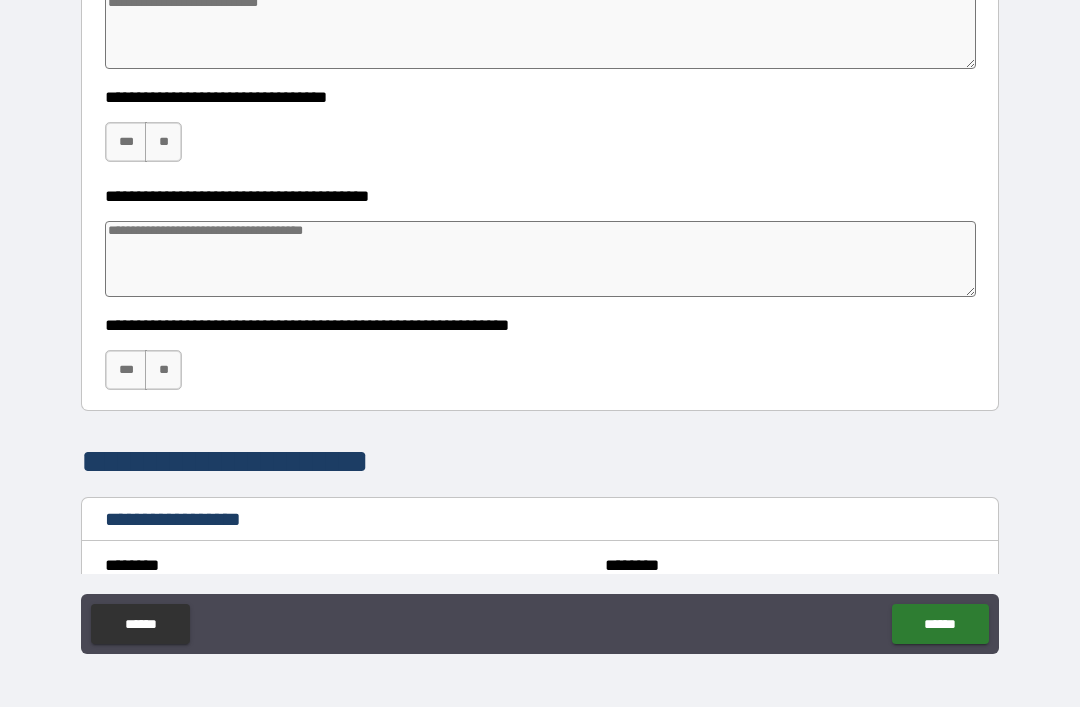 scroll, scrollTop: 657, scrollLeft: 0, axis: vertical 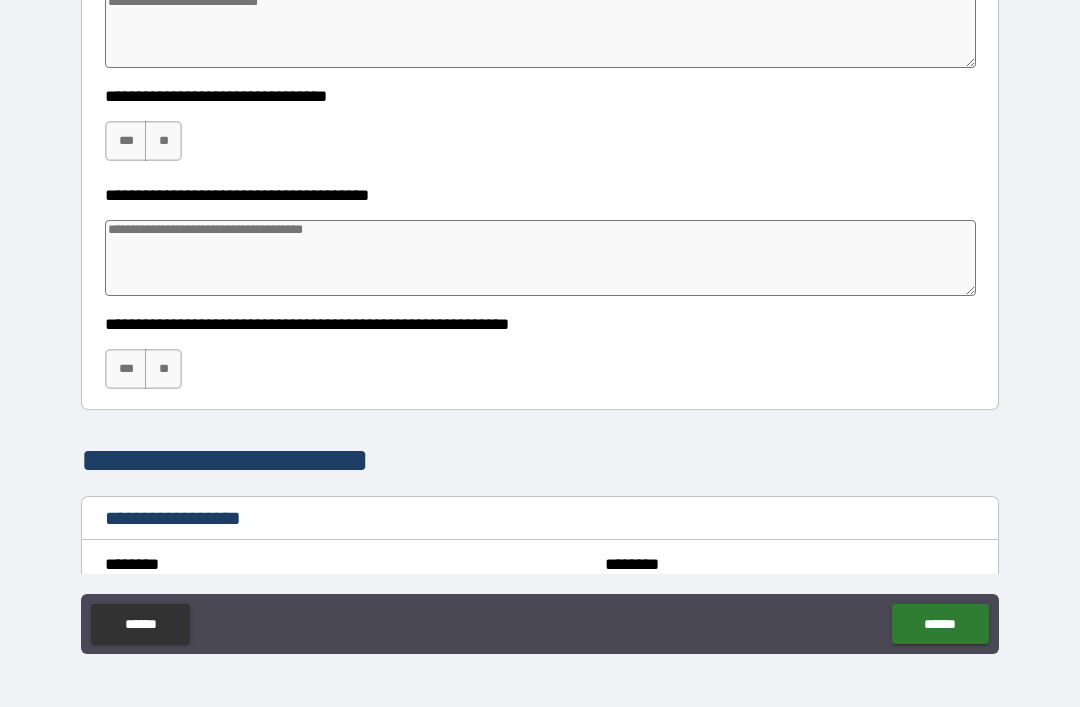 click on "***" at bounding box center (126, 141) 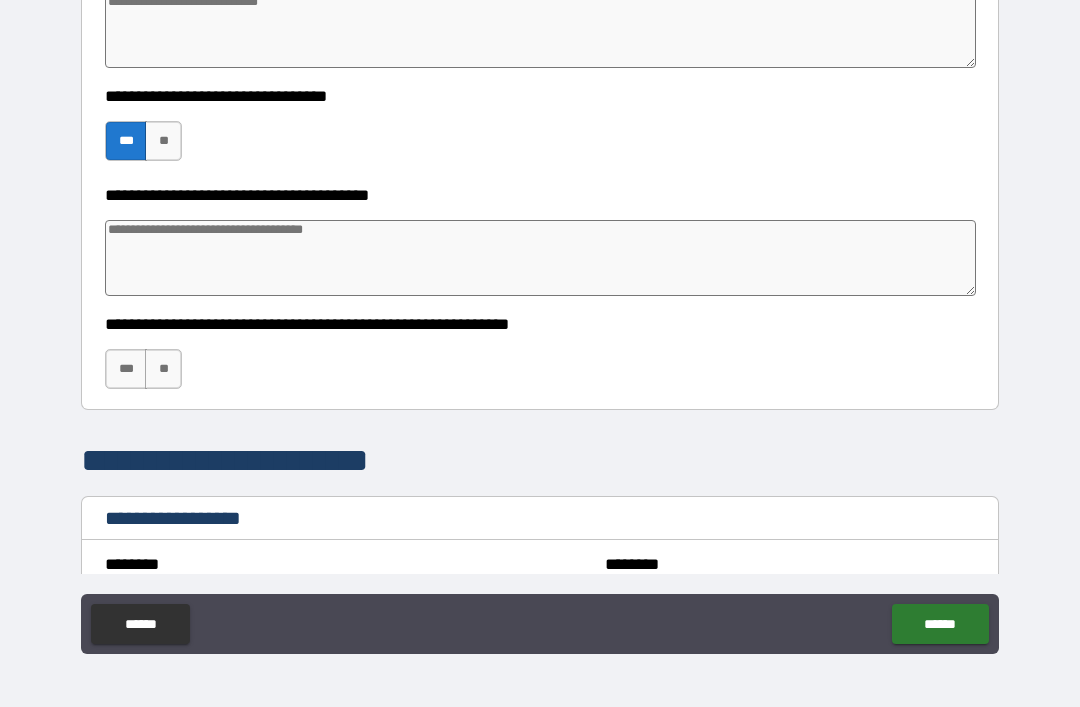 type on "*" 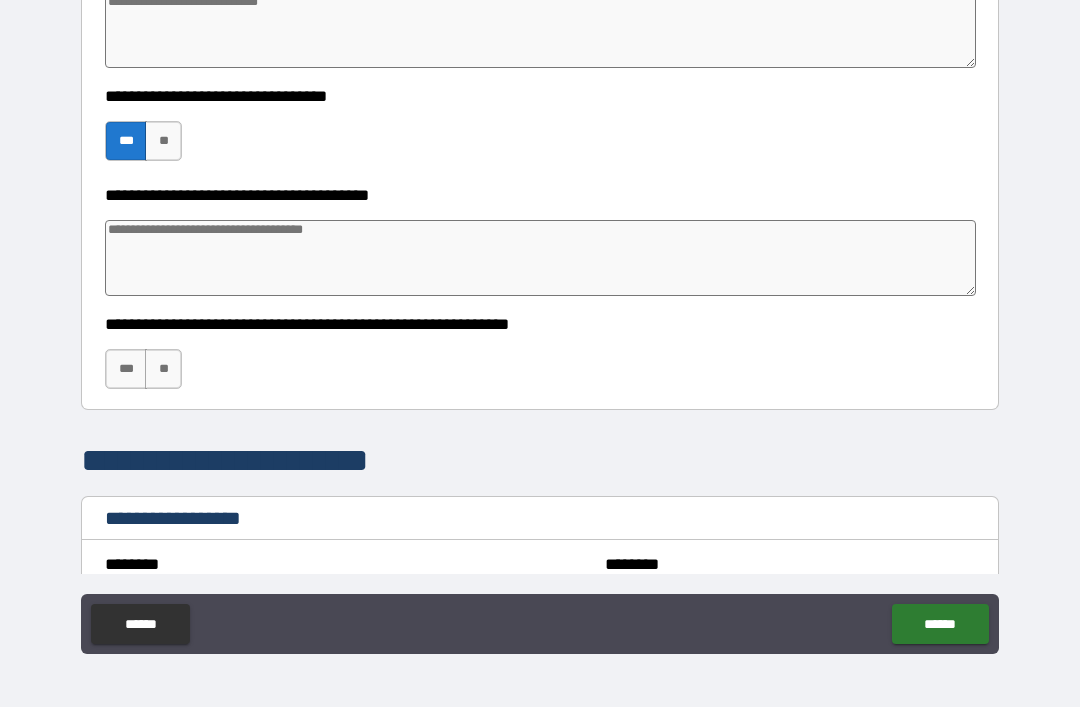 type on "*" 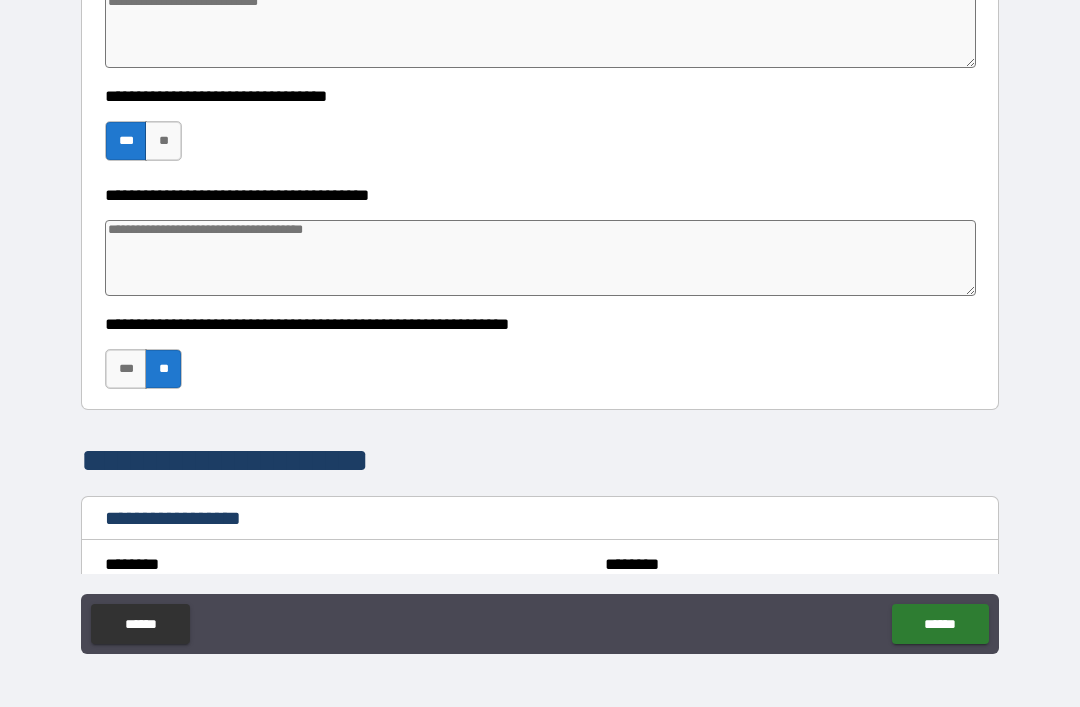 type on "*" 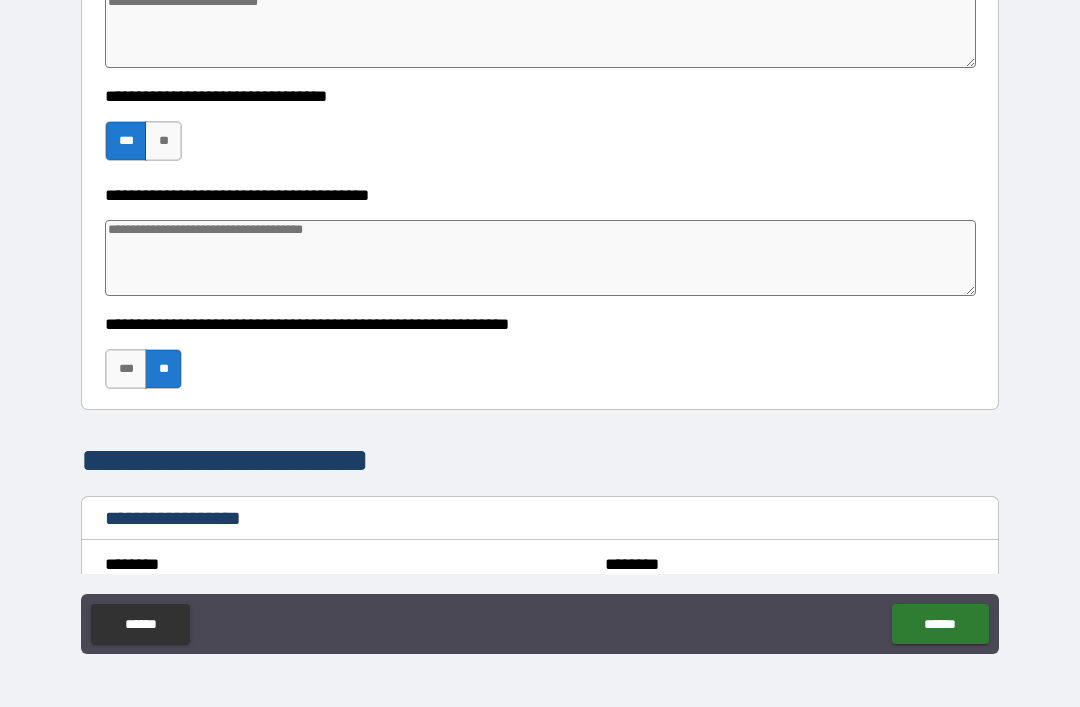 type on "*" 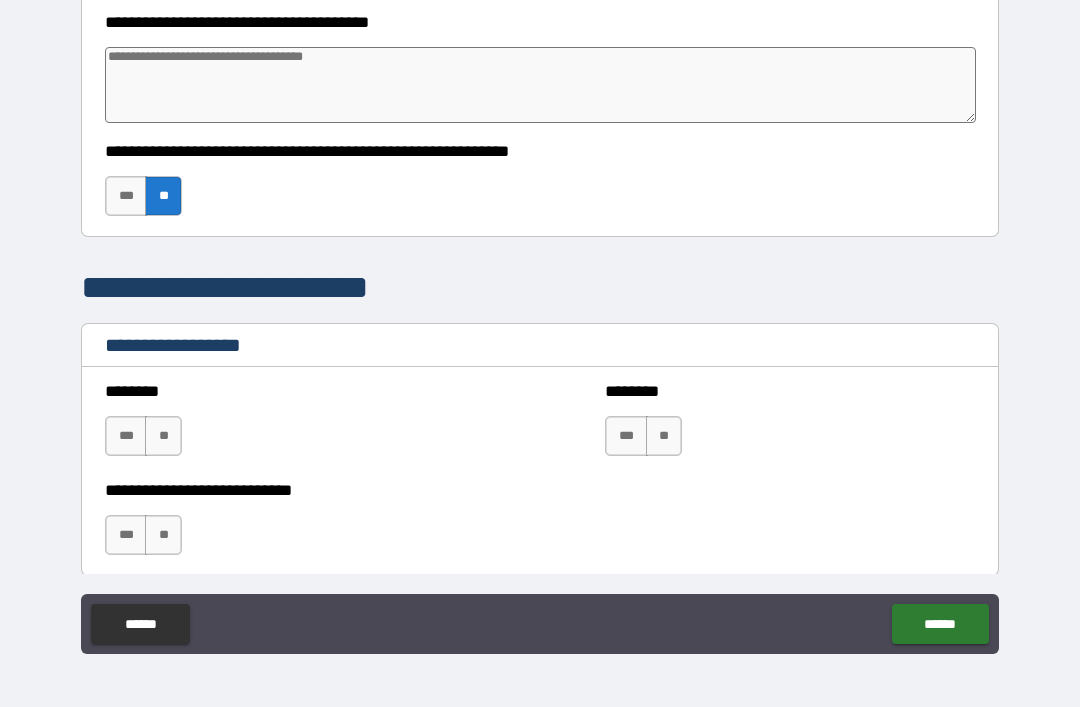 scroll, scrollTop: 838, scrollLeft: 0, axis: vertical 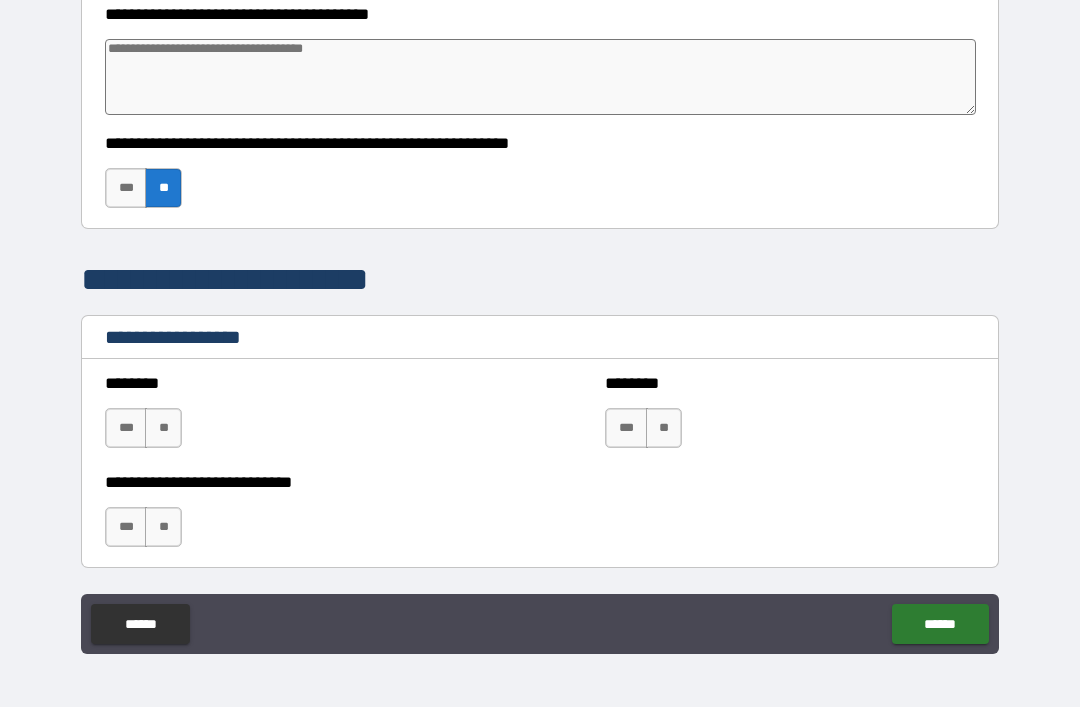 click on "**" at bounding box center [163, 428] 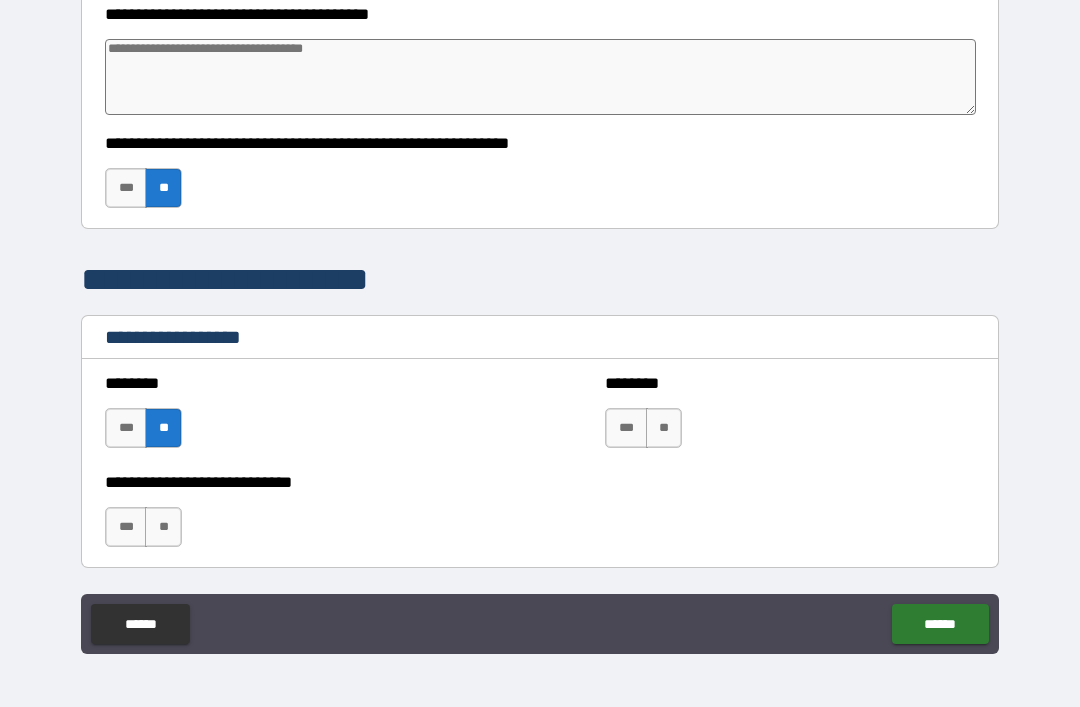 type on "*" 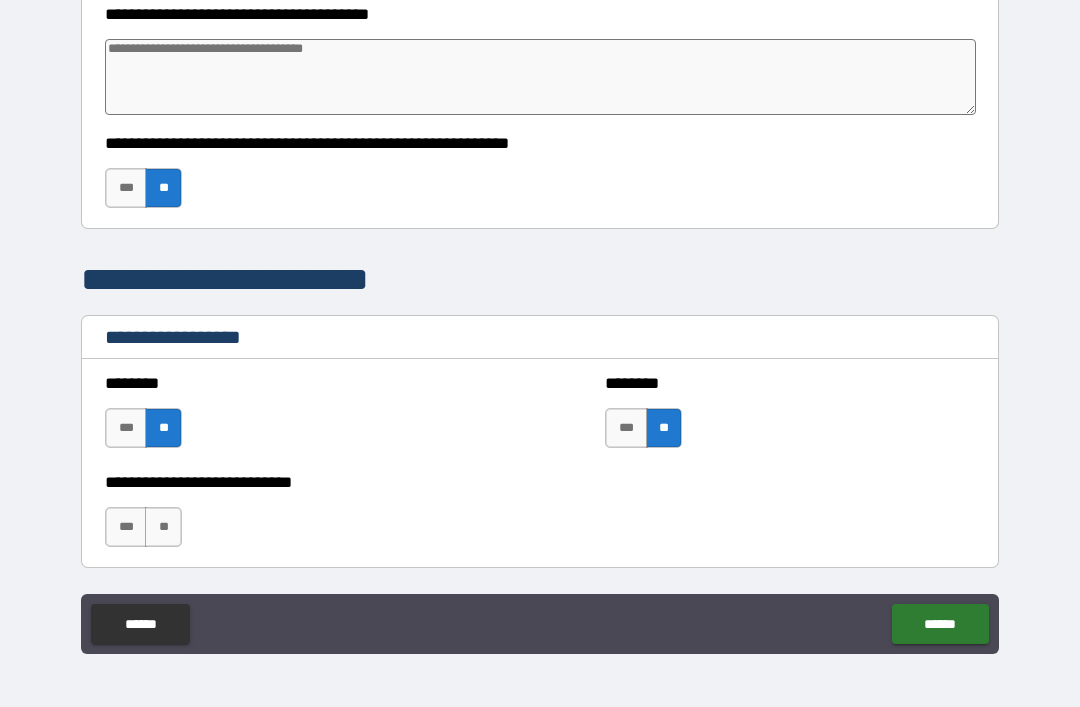 type on "*" 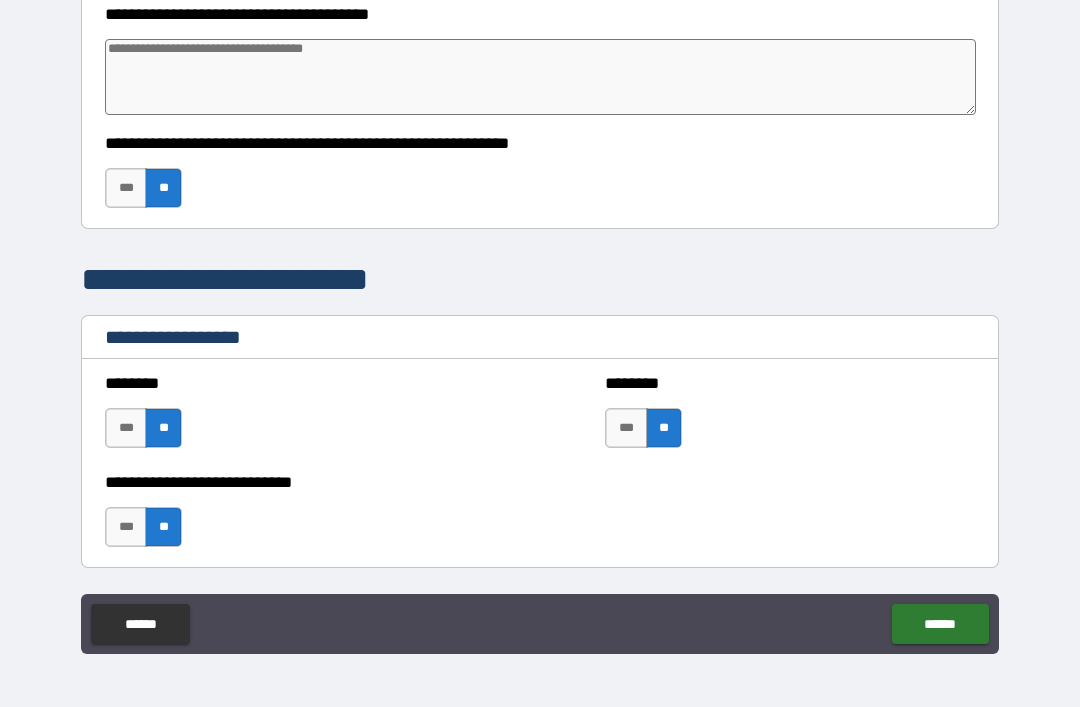 type on "*" 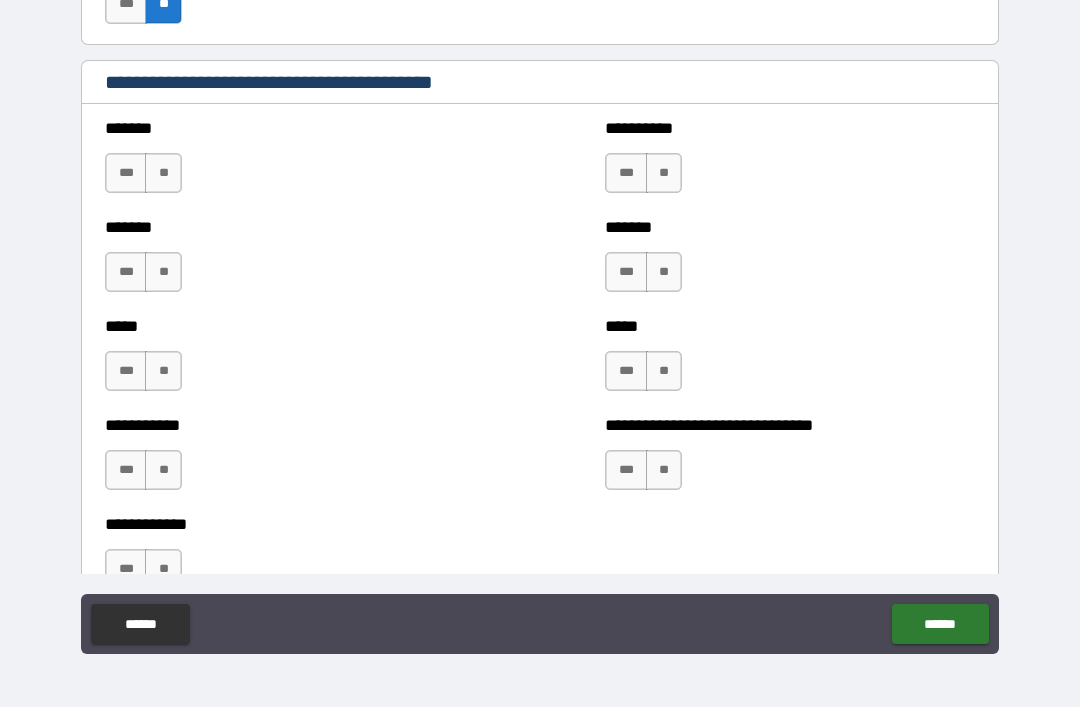 scroll, scrollTop: 1360, scrollLeft: 0, axis: vertical 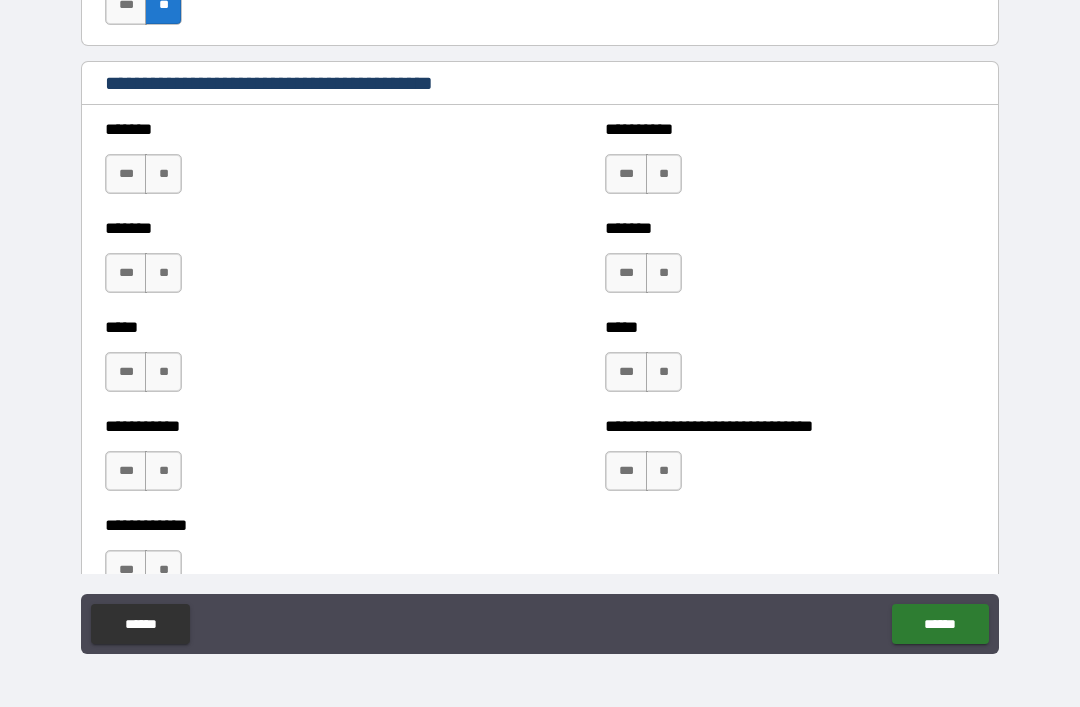 click on "**" at bounding box center (163, 174) 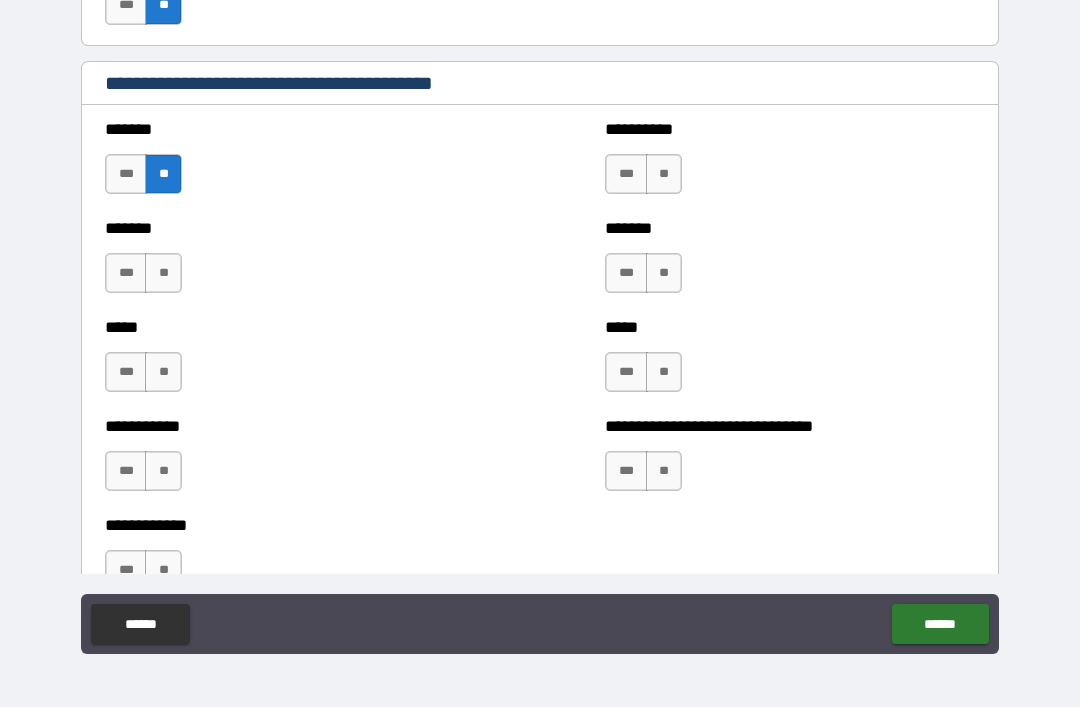 type on "*" 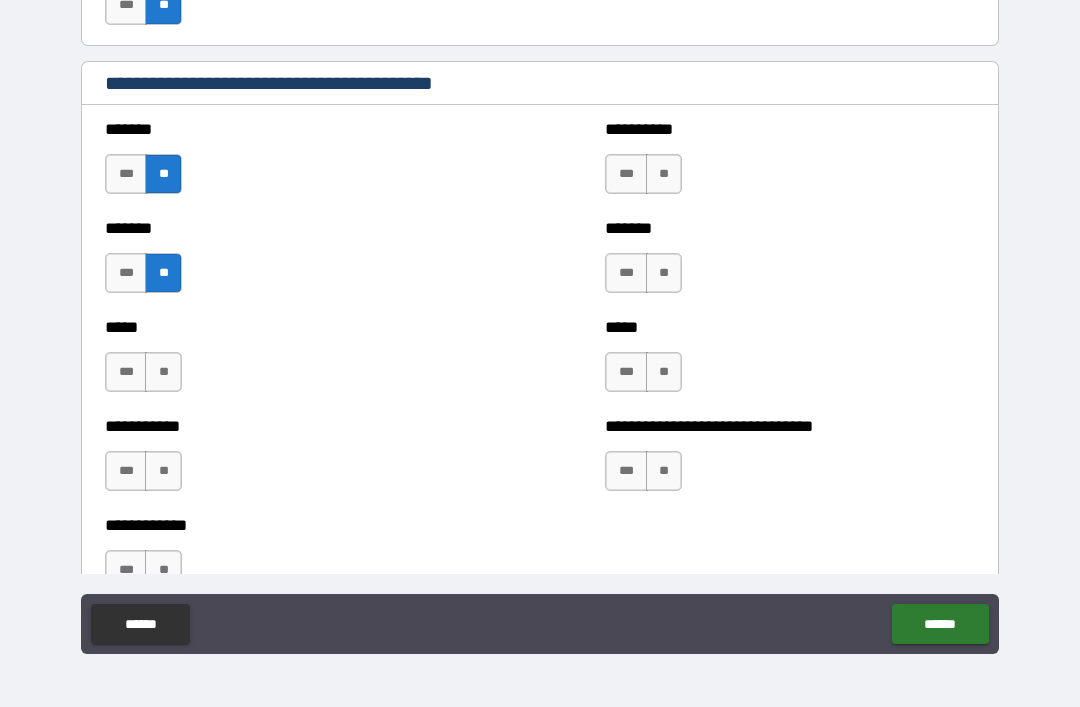 type on "*" 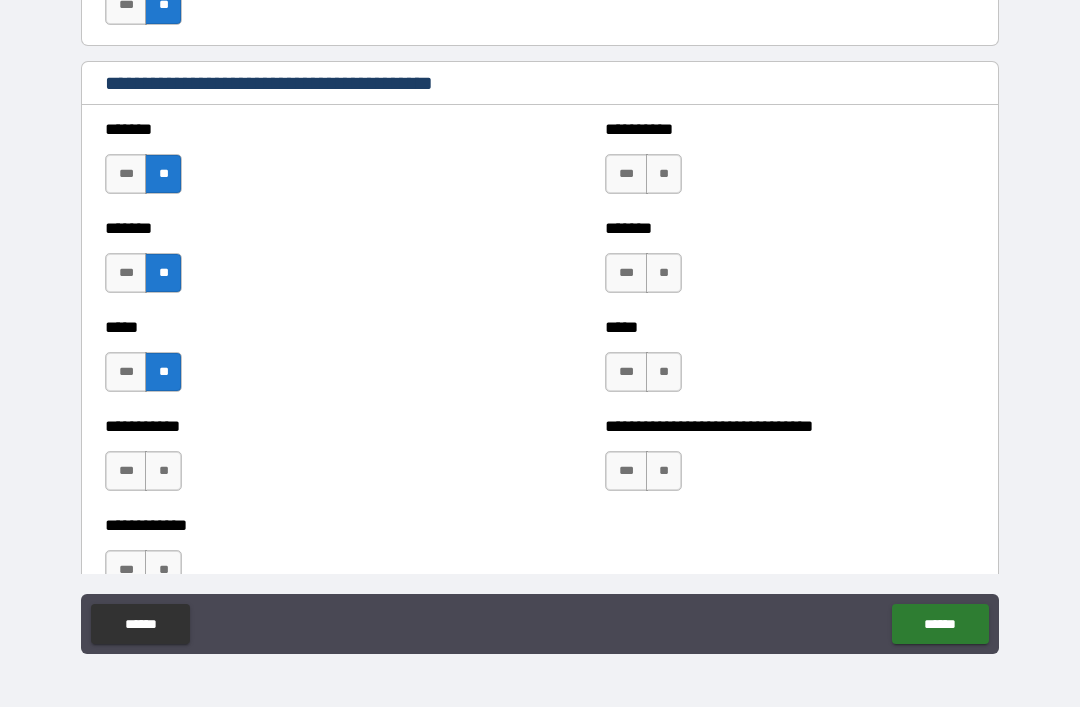 type on "*" 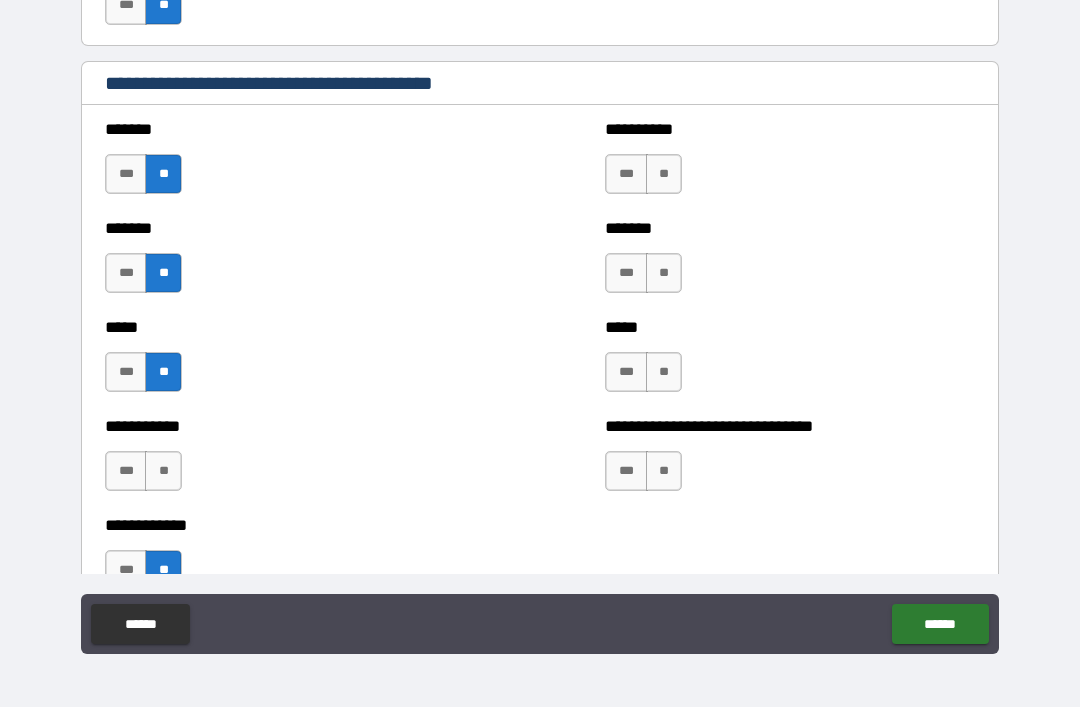 type on "*" 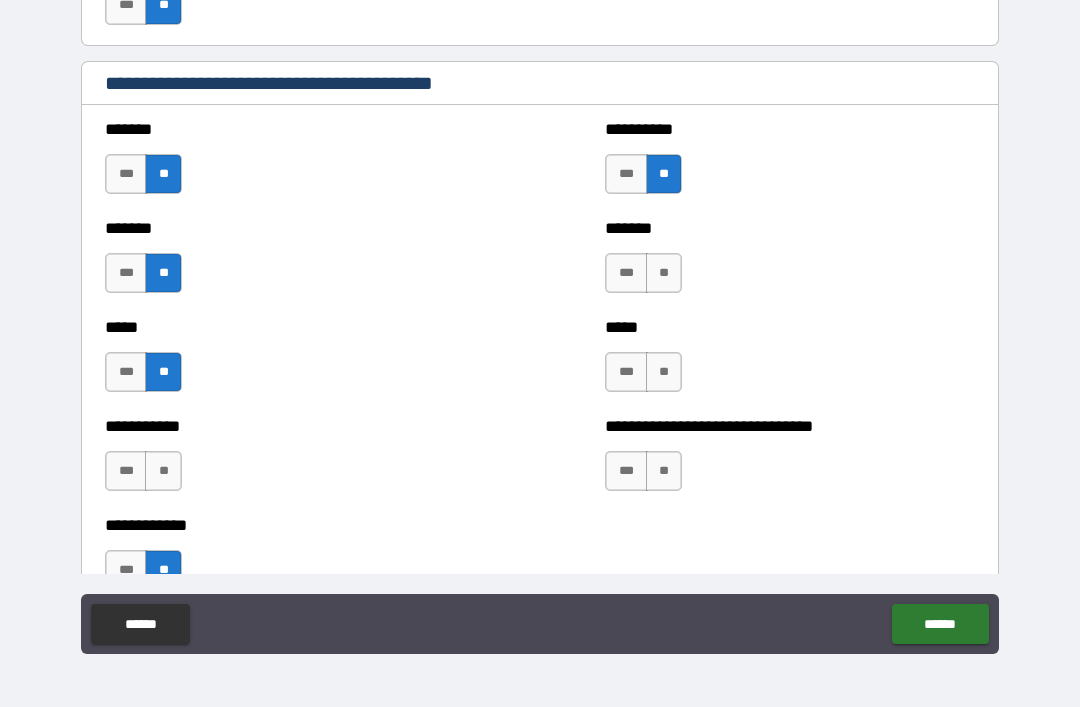type on "*" 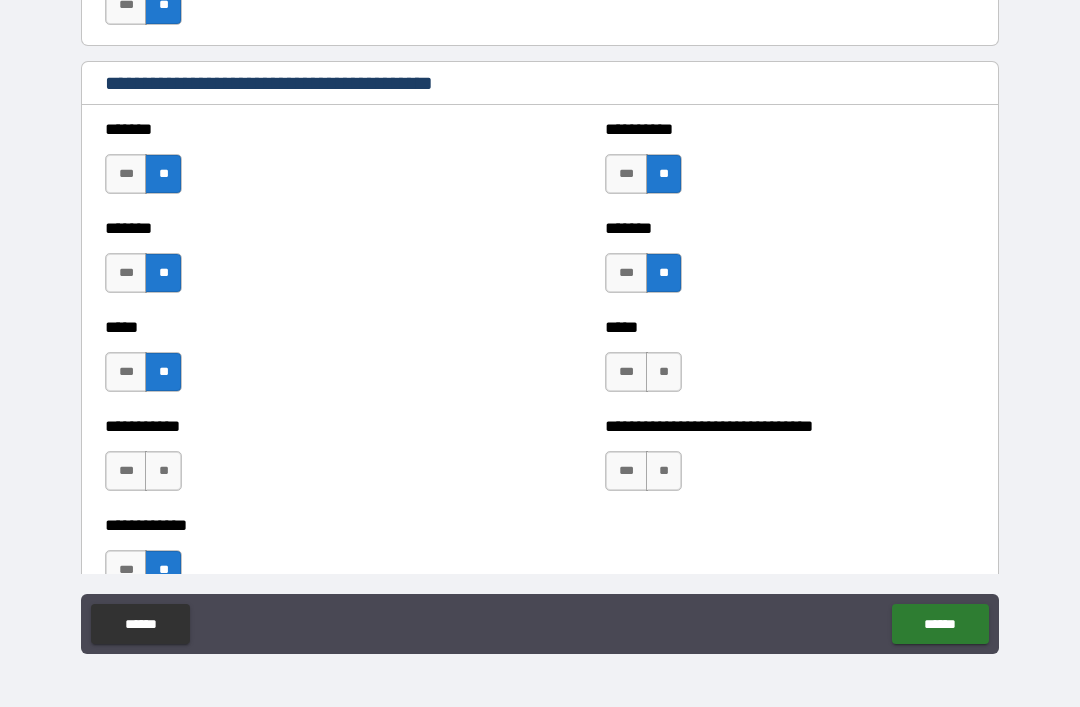 type on "*" 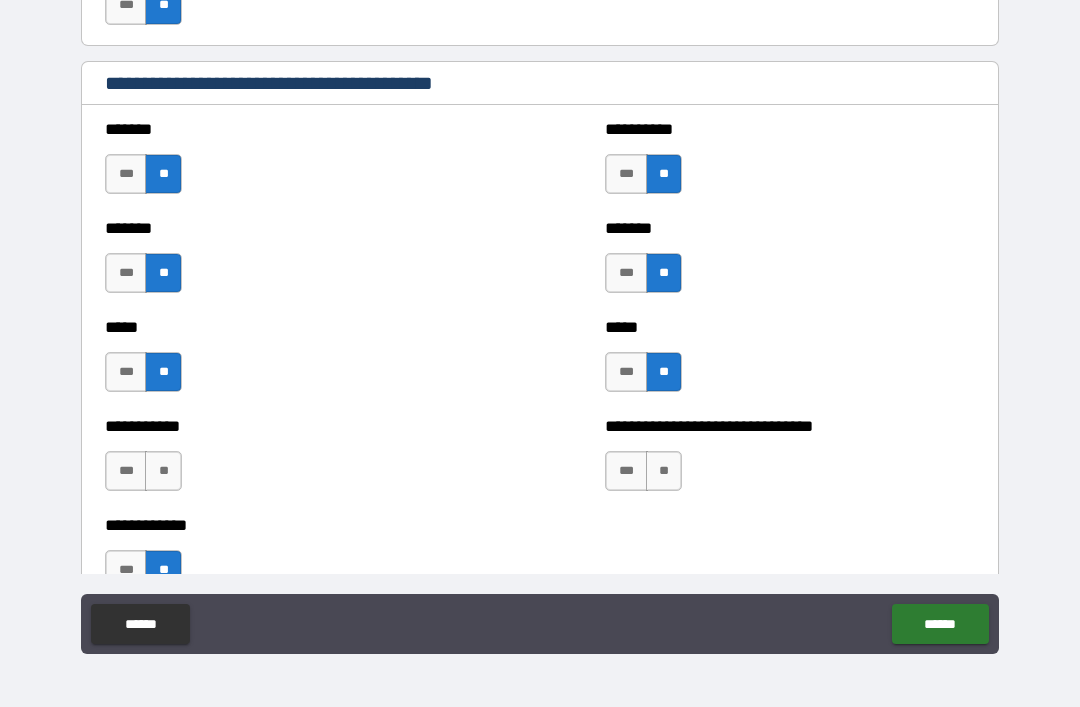 type on "*" 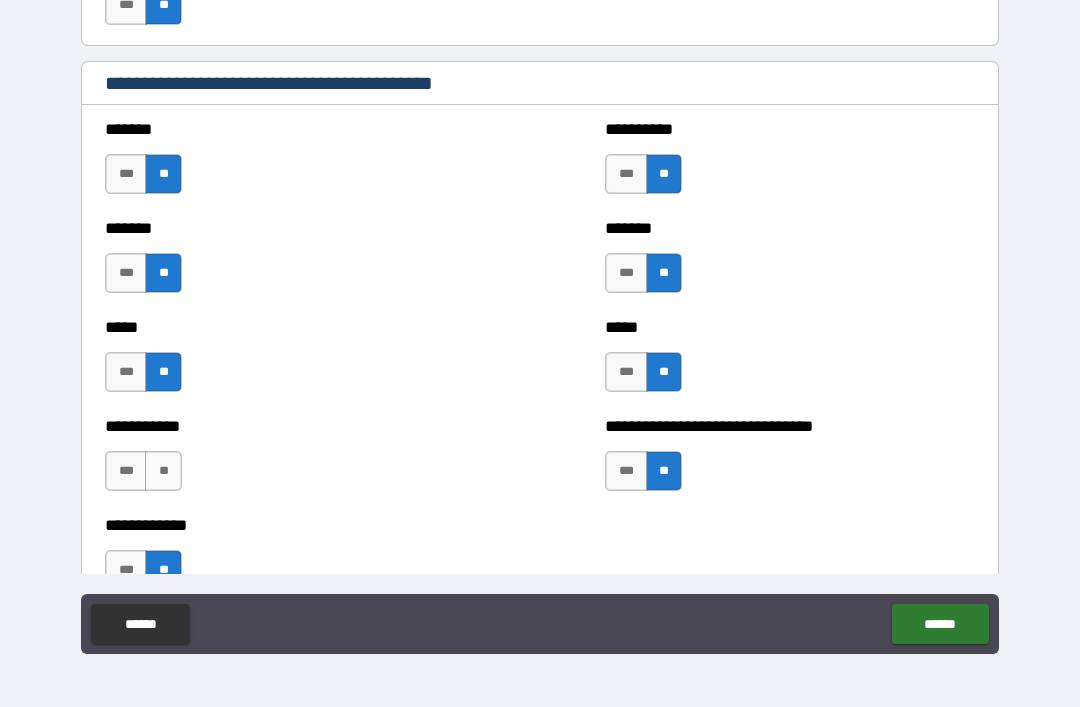 type on "*" 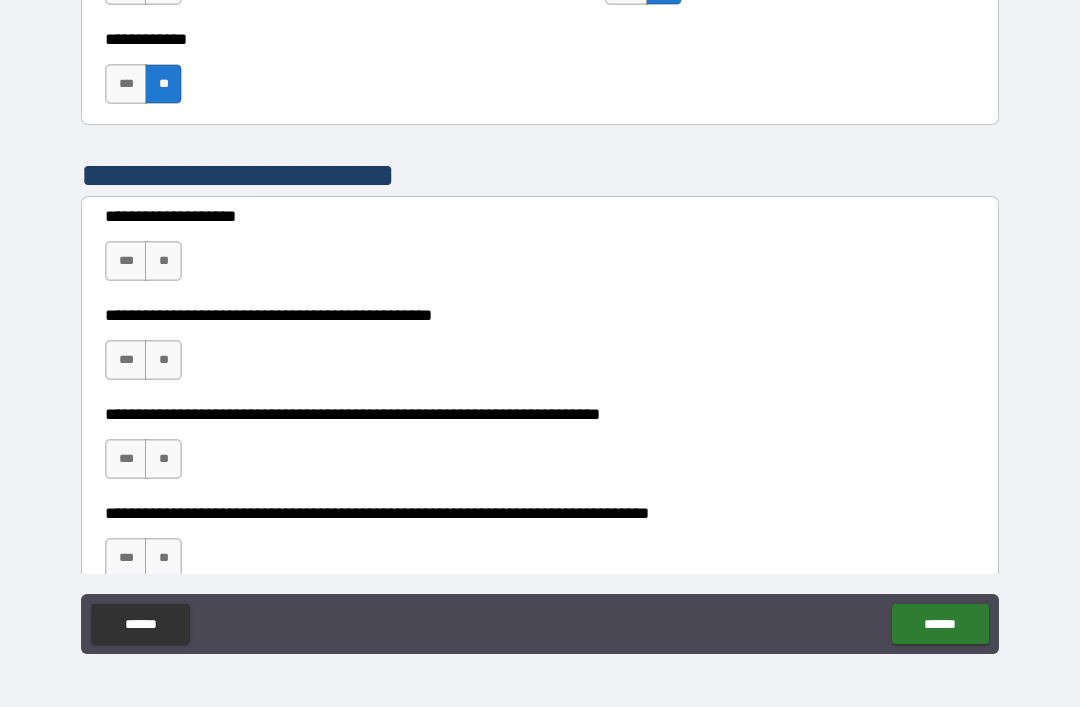 scroll, scrollTop: 1848, scrollLeft: 0, axis: vertical 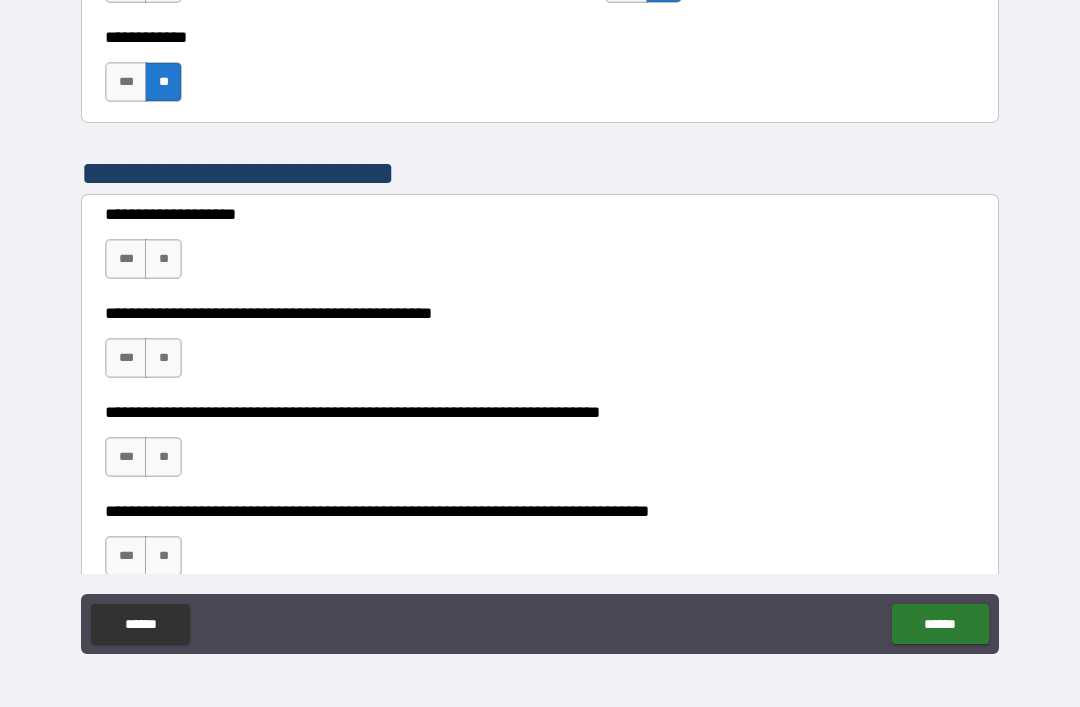 click on "**" at bounding box center (163, 457) 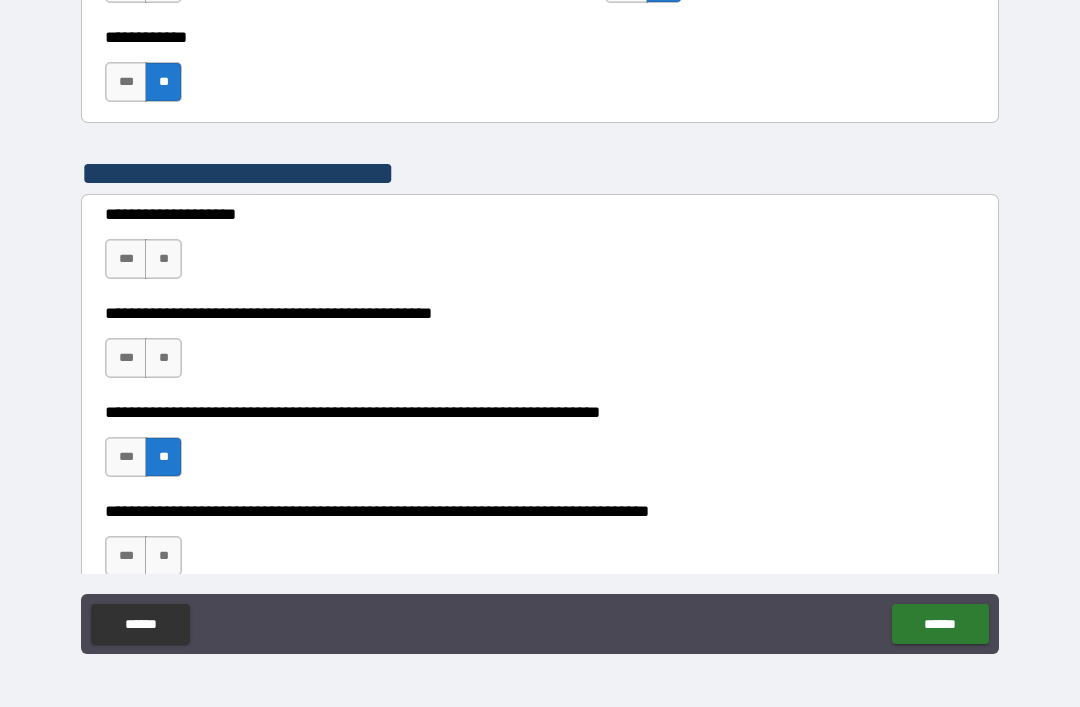 type on "*" 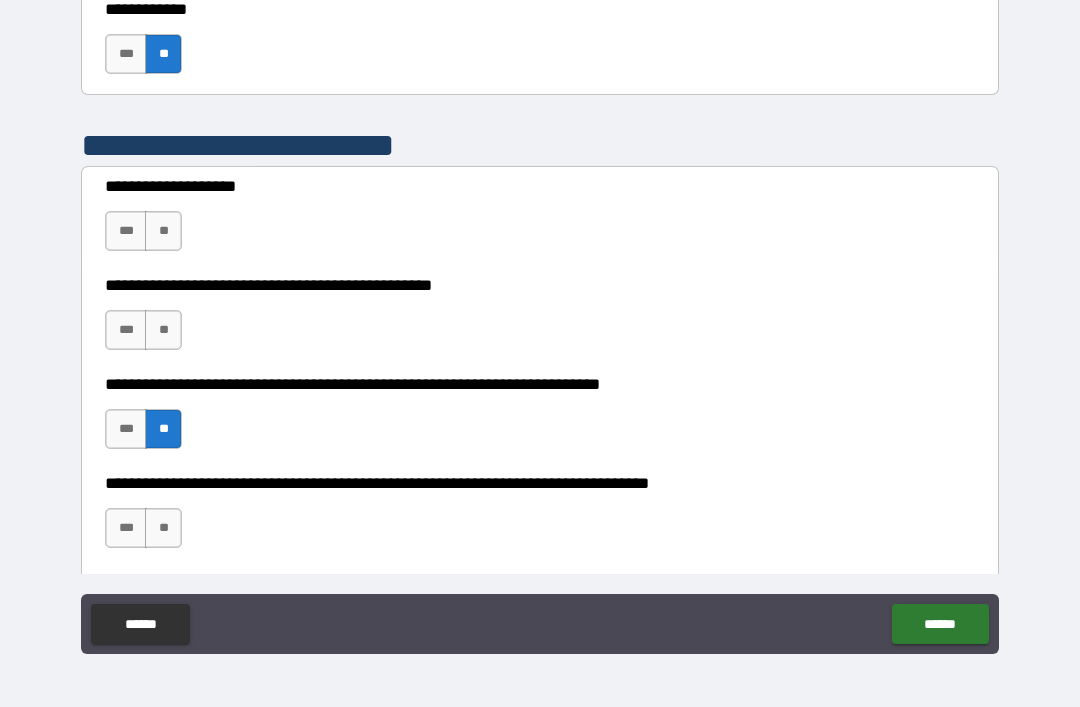 click on "**" at bounding box center (163, 528) 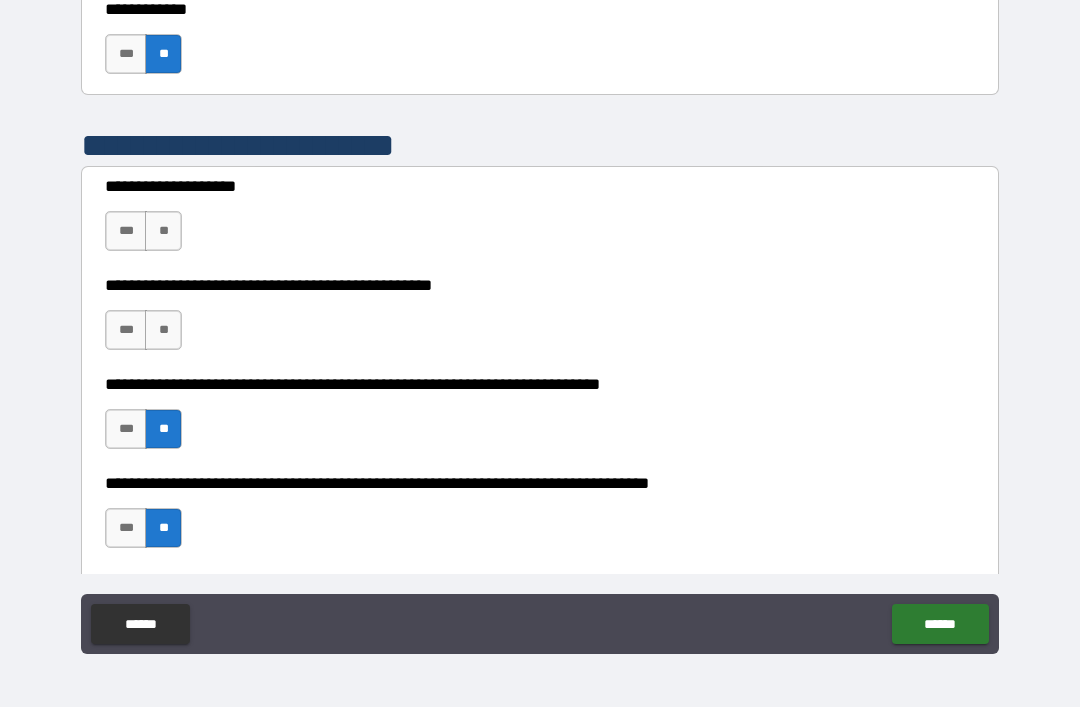 type on "*" 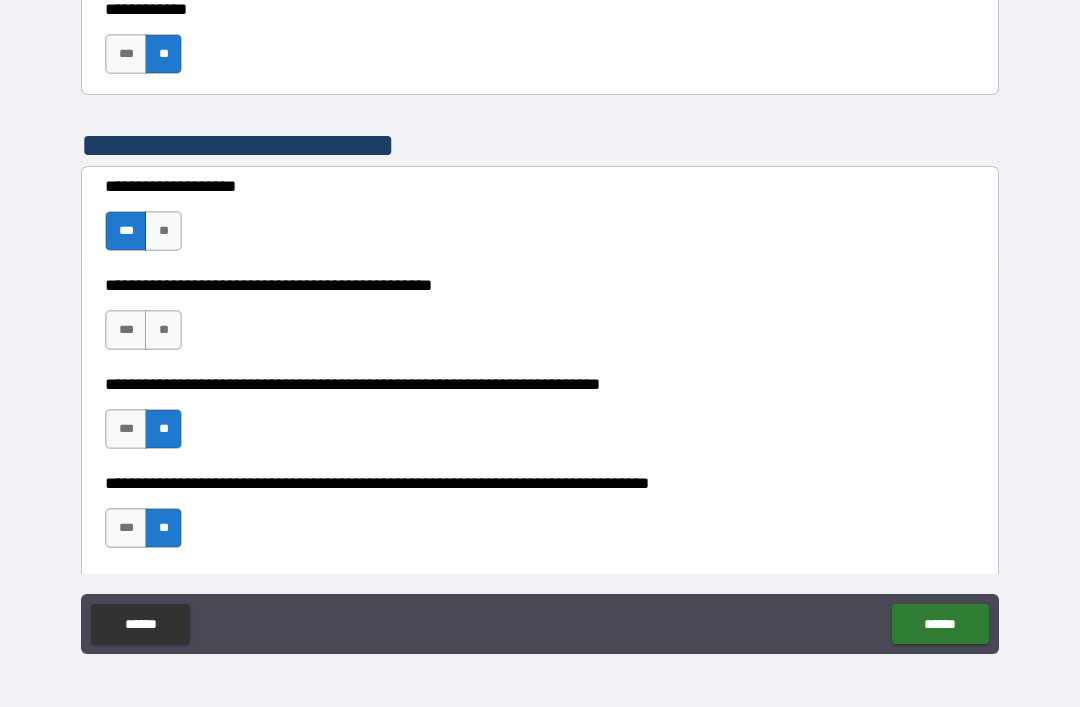 type on "*" 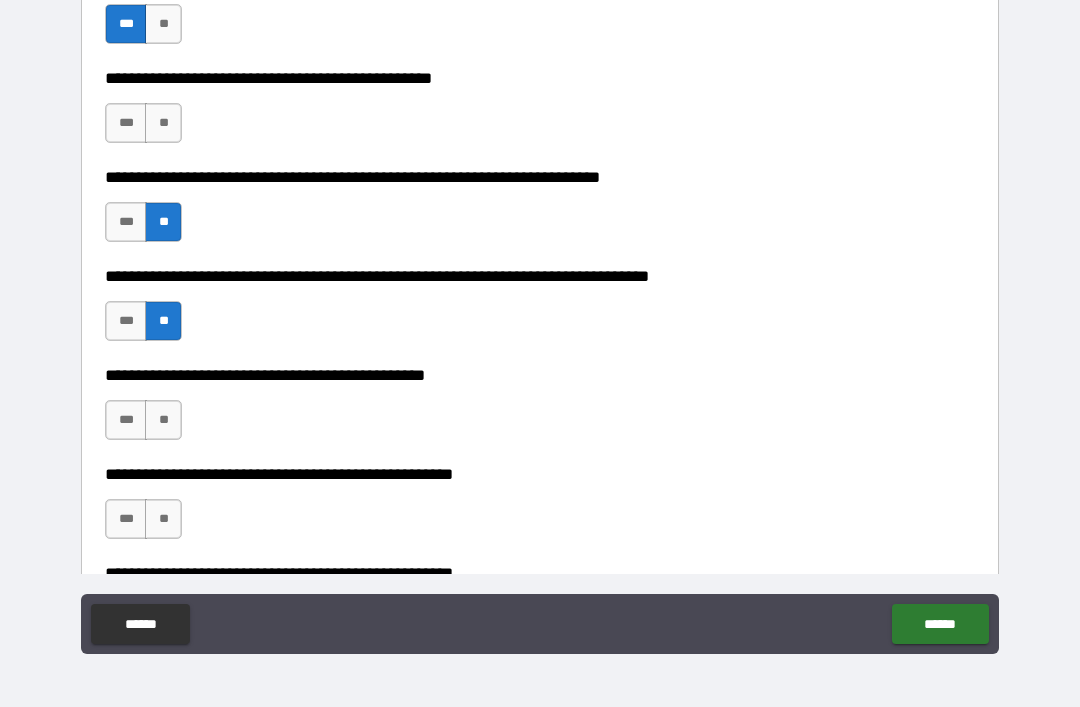 scroll, scrollTop: 2084, scrollLeft: 0, axis: vertical 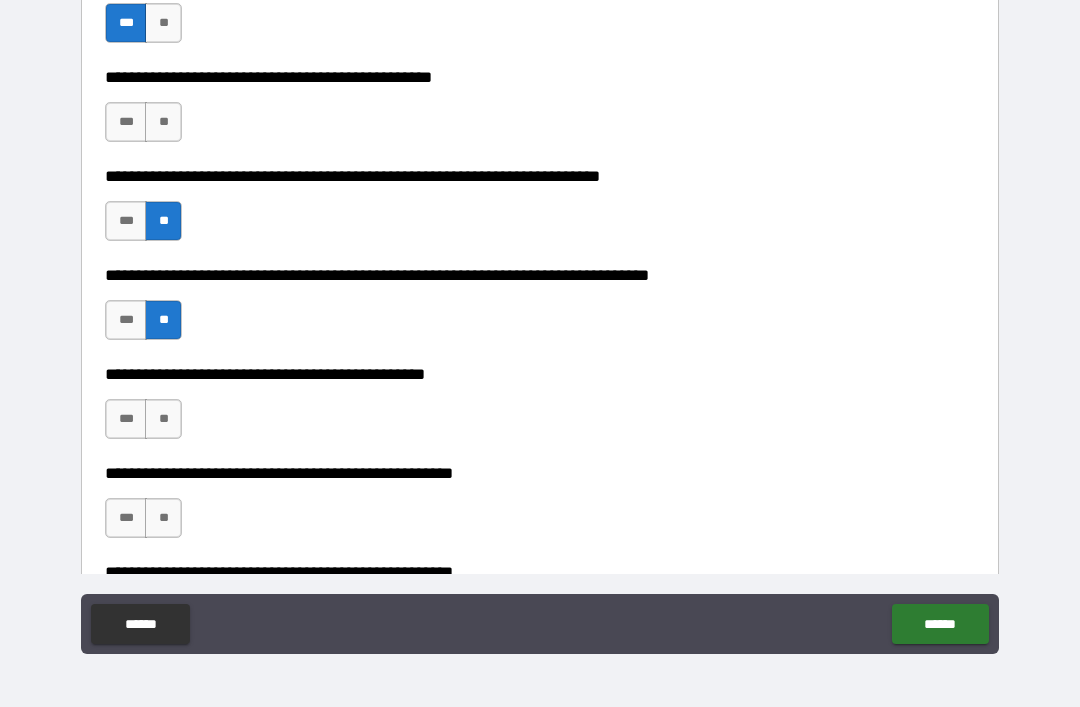 click on "**" at bounding box center [163, 419] 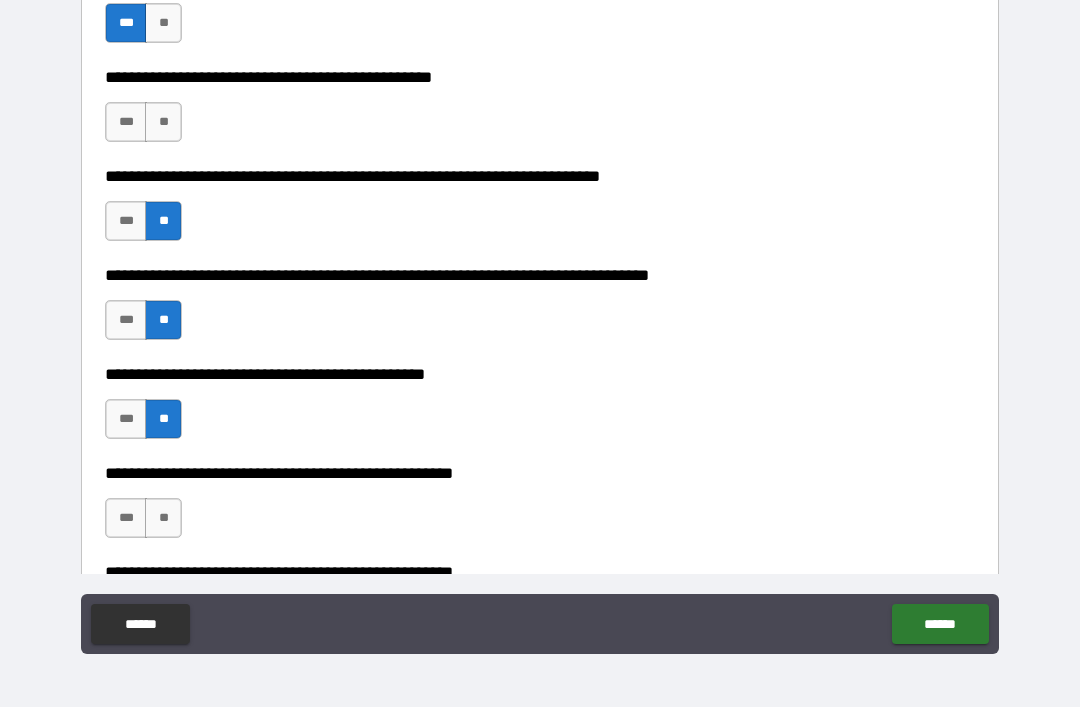type on "*" 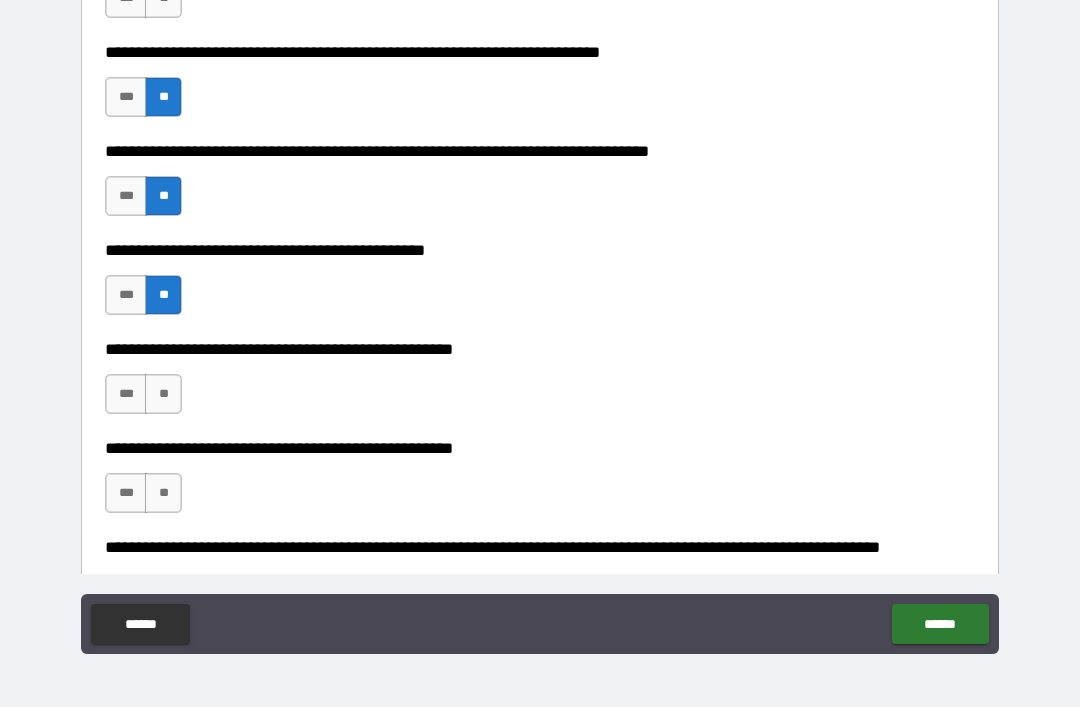 scroll, scrollTop: 2209, scrollLeft: 0, axis: vertical 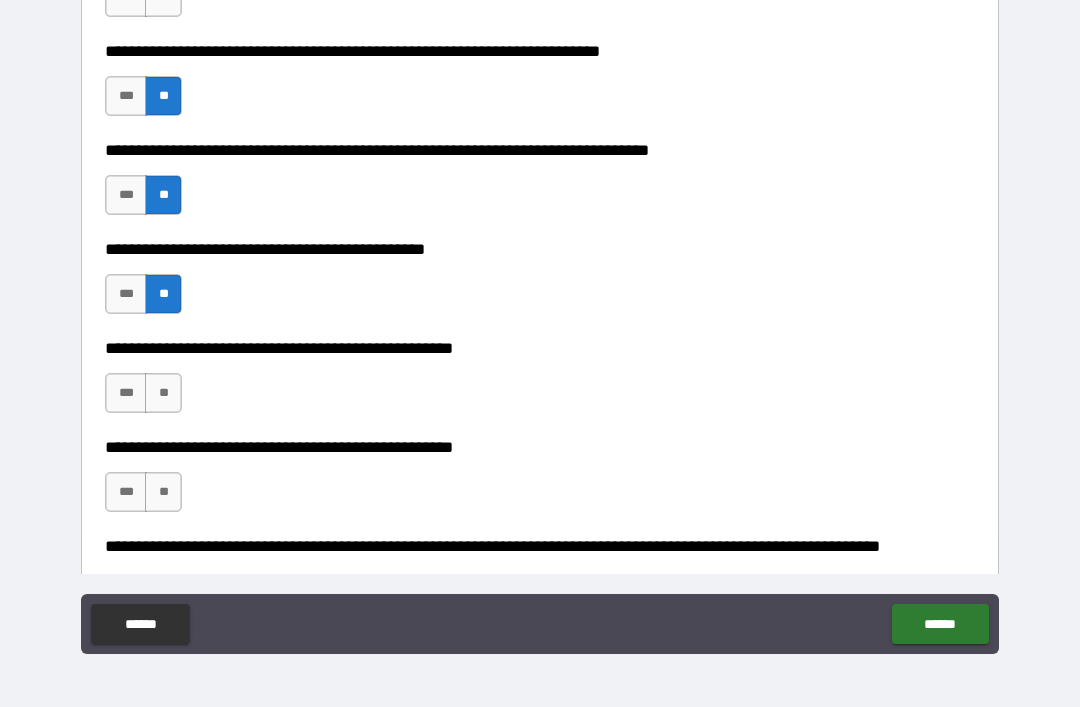 click on "**" at bounding box center (163, 393) 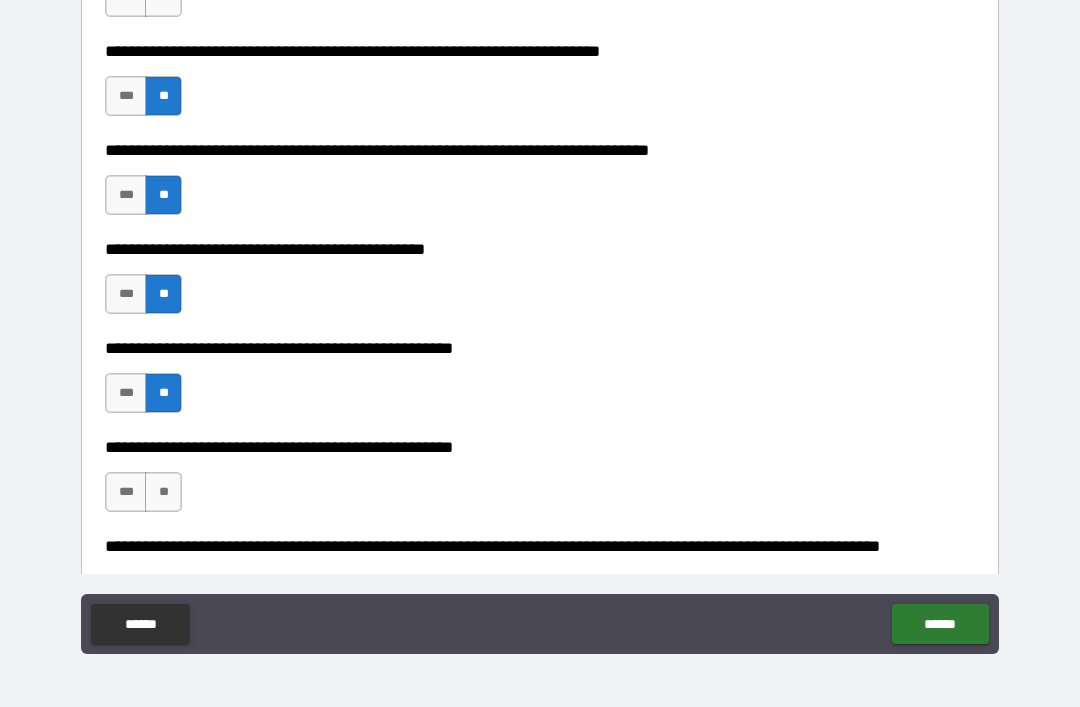 type on "*" 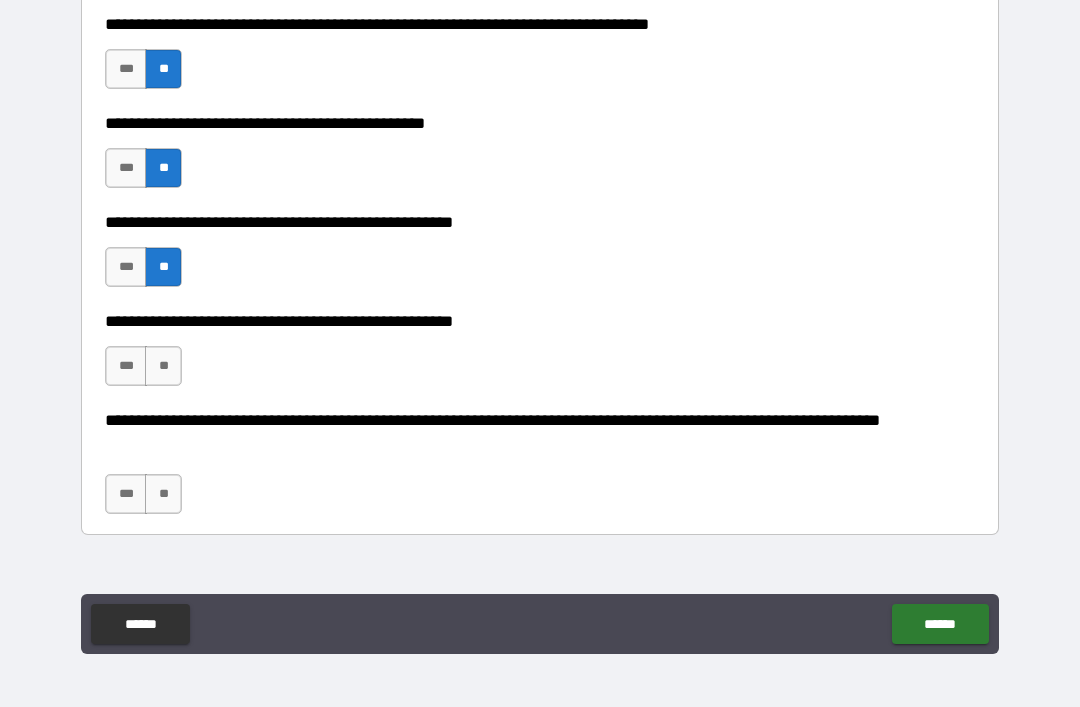 scroll, scrollTop: 2336, scrollLeft: 0, axis: vertical 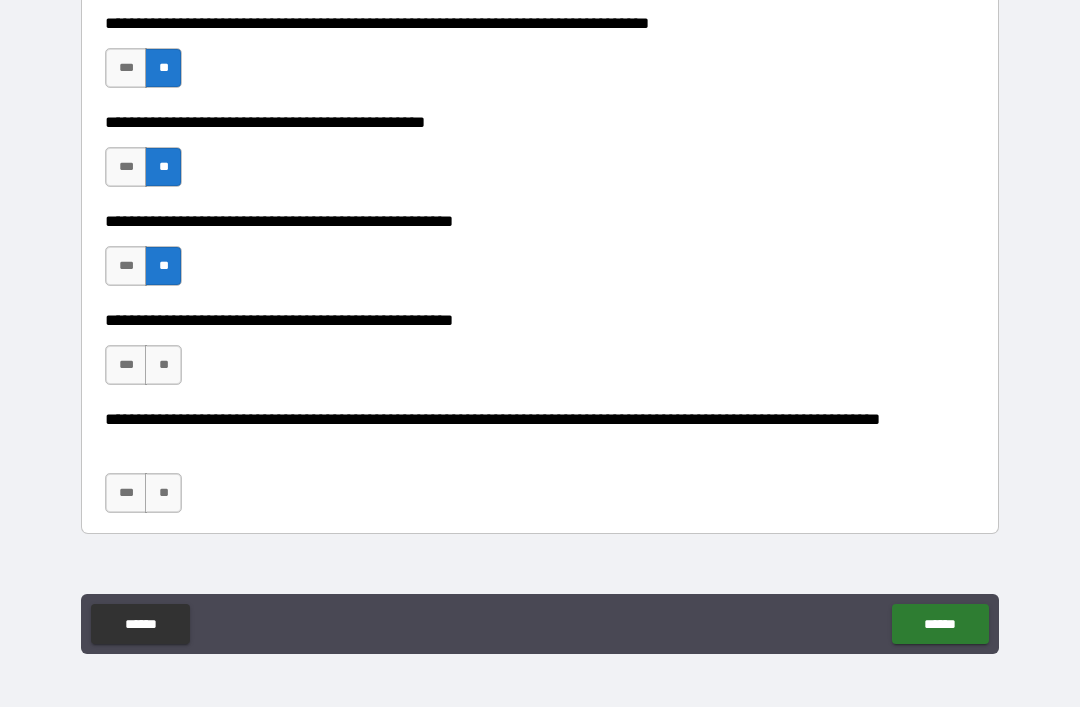click on "**" at bounding box center [163, 365] 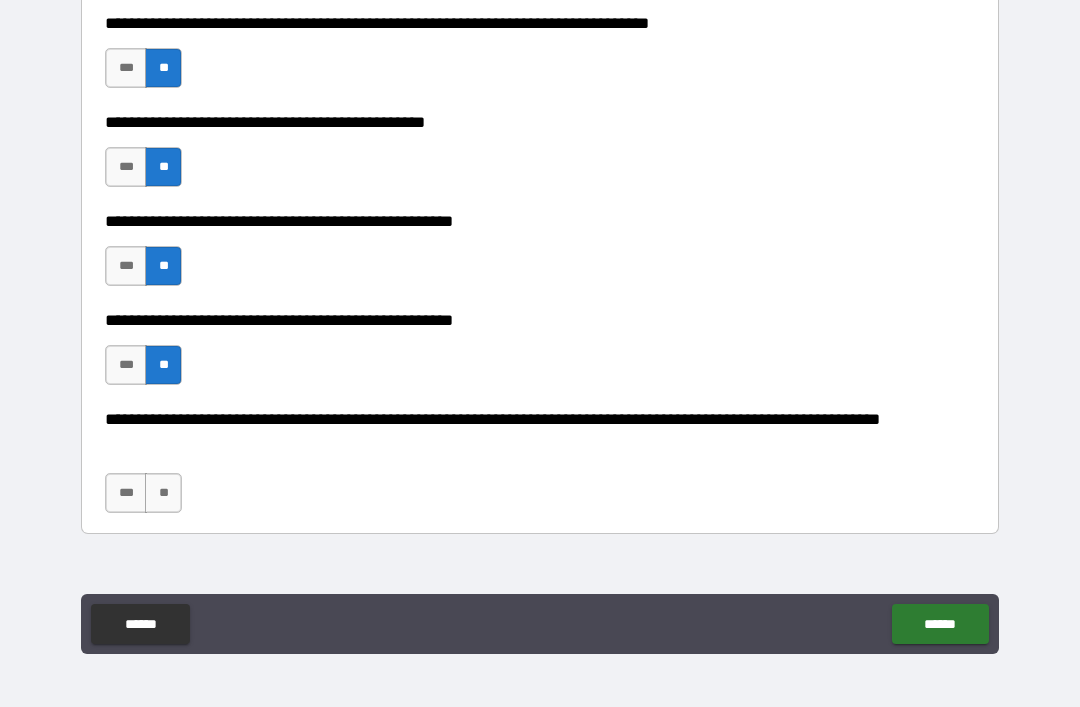 type on "*" 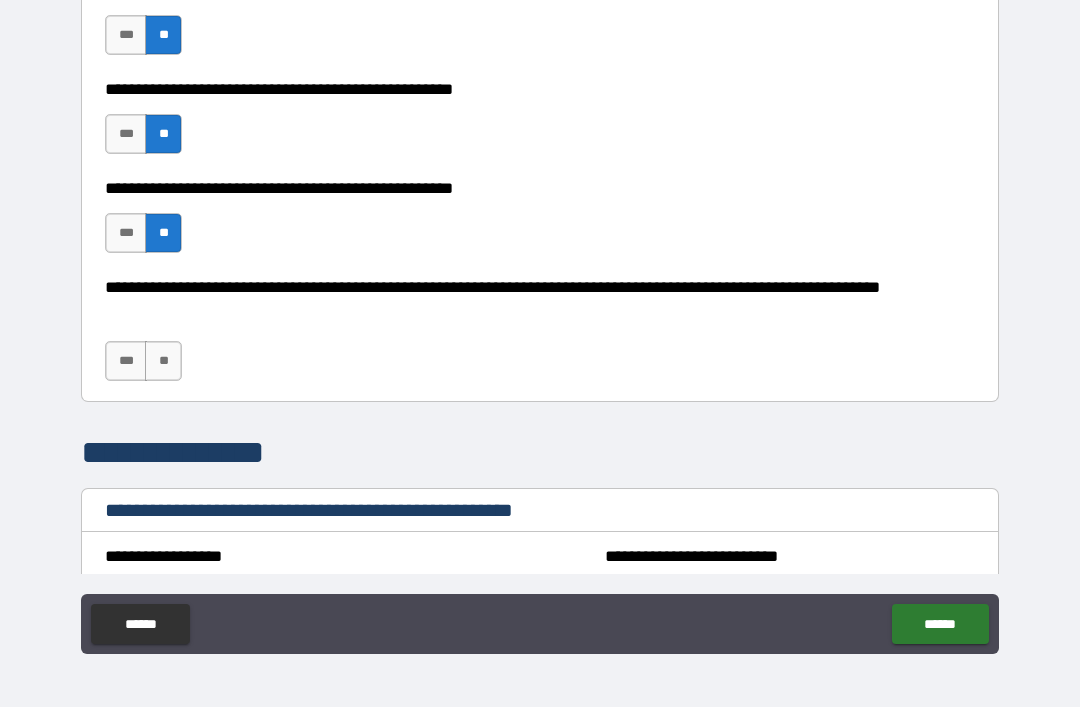 scroll, scrollTop: 2475, scrollLeft: 0, axis: vertical 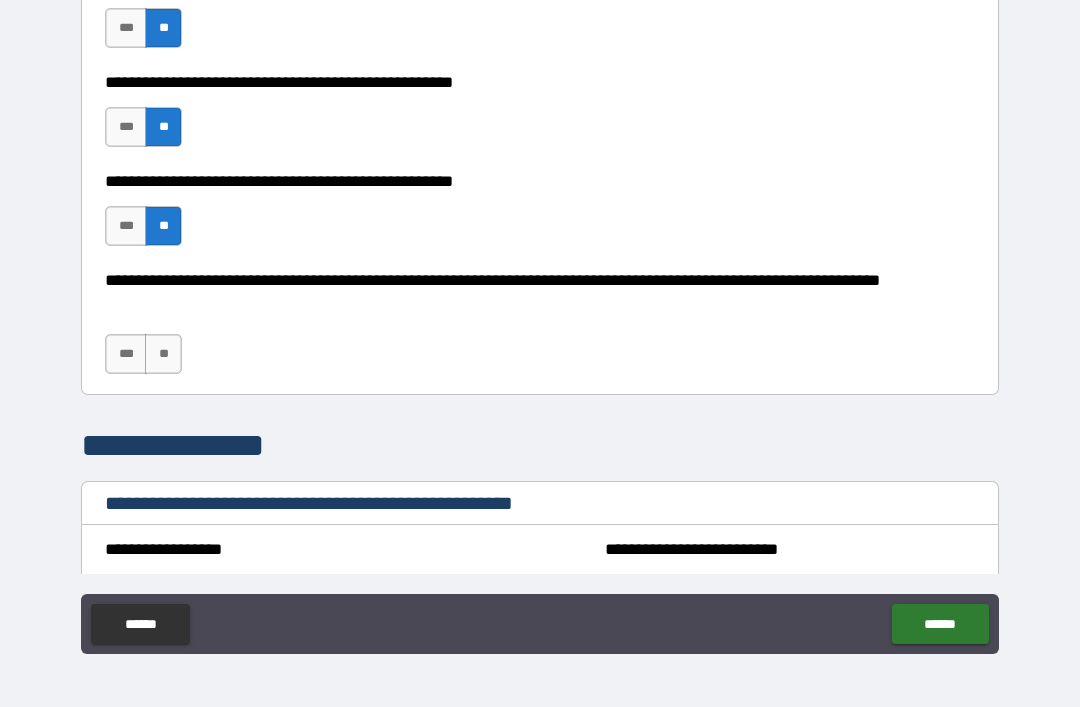 click on "**" at bounding box center [163, 354] 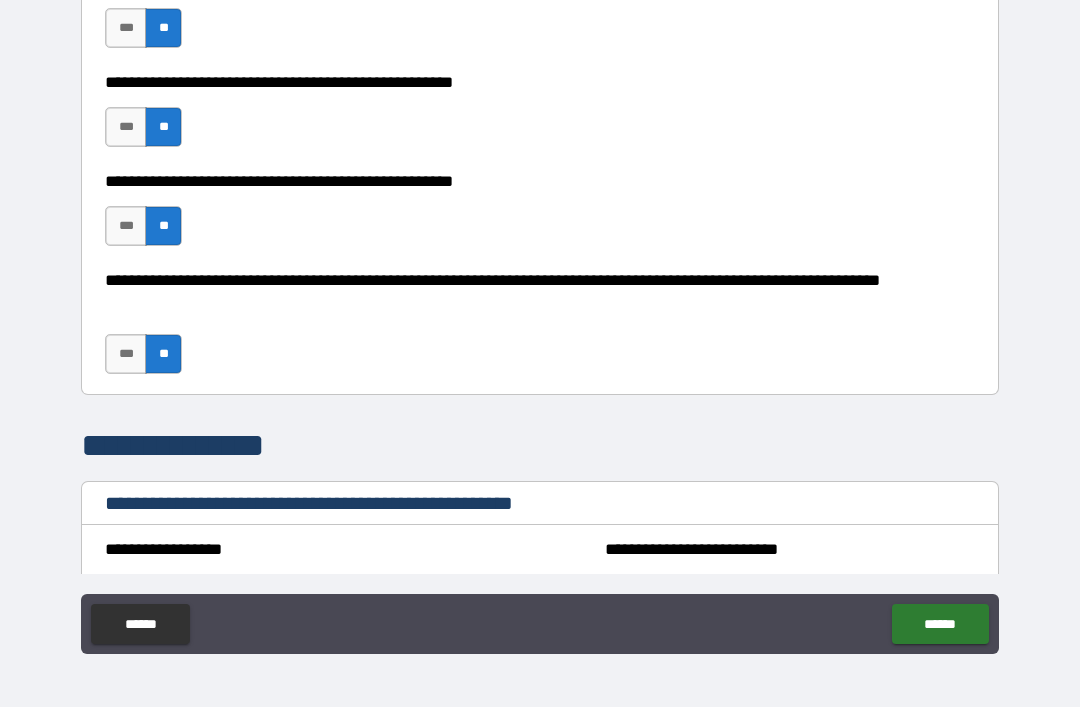 type on "*" 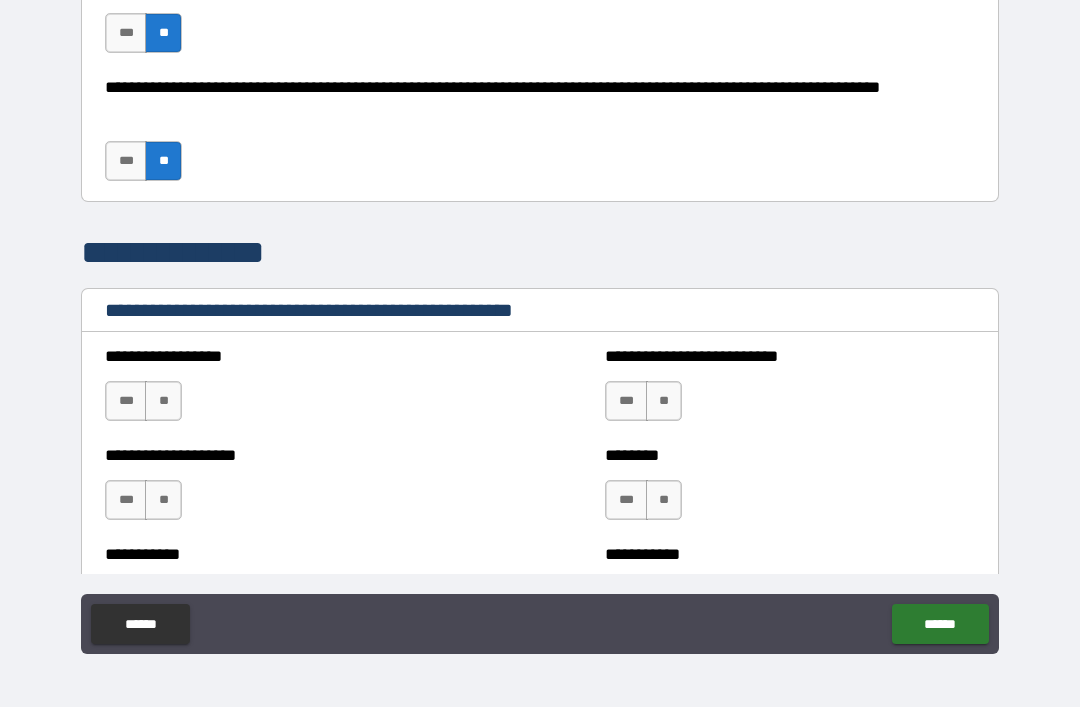 scroll, scrollTop: 2670, scrollLeft: 0, axis: vertical 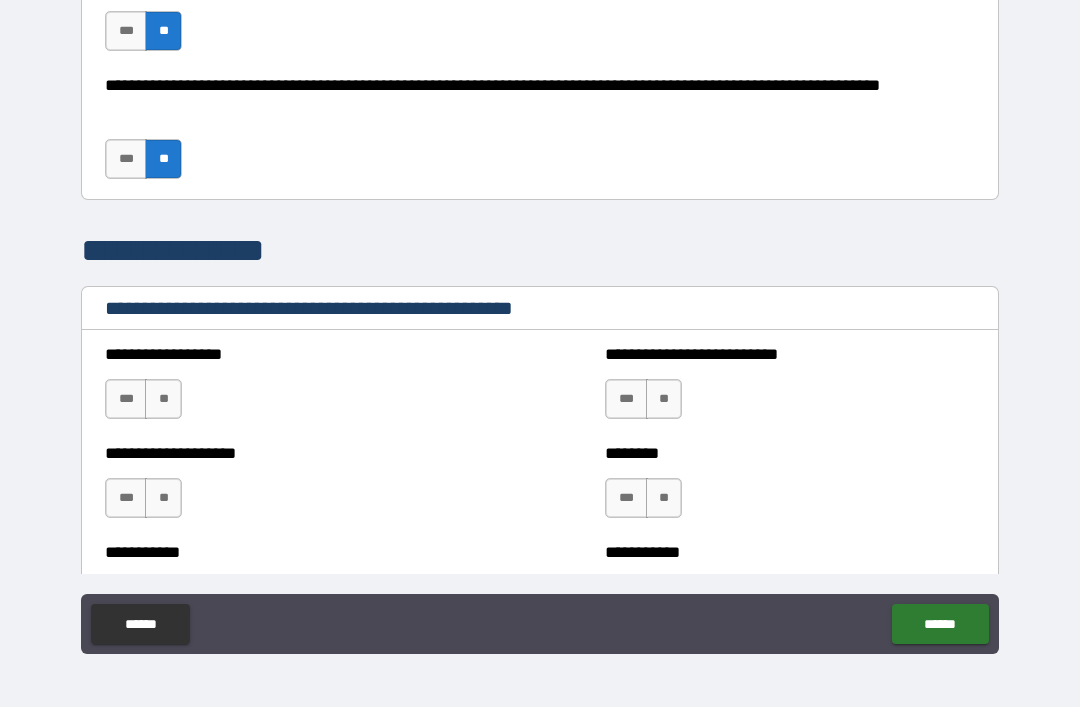 click on "**********" at bounding box center (290, 389) 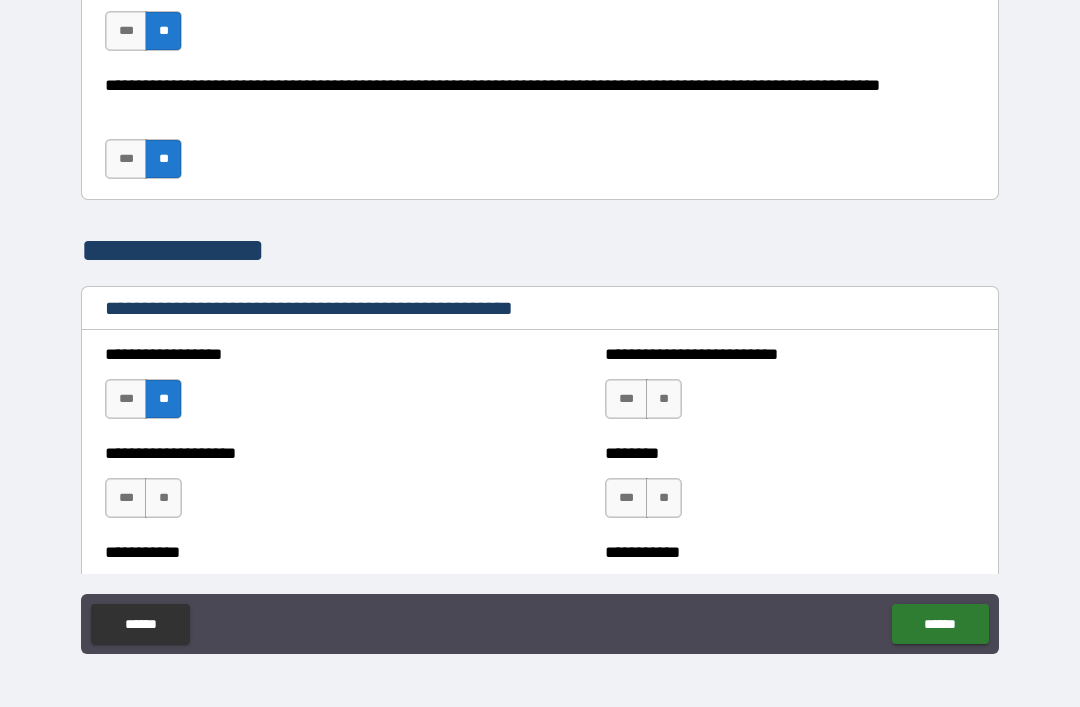 type on "*" 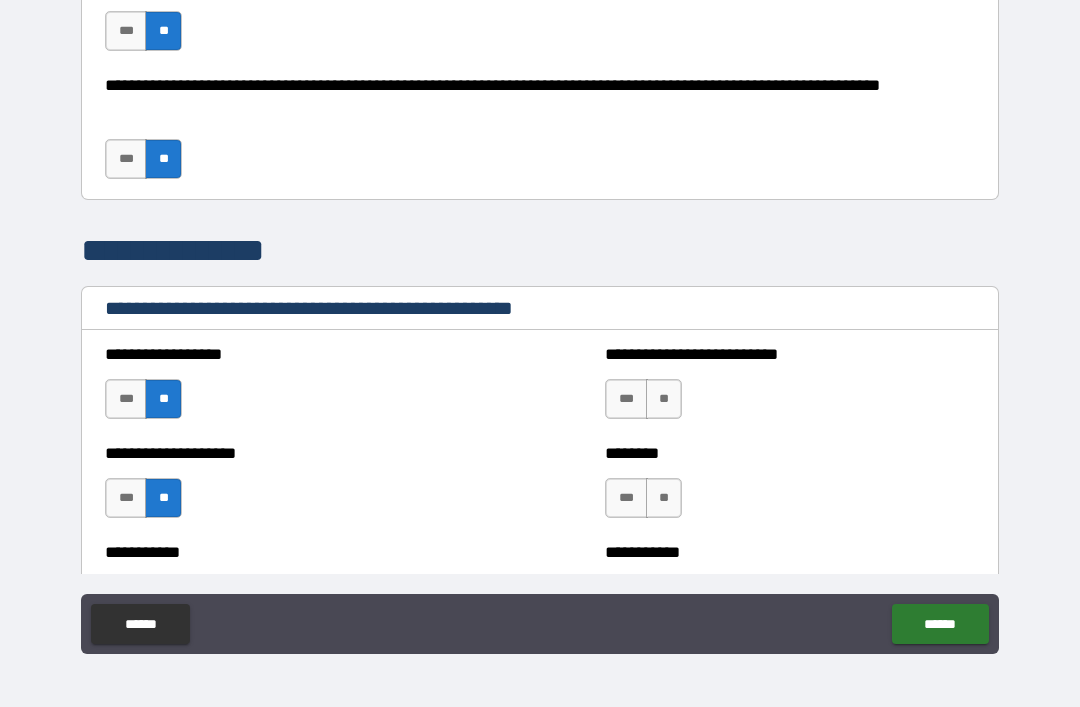type on "*" 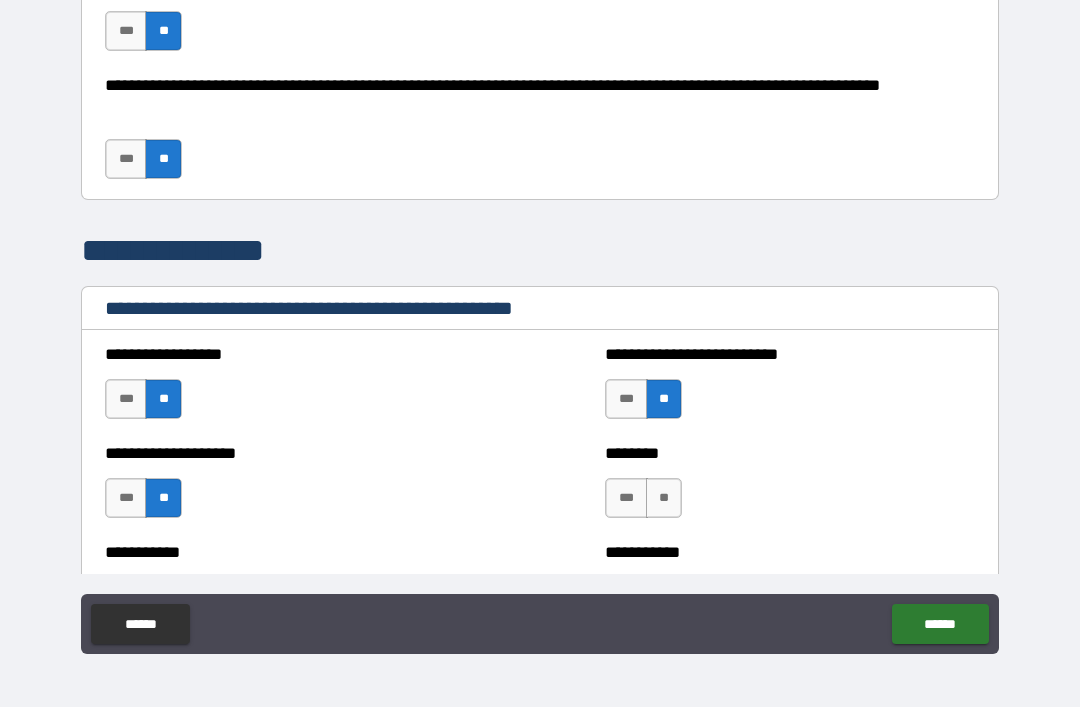 type on "*" 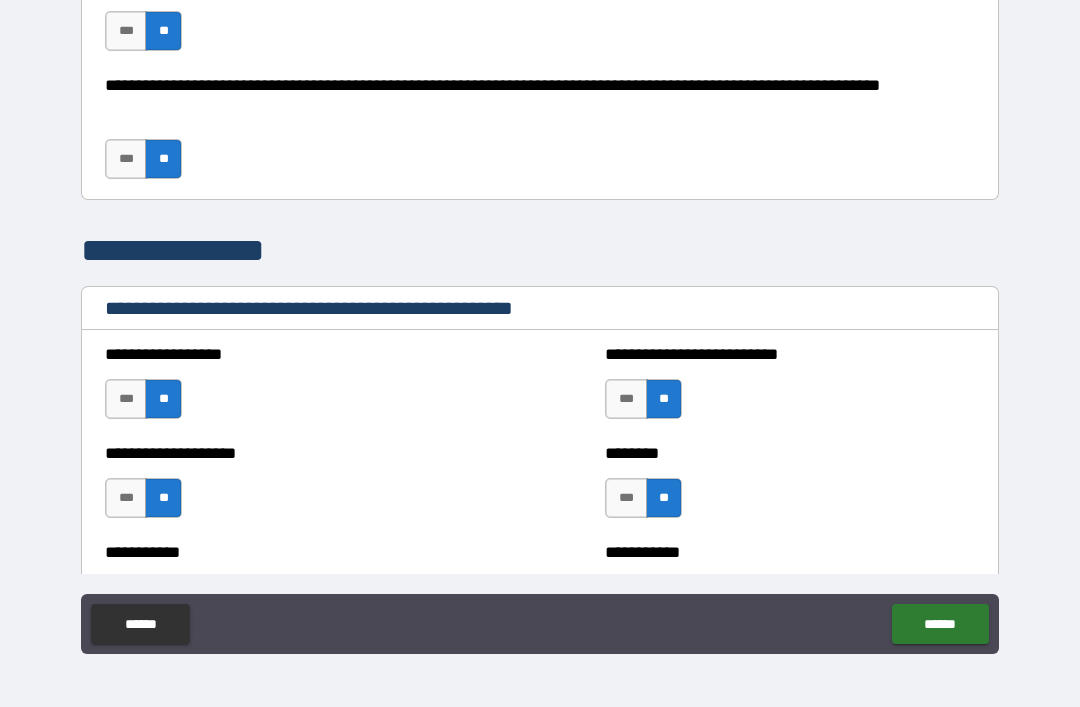 type on "*" 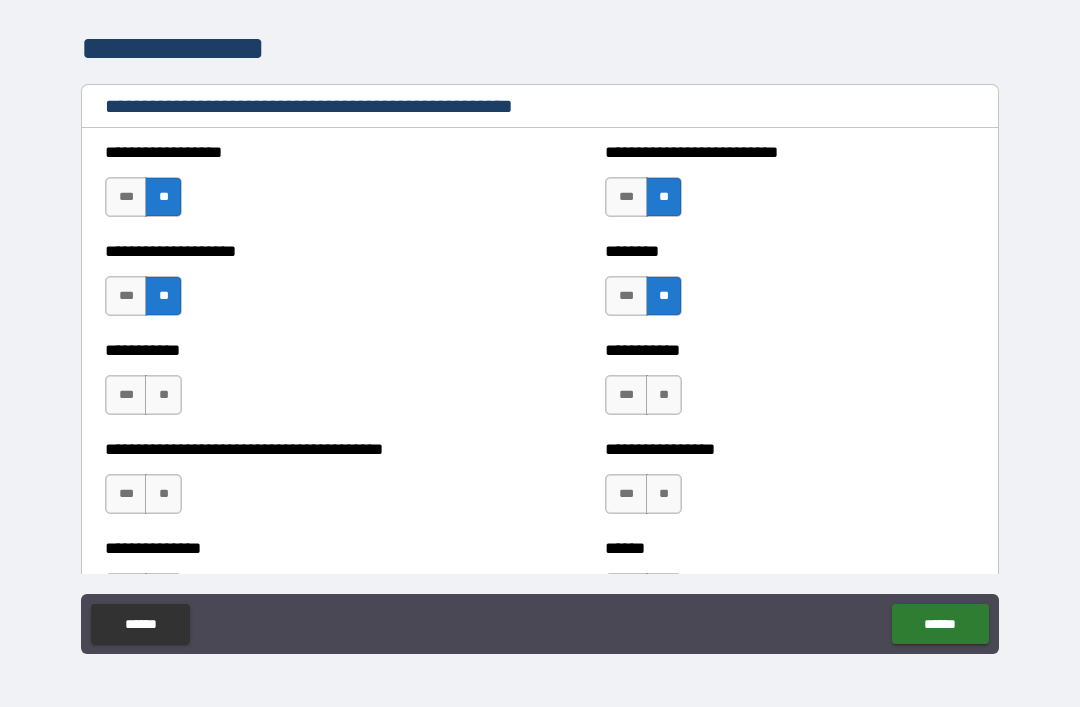 scroll, scrollTop: 2879, scrollLeft: 0, axis: vertical 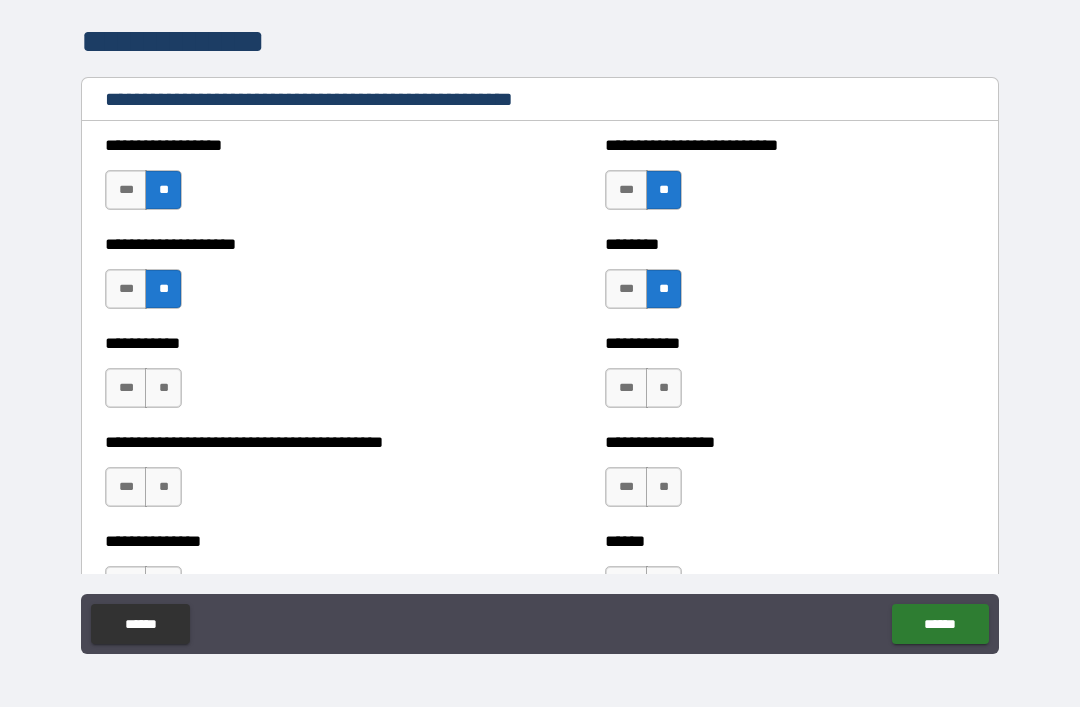 click on "**" at bounding box center [163, 388] 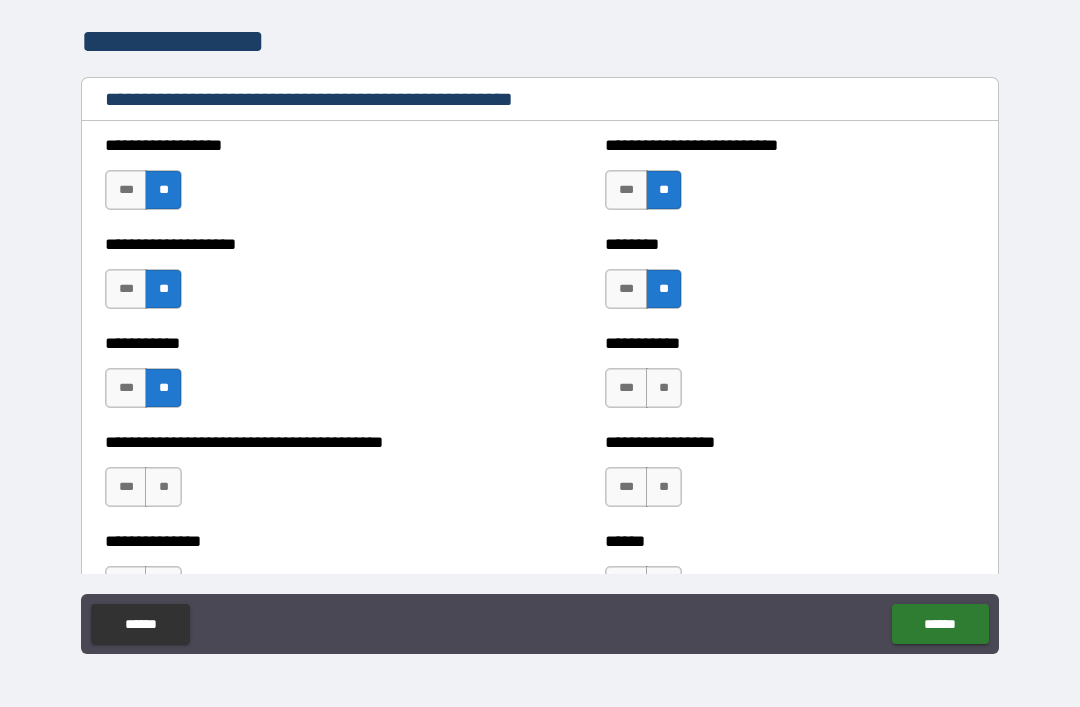 type on "*" 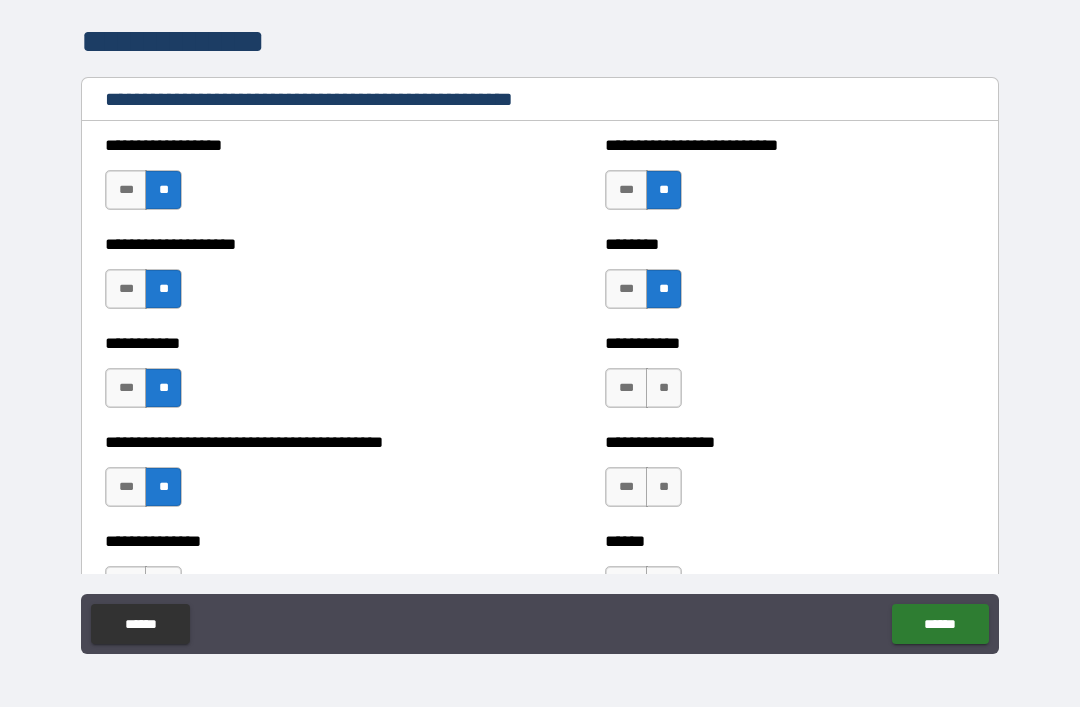 click on "**" at bounding box center (664, 388) 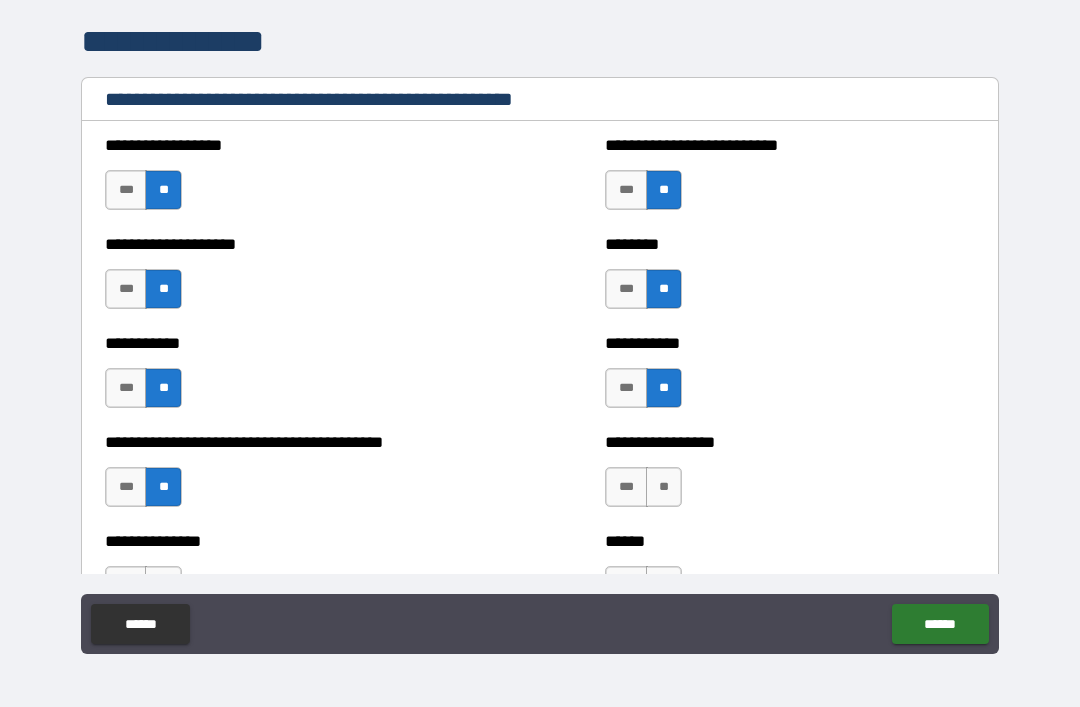click on "**" at bounding box center [664, 487] 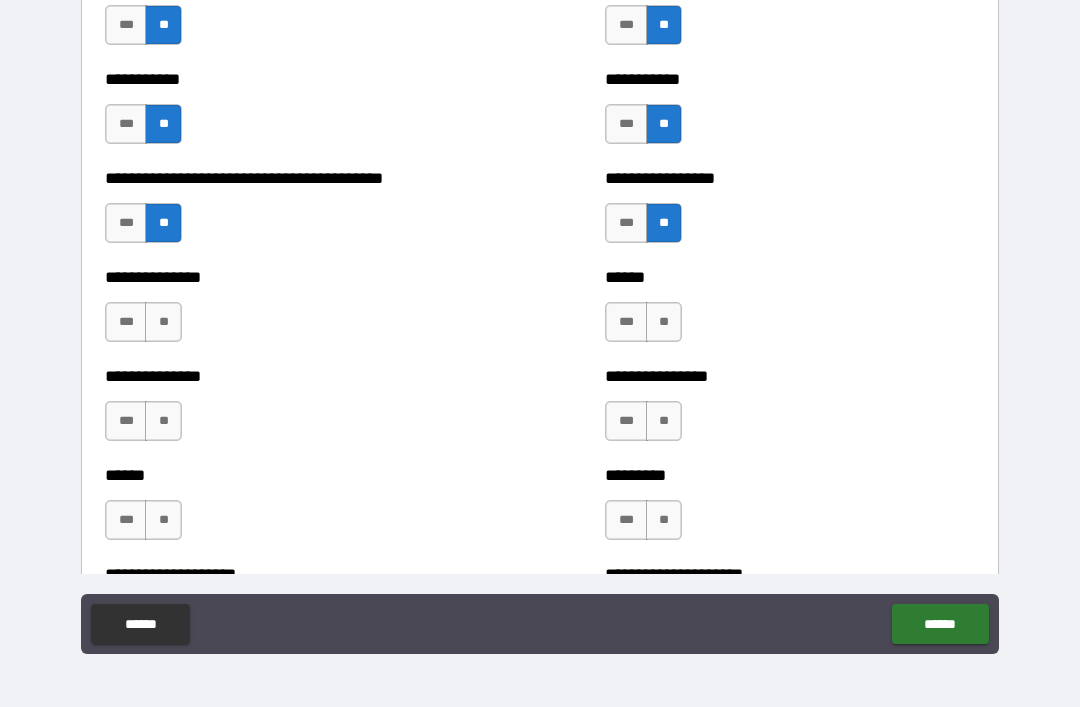scroll, scrollTop: 3159, scrollLeft: 0, axis: vertical 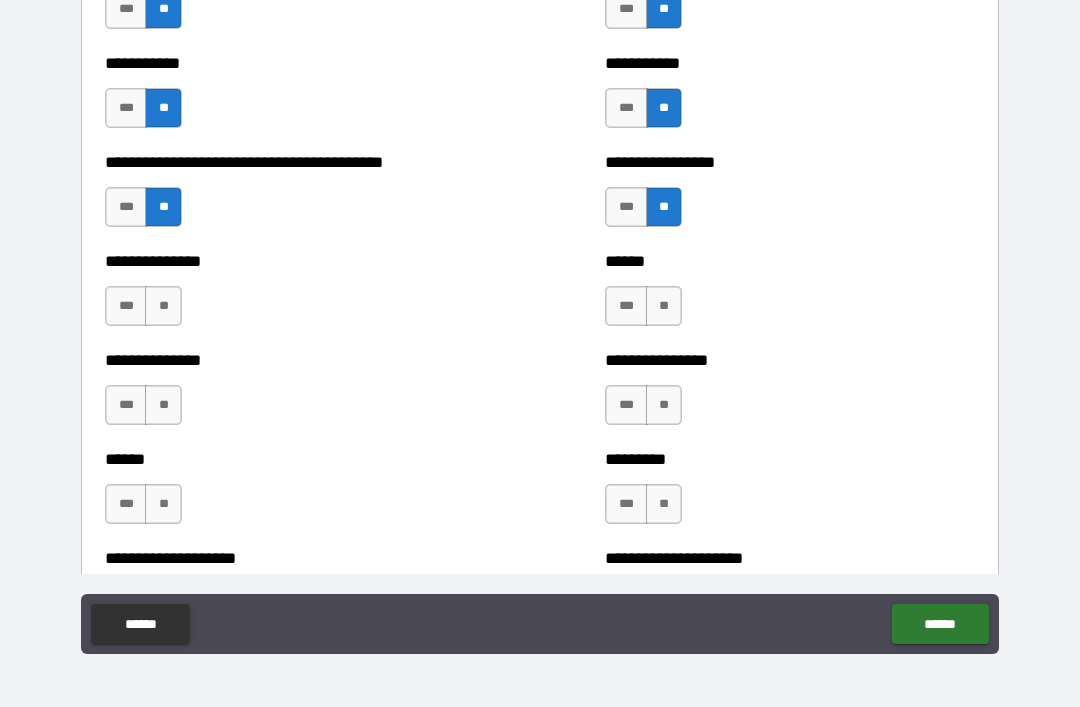 click on "**********" at bounding box center (290, 296) 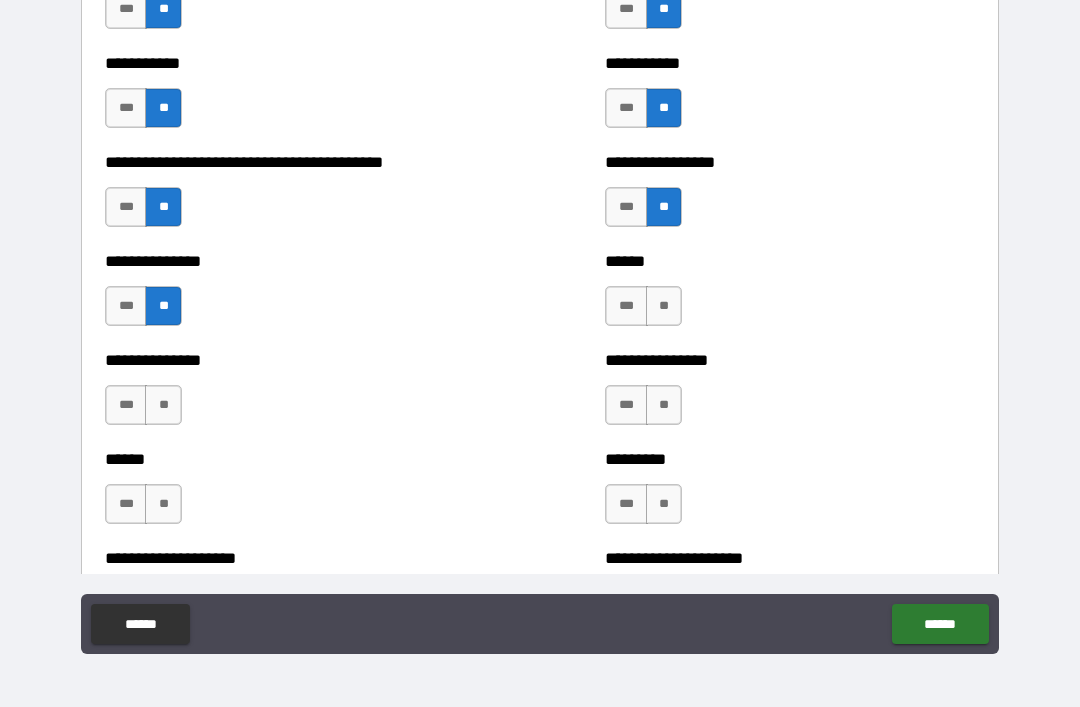 click on "**" at bounding box center (163, 405) 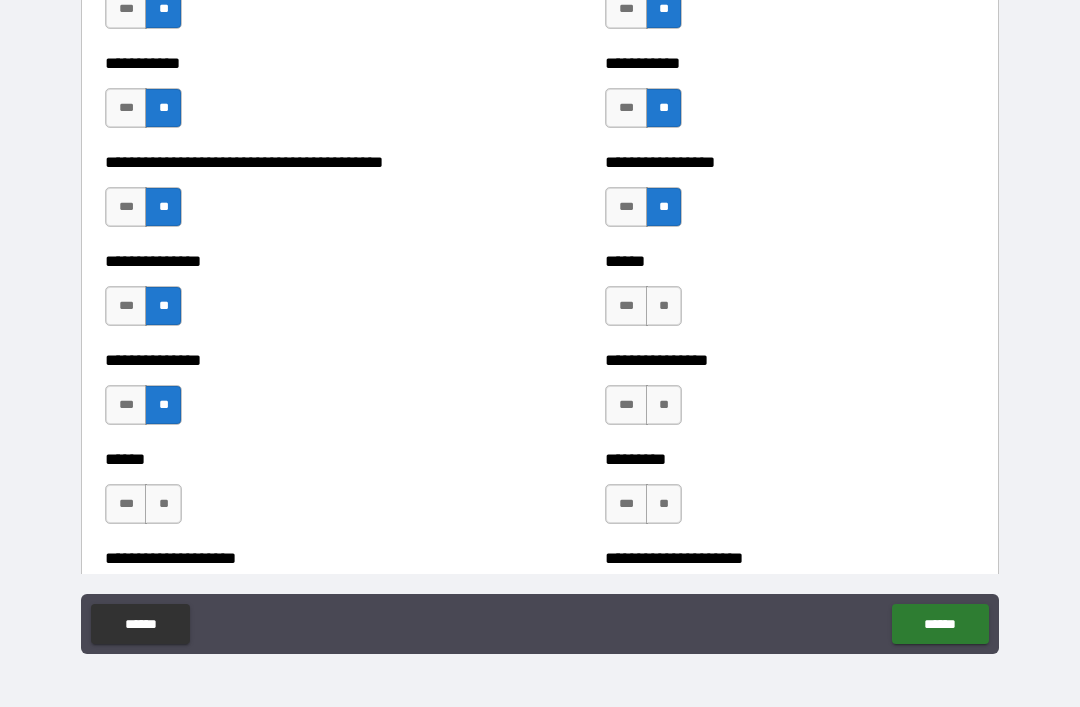 click on "**" at bounding box center (664, 306) 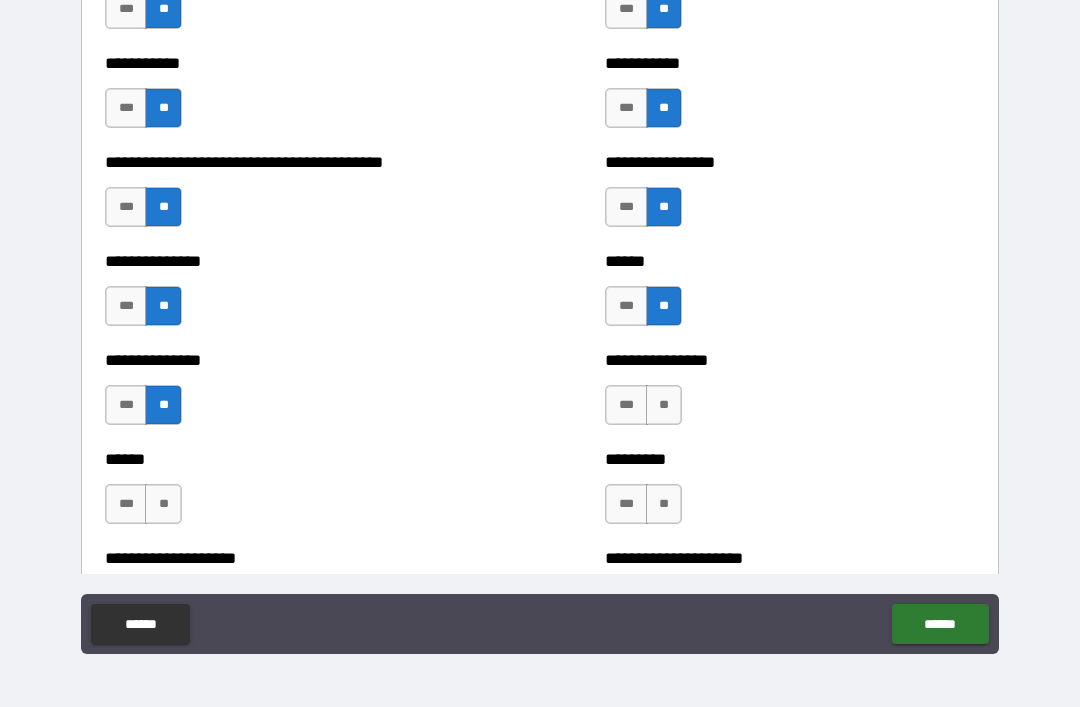 click on "**" at bounding box center (664, 405) 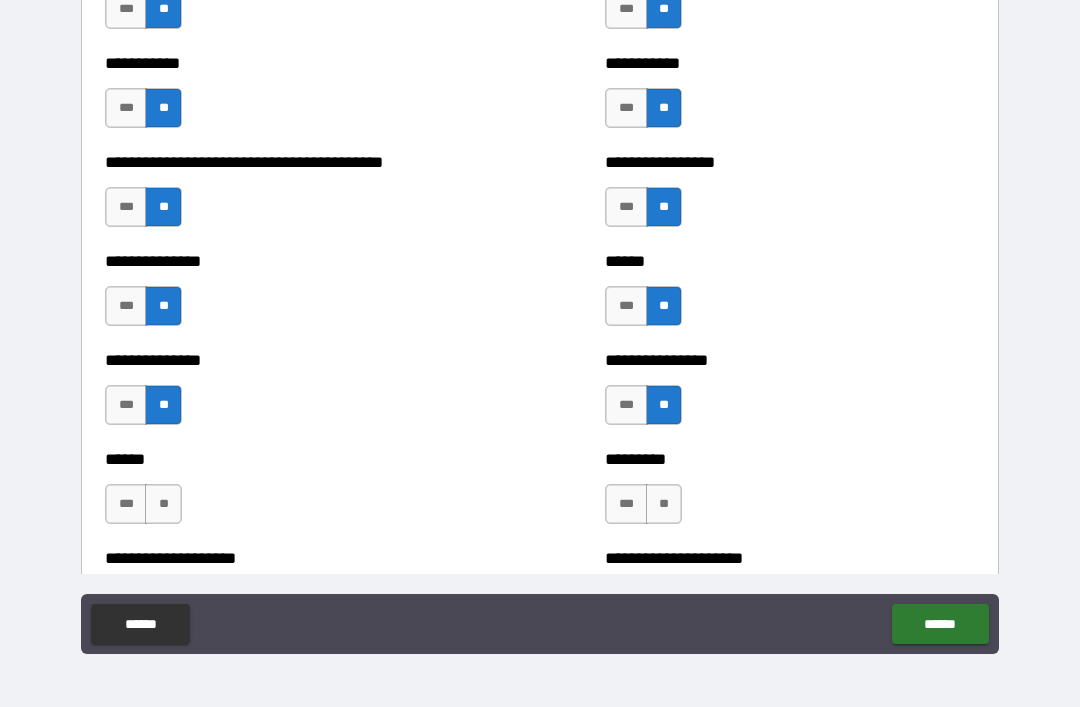 click on "**" at bounding box center [664, 504] 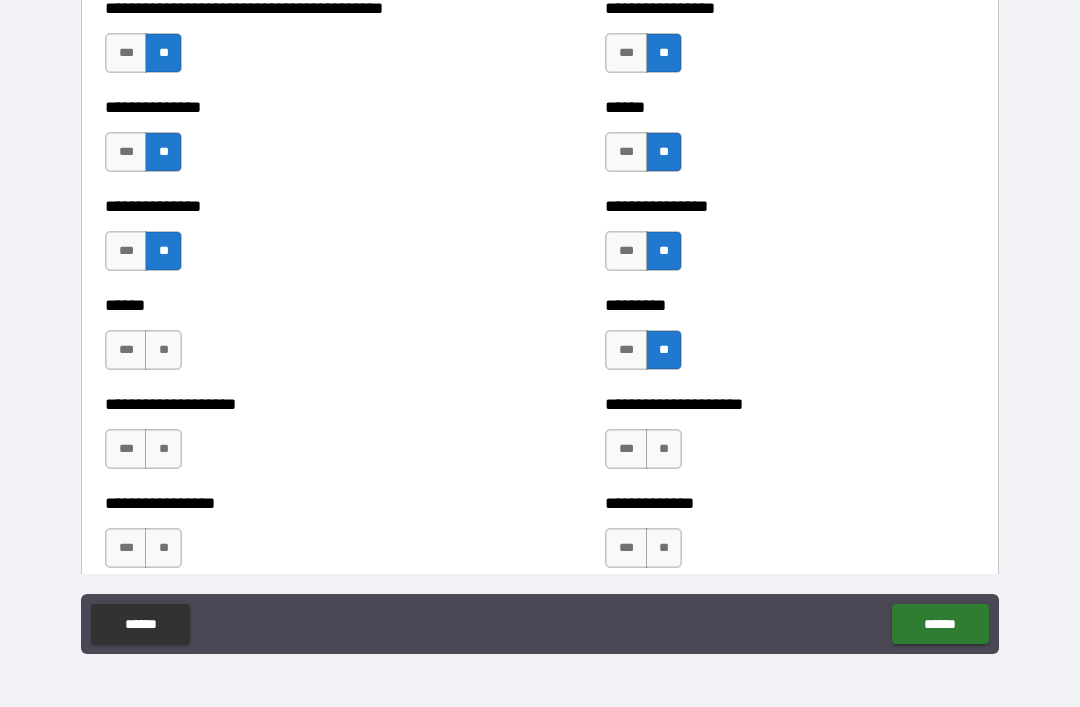 scroll, scrollTop: 3341, scrollLeft: 0, axis: vertical 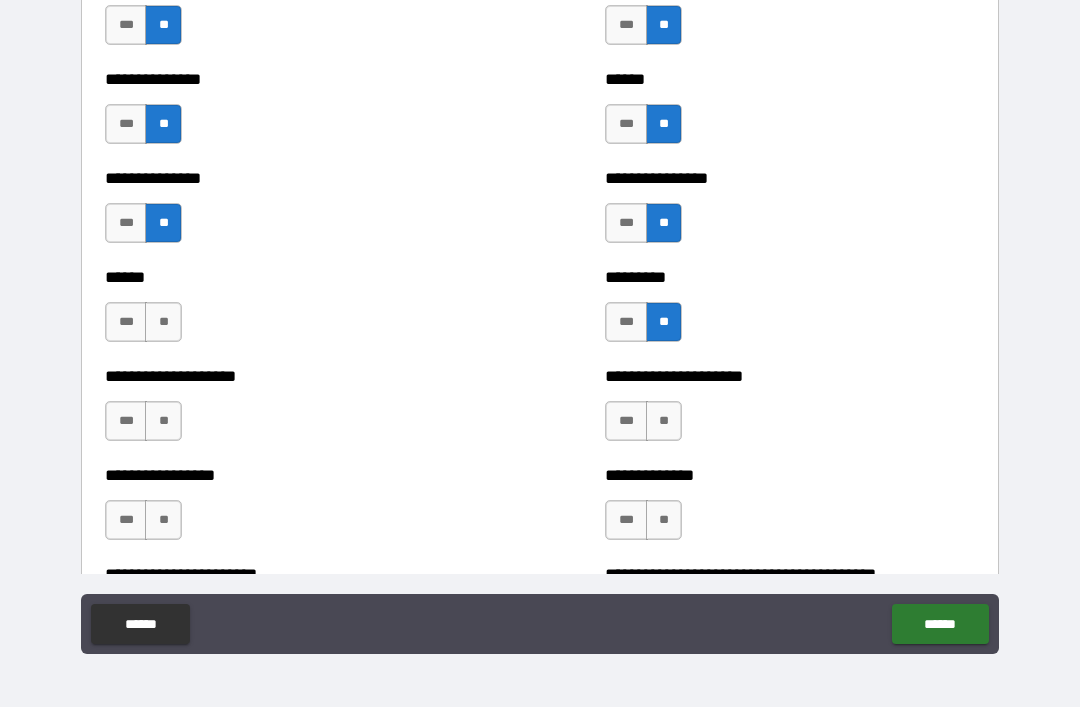 click on "**" at bounding box center [163, 322] 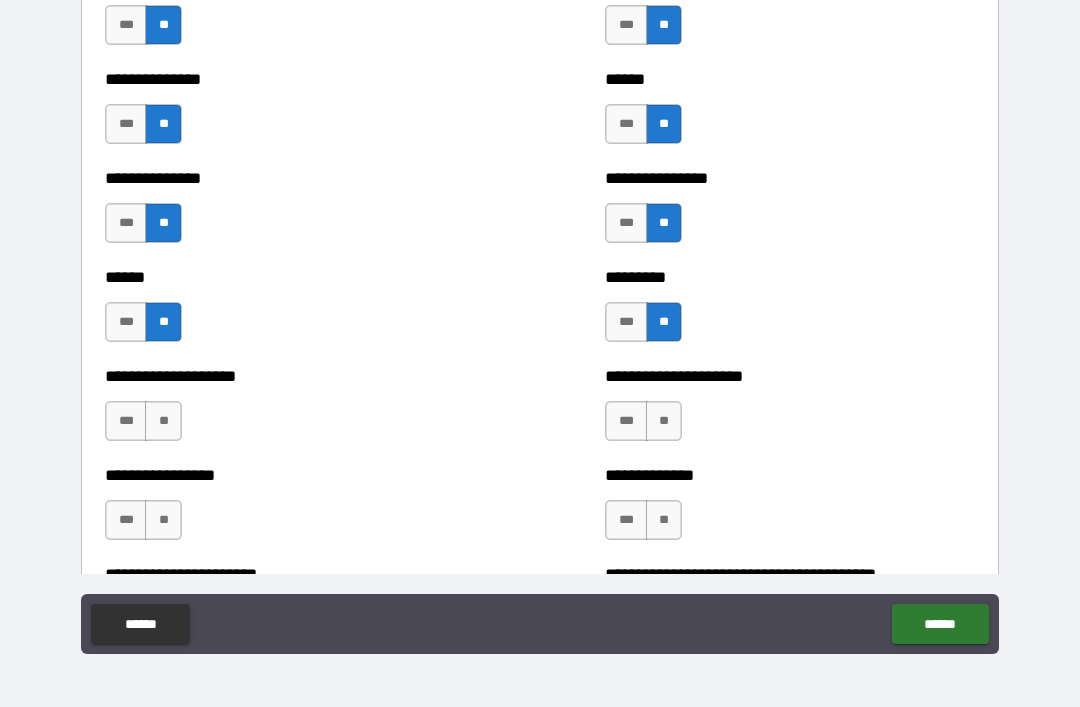 click on "**" at bounding box center (163, 421) 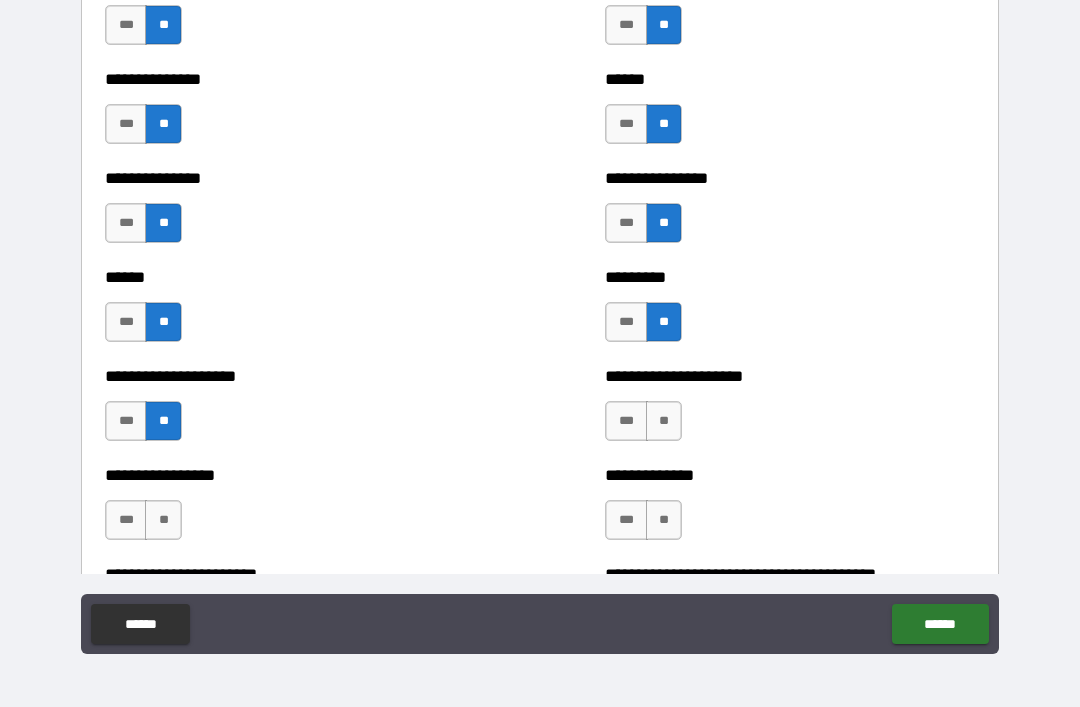 click on "**" at bounding box center (163, 520) 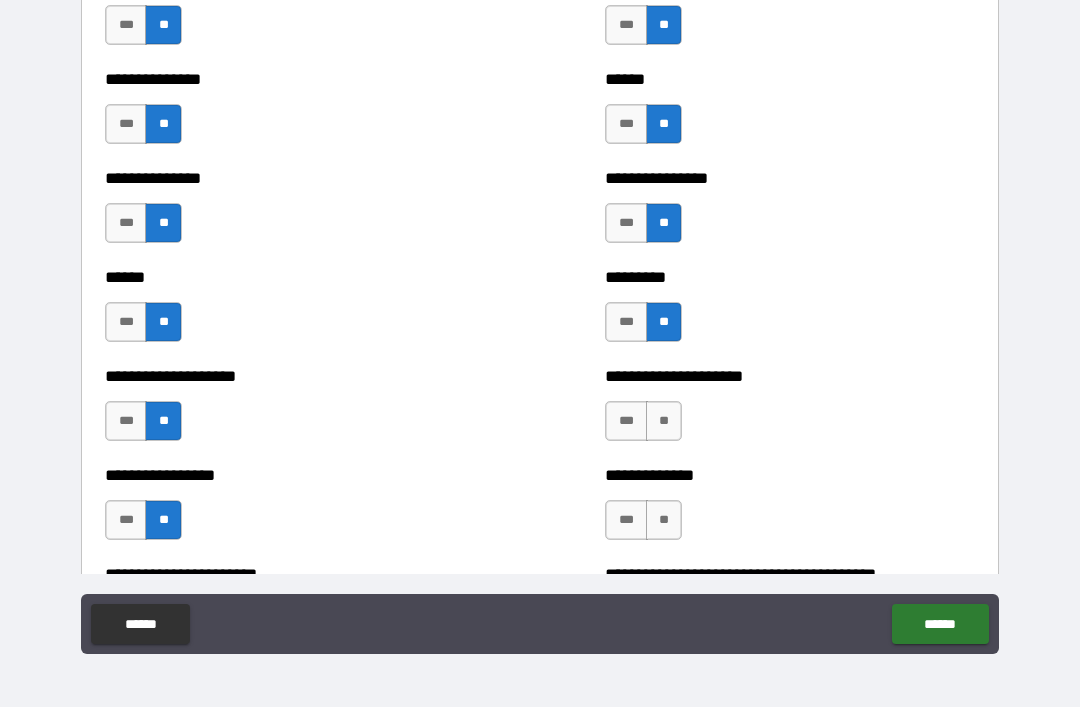 click on "**" at bounding box center [664, 421] 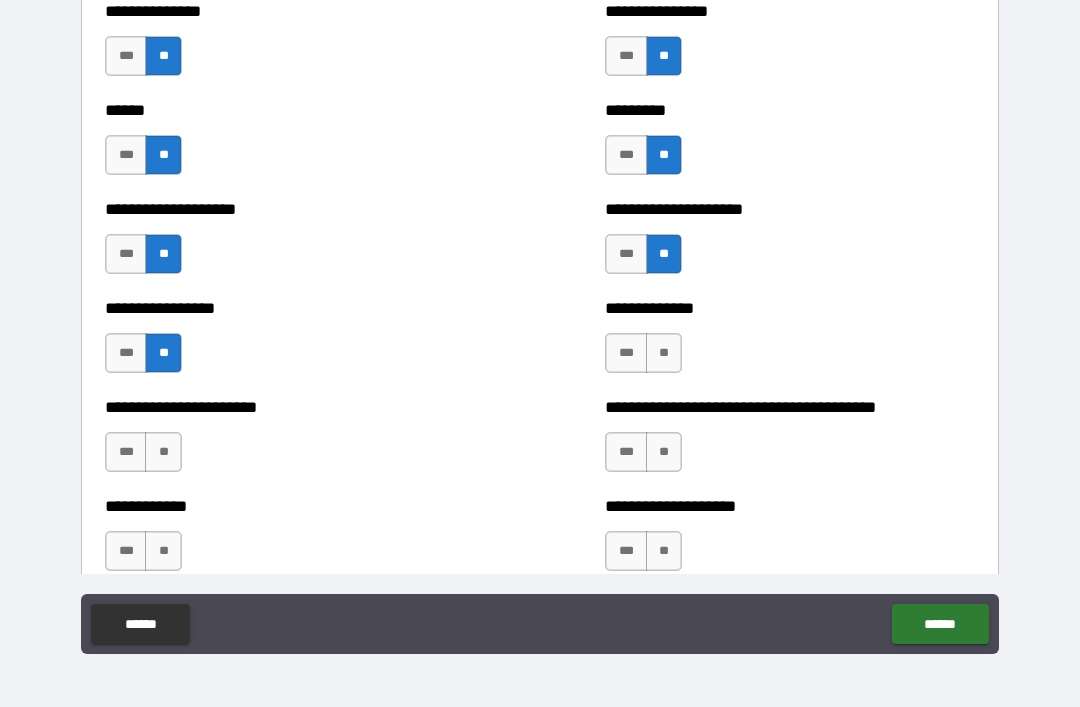 scroll, scrollTop: 3512, scrollLeft: 0, axis: vertical 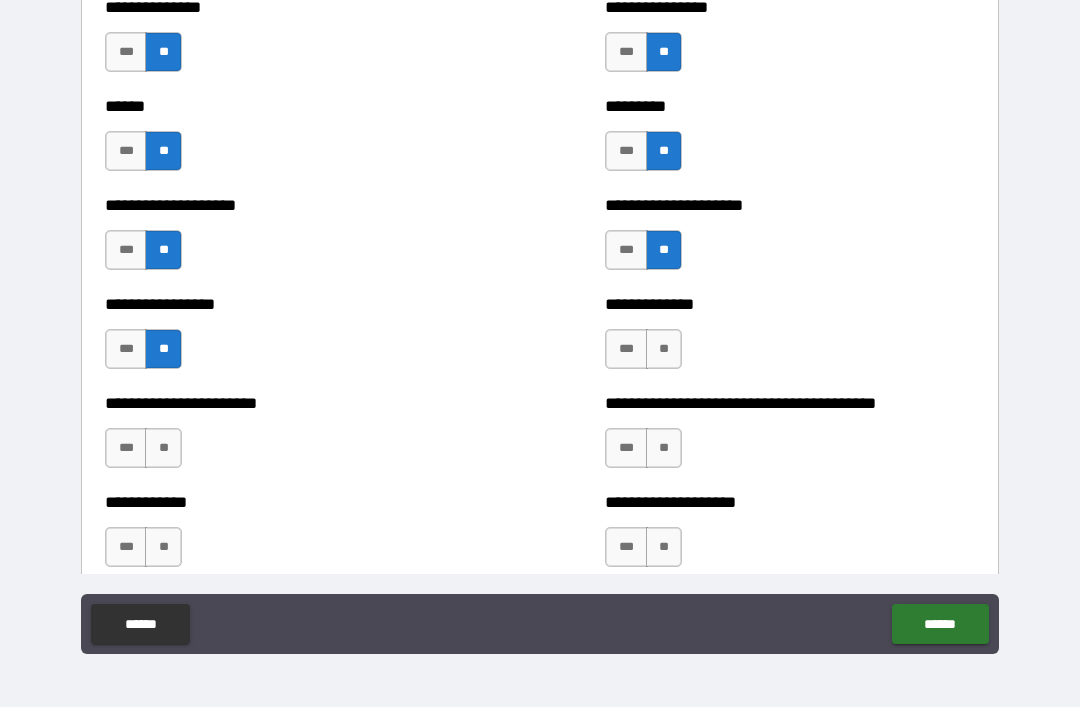 click on "**" at bounding box center [664, 349] 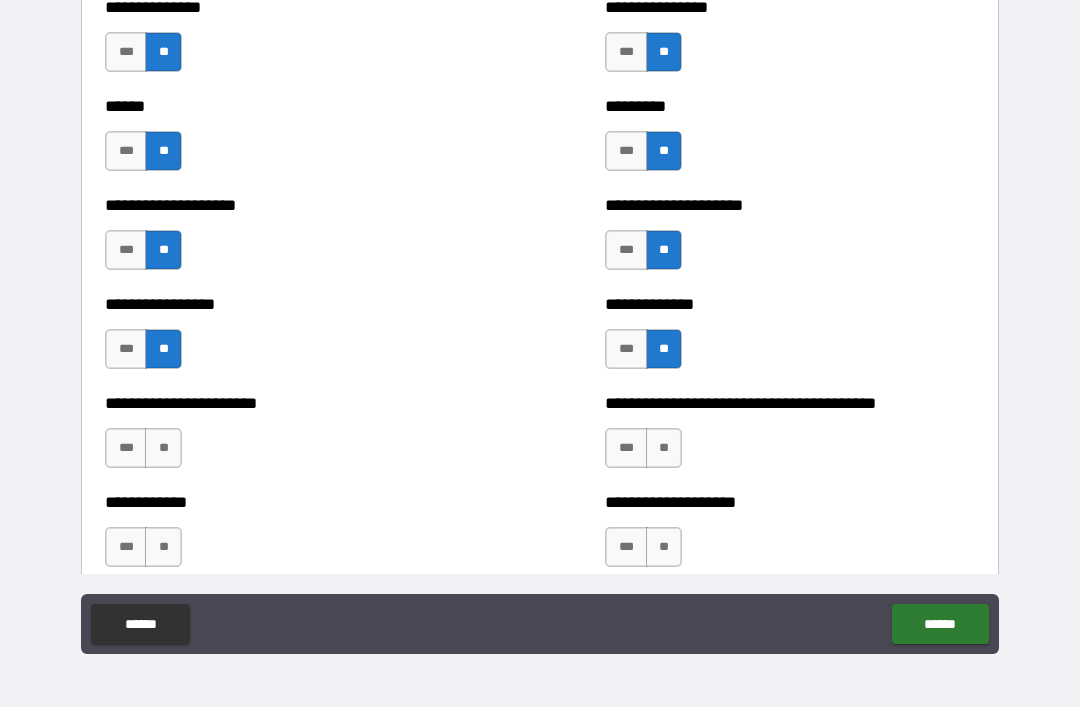 click on "**" at bounding box center (664, 448) 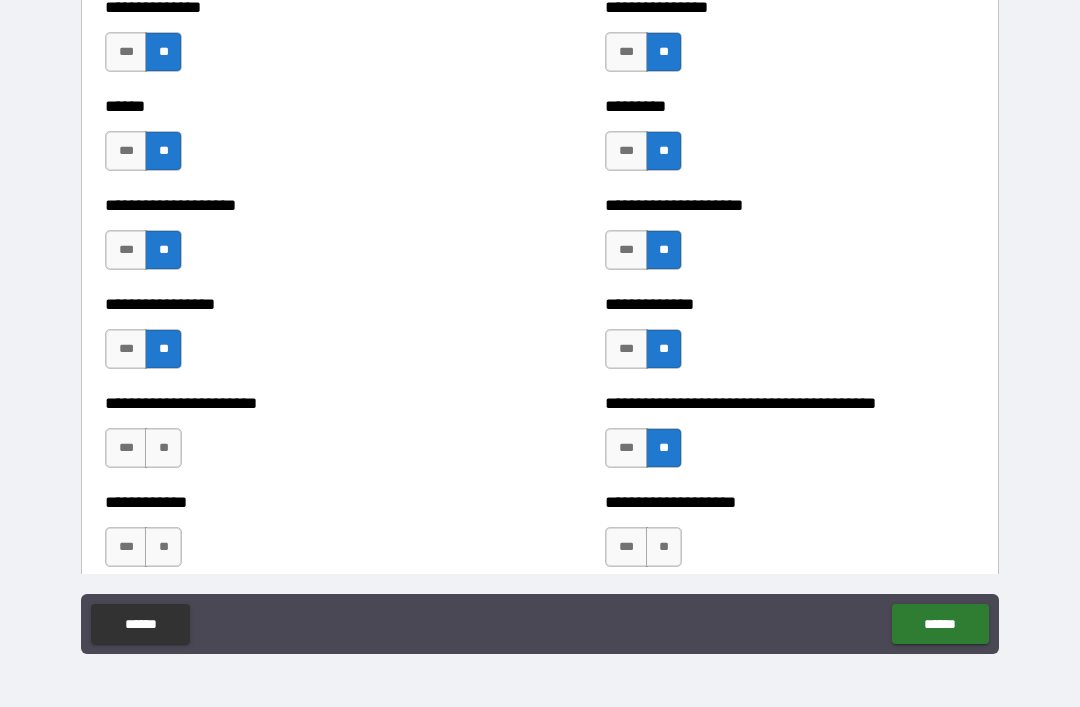 click on "**" at bounding box center (664, 547) 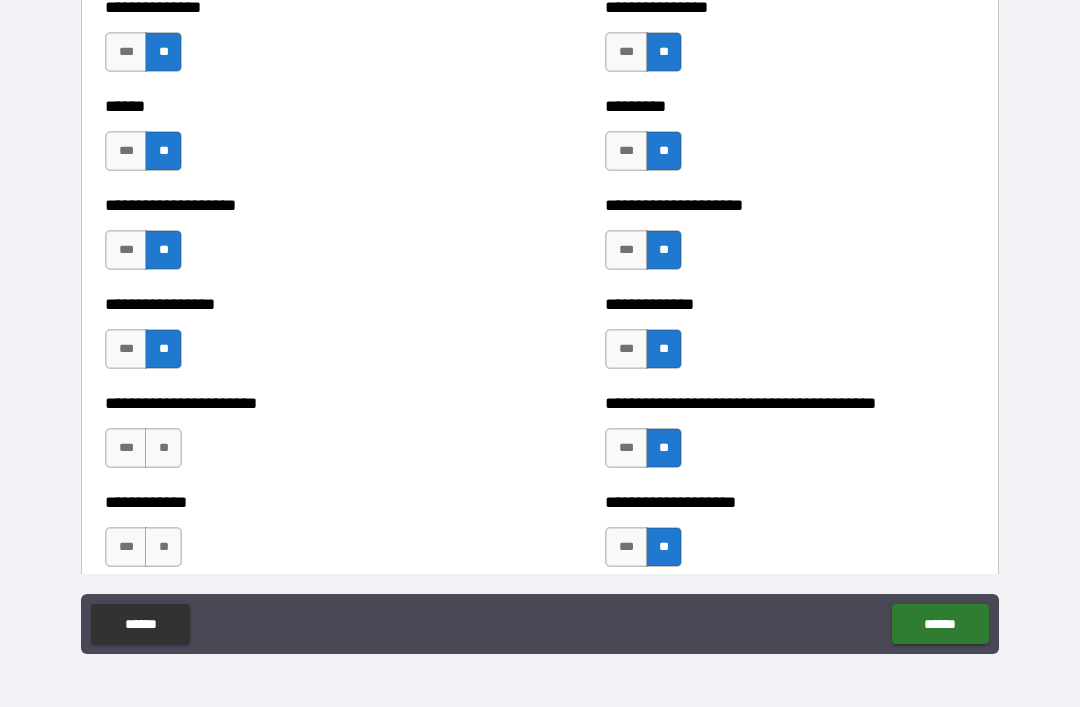 click on "**" at bounding box center [163, 448] 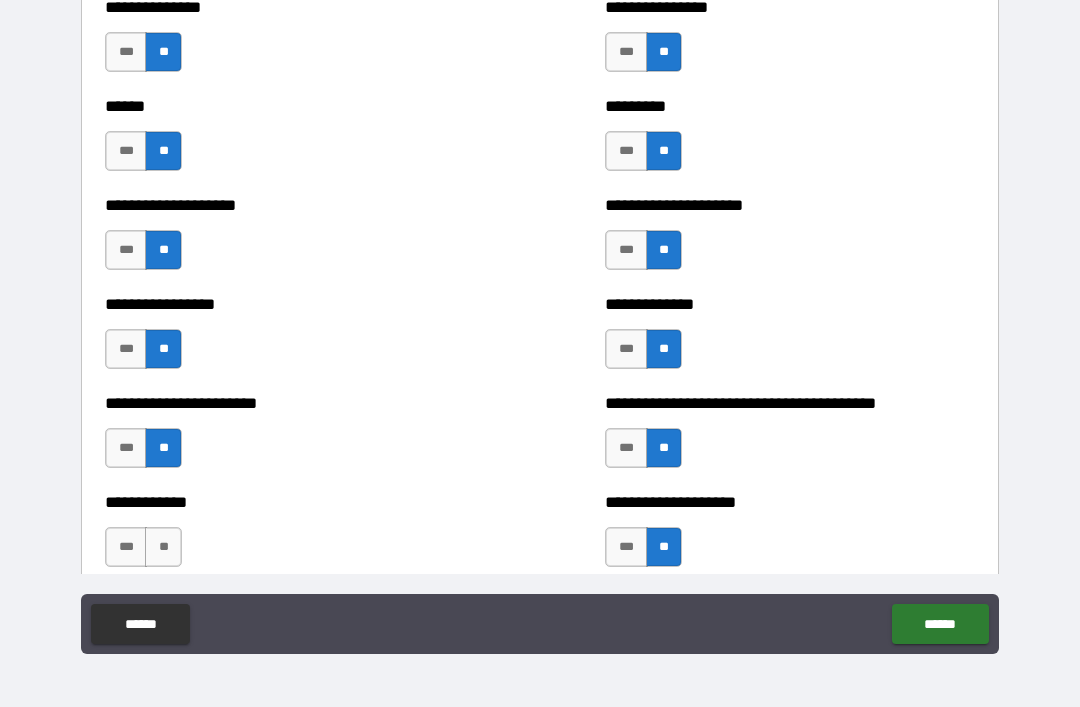 click on "**" at bounding box center [163, 547] 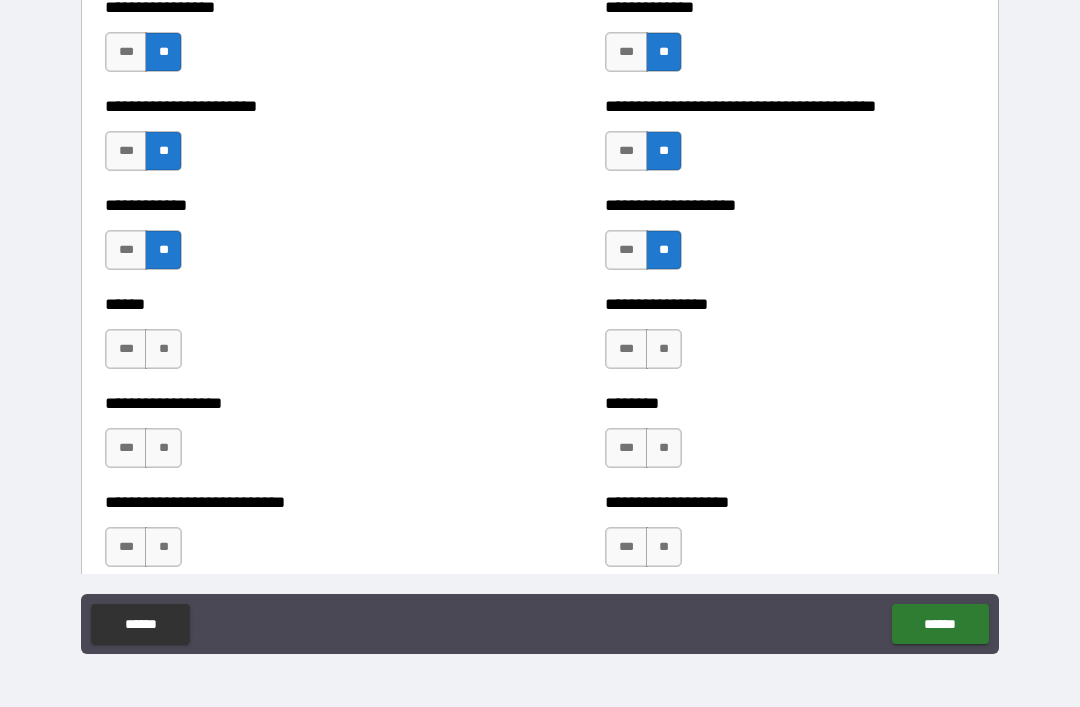 scroll, scrollTop: 3813, scrollLeft: 0, axis: vertical 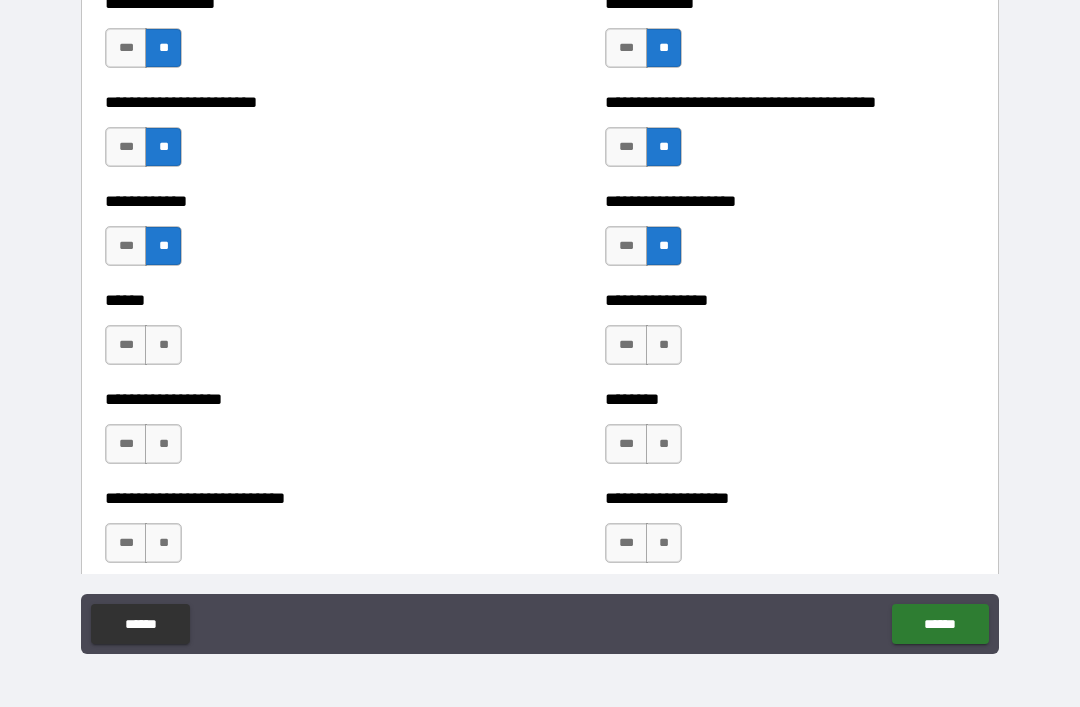 click on "**" at bounding box center [664, 345] 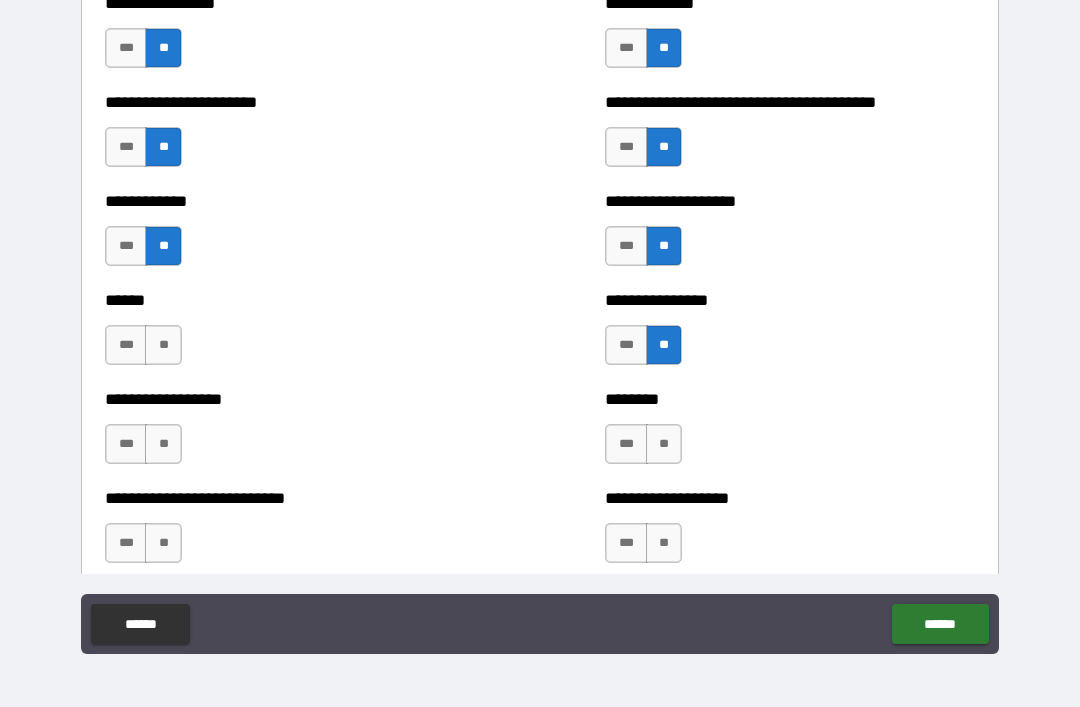 click on "**" at bounding box center (664, 444) 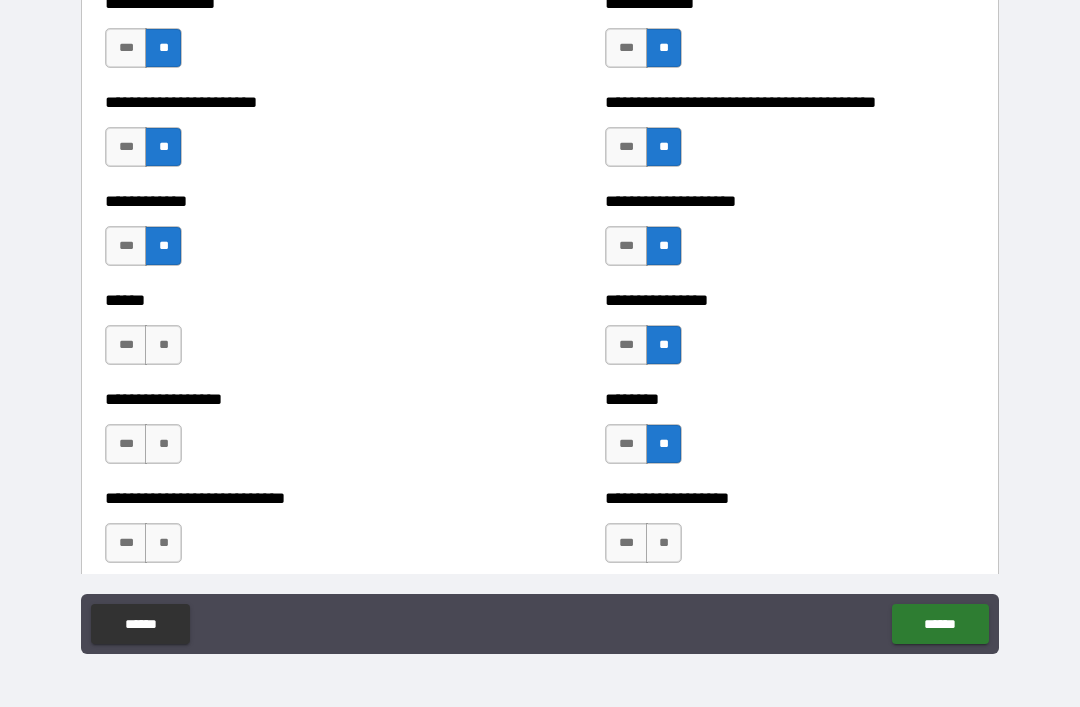 click on "**" at bounding box center (664, 543) 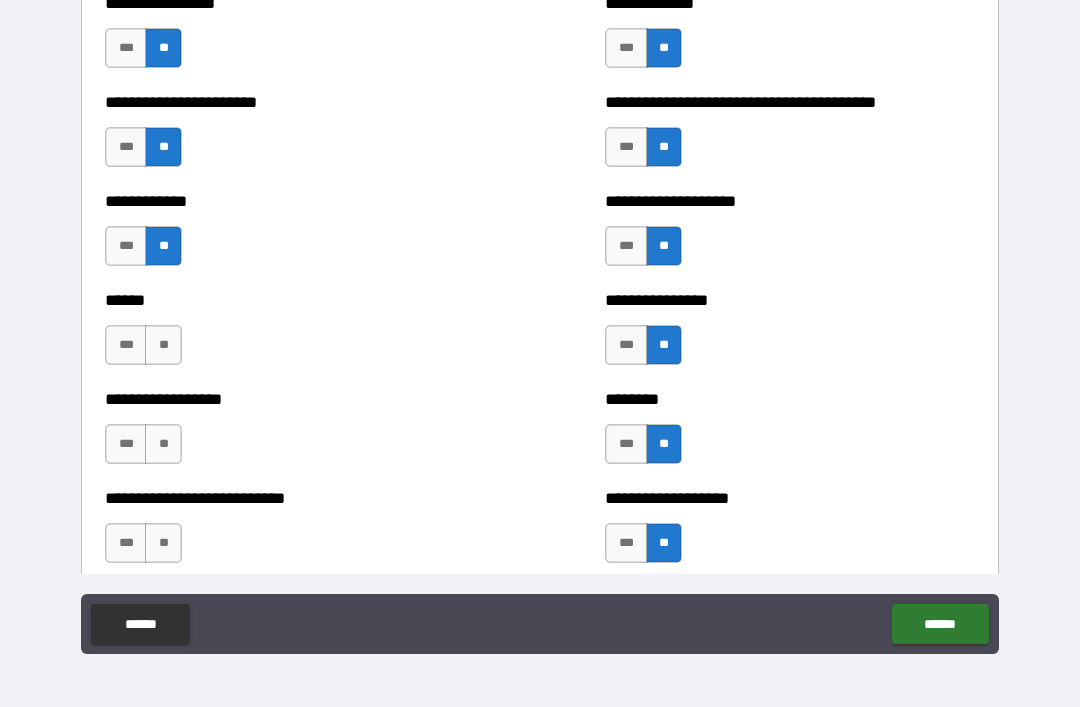 click on "**" at bounding box center (163, 345) 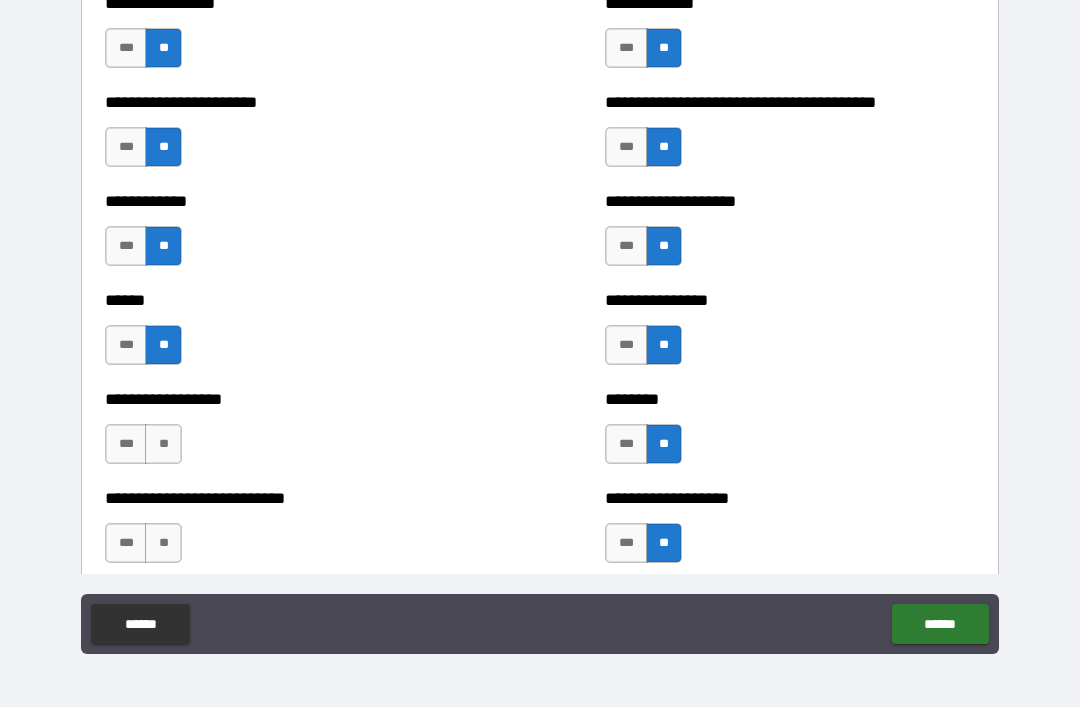 click on "**" at bounding box center [163, 444] 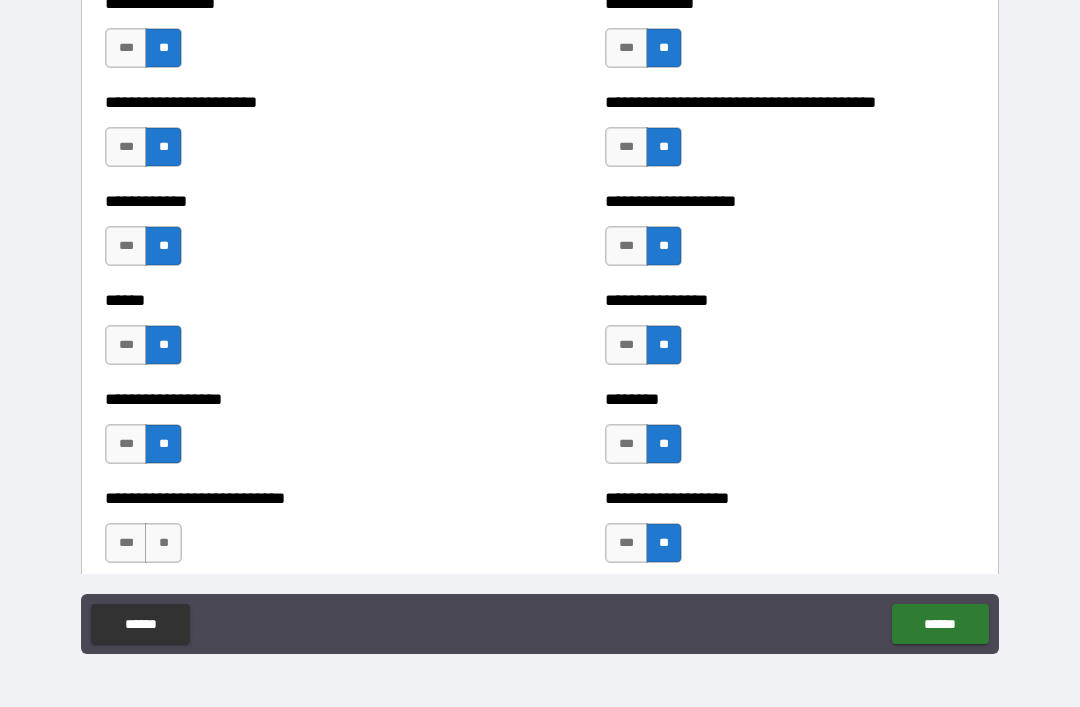 click on "**" at bounding box center [163, 543] 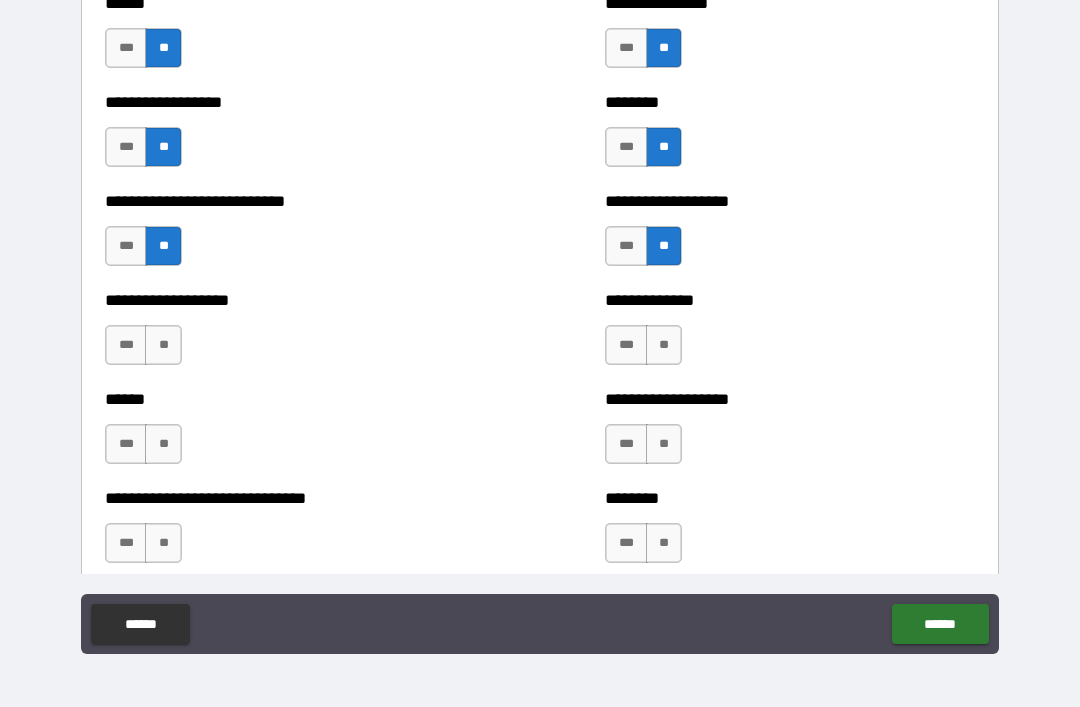 scroll, scrollTop: 4112, scrollLeft: 0, axis: vertical 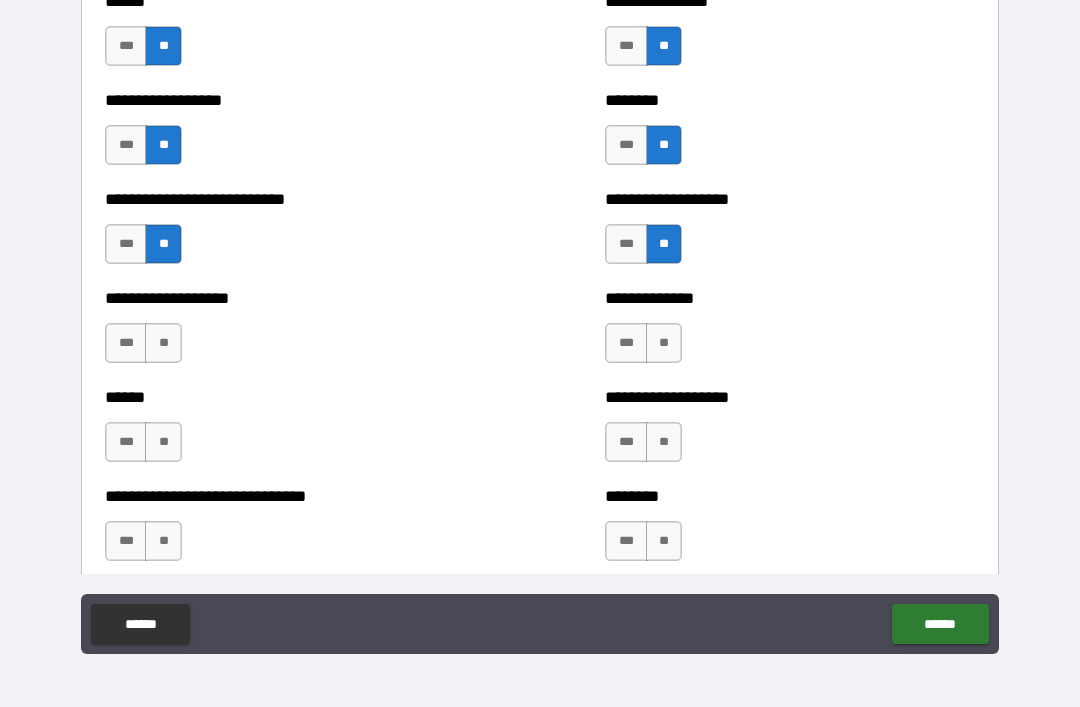 click on "**" at bounding box center [163, 343] 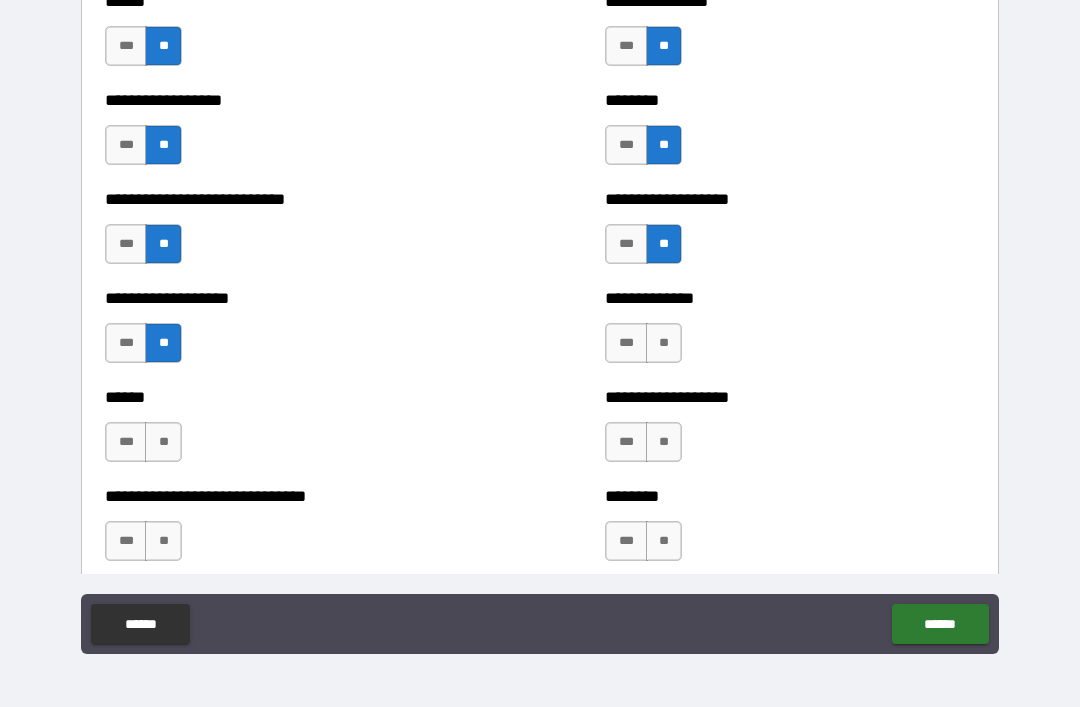 click on "**" at bounding box center (163, 442) 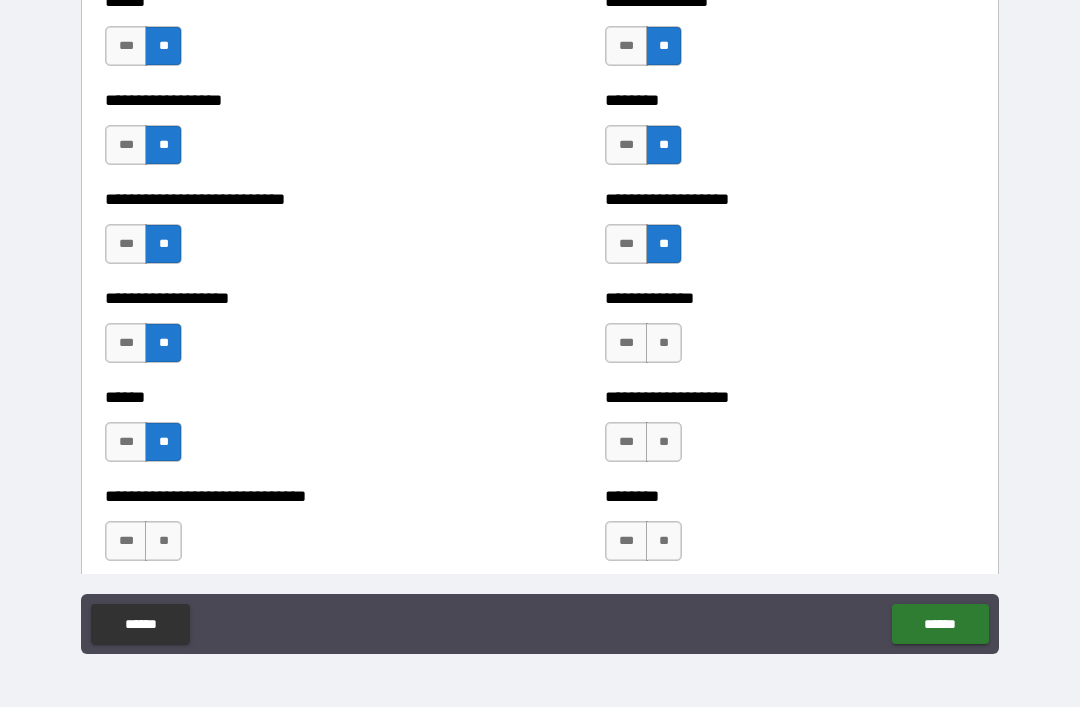 click on "**" at bounding box center [163, 541] 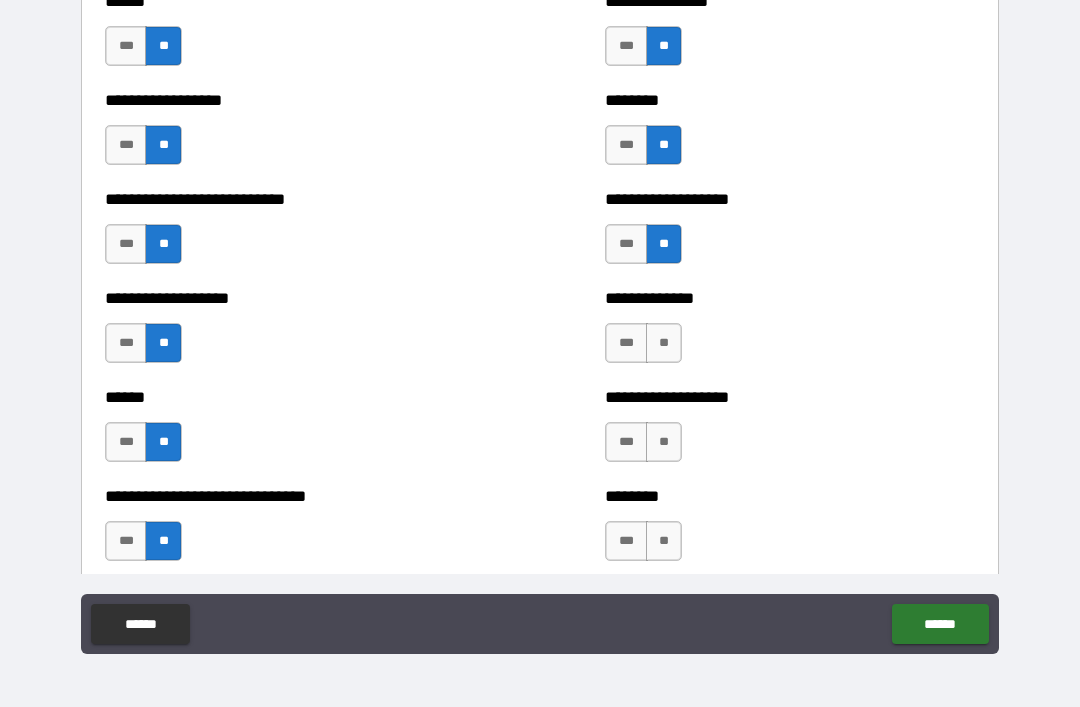 click on "**" at bounding box center [664, 343] 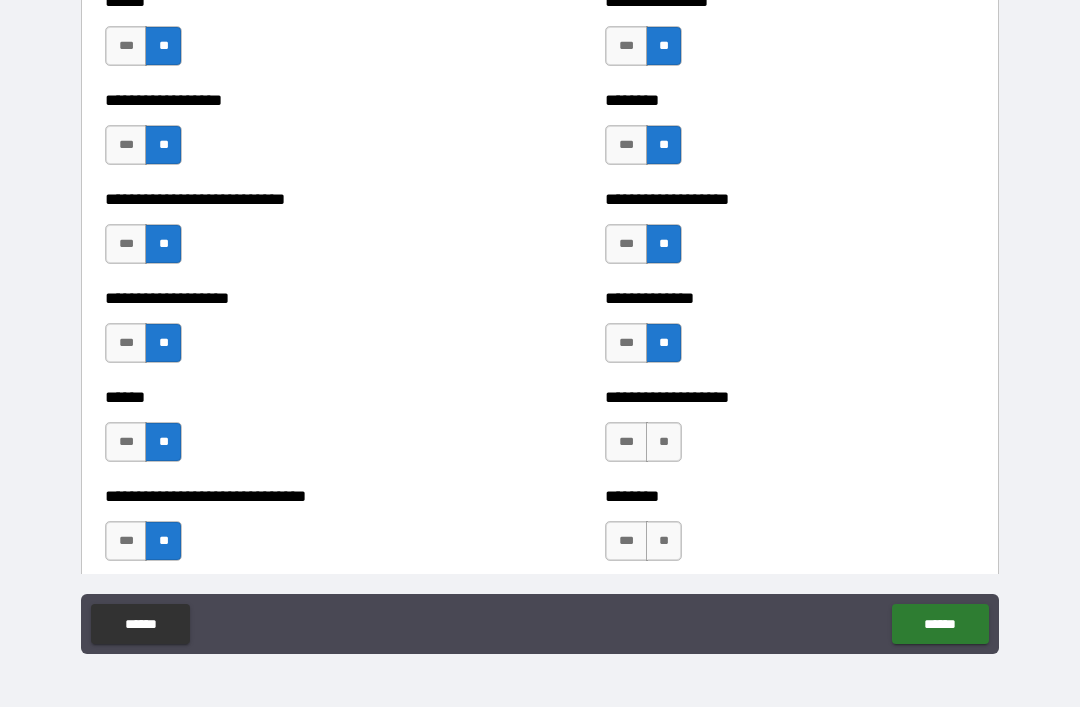click on "**" at bounding box center (664, 442) 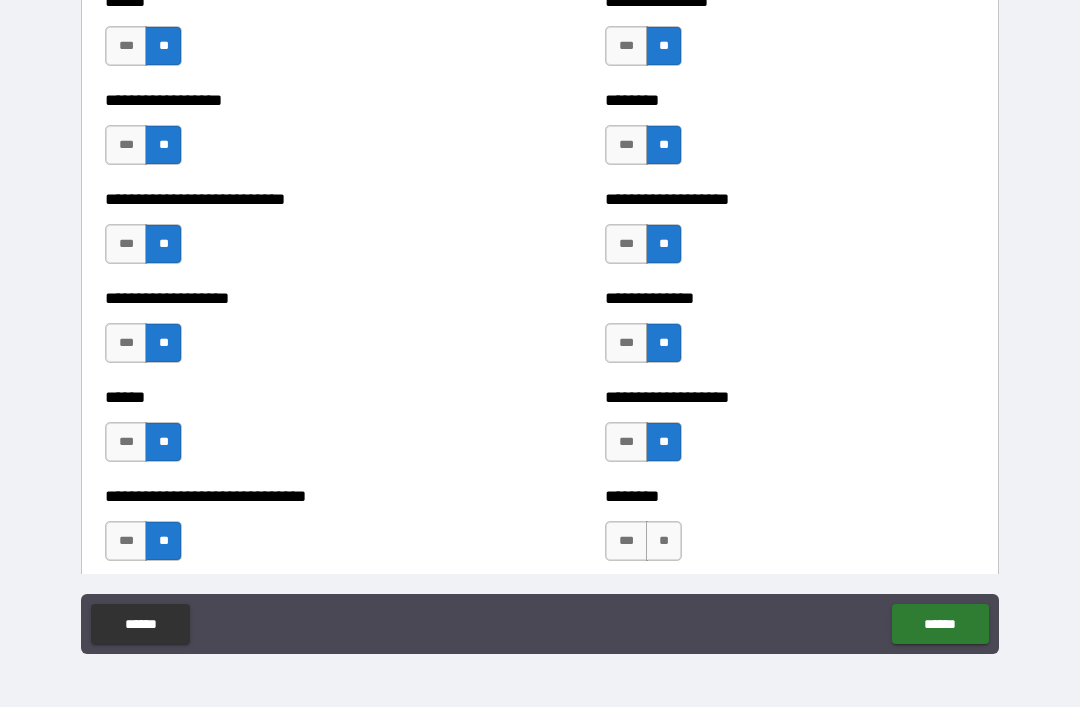 click on "**" at bounding box center (664, 541) 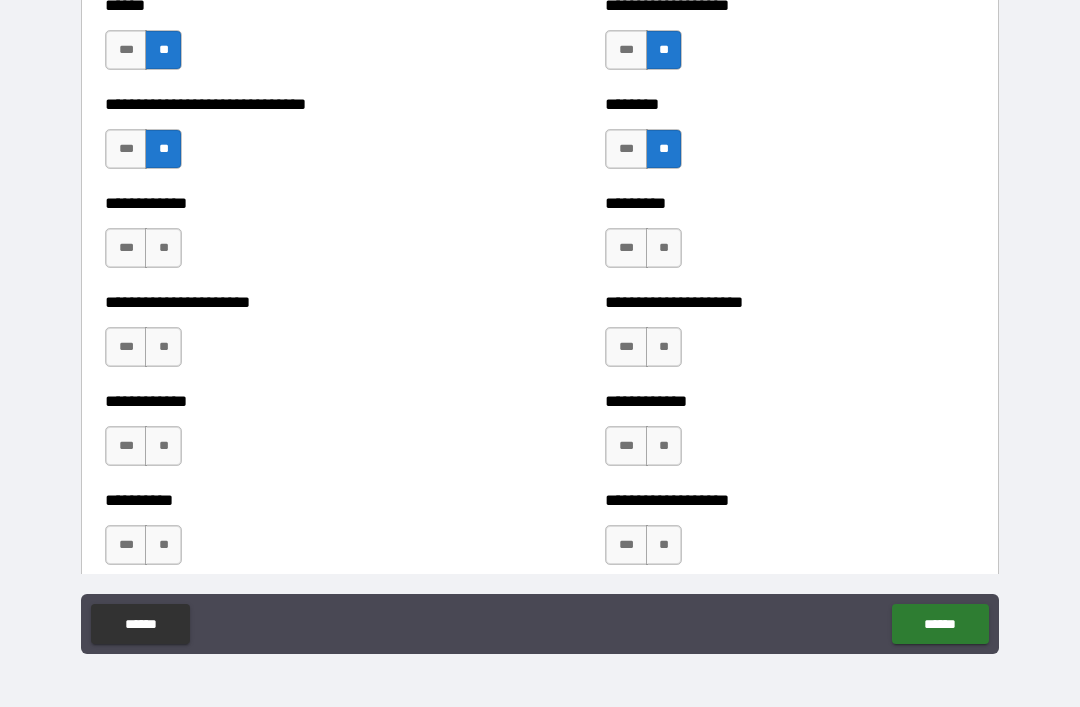 scroll, scrollTop: 4513, scrollLeft: 0, axis: vertical 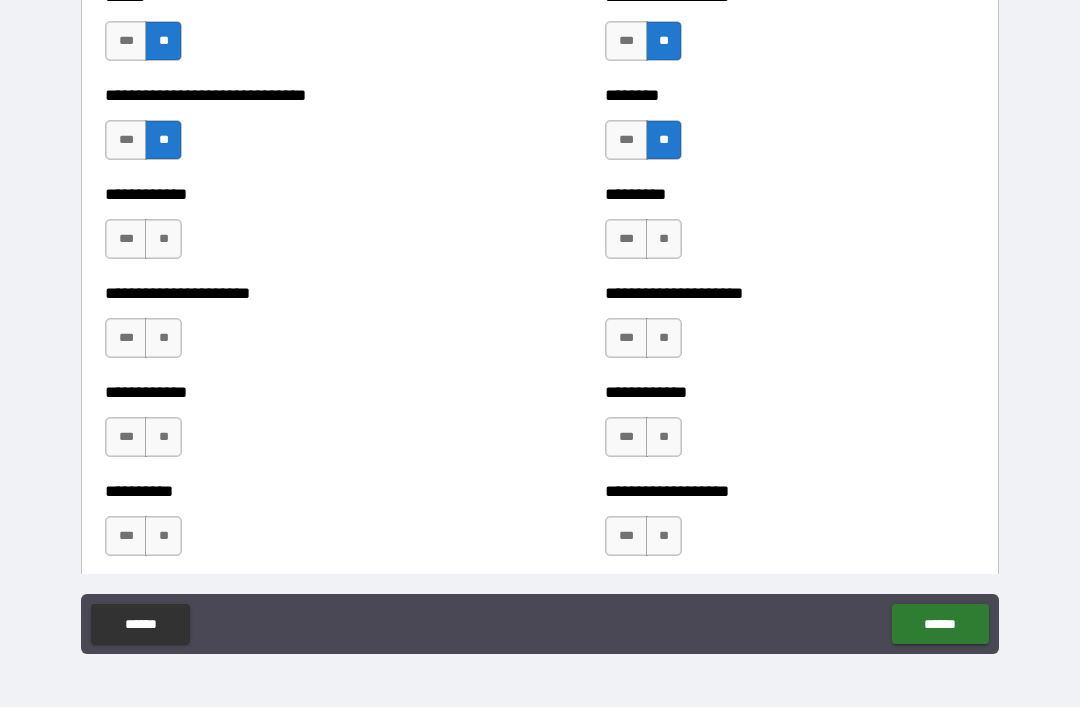 click on "**" at bounding box center (163, 239) 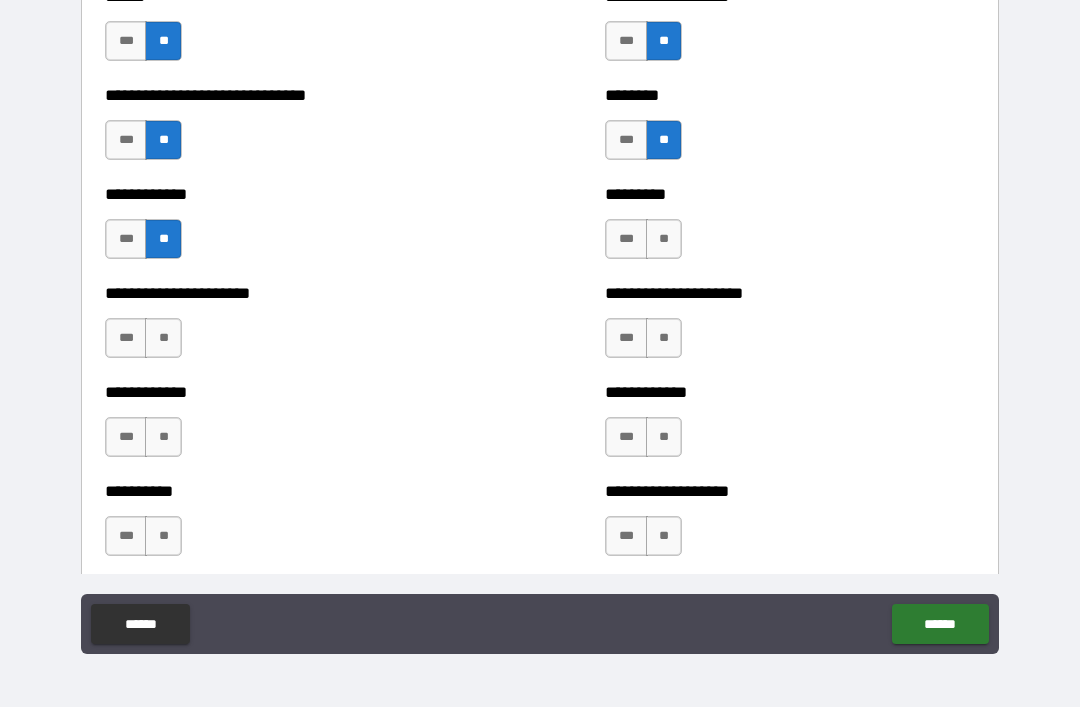 click on "**" at bounding box center (163, 338) 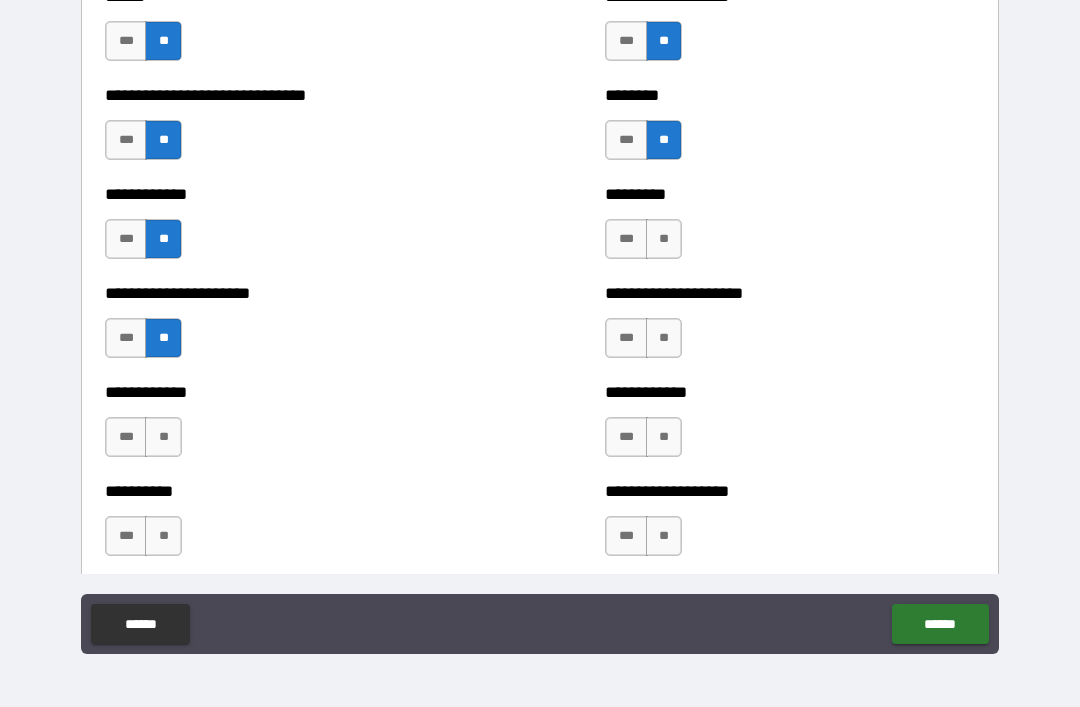 click on "**" at bounding box center (163, 437) 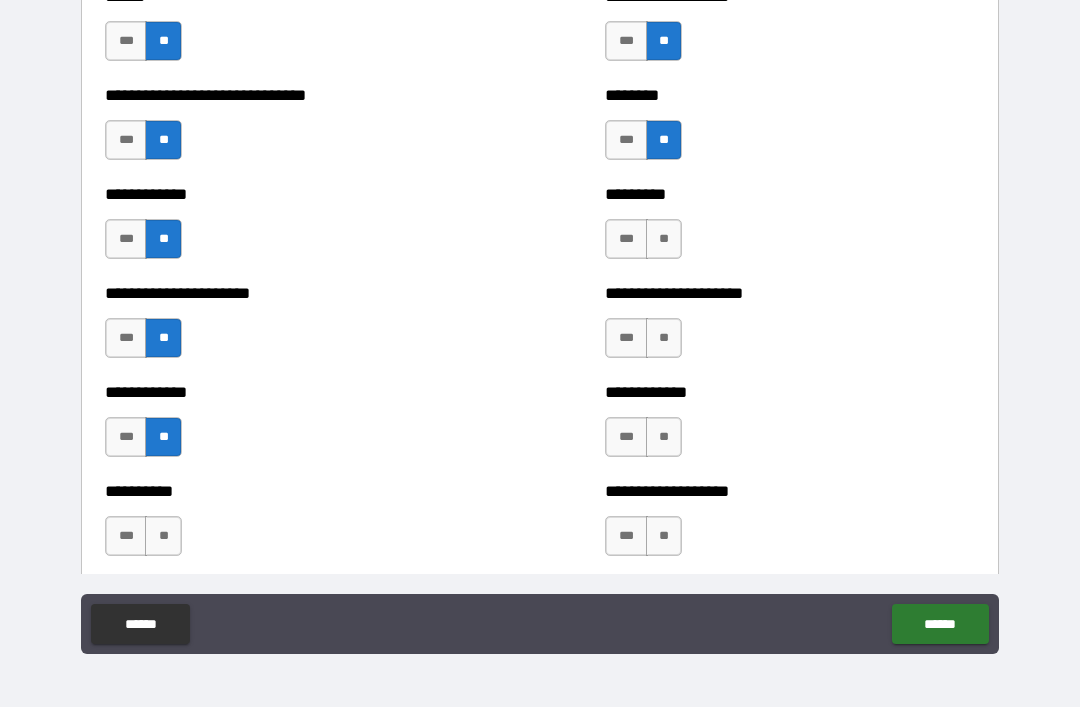 click on "**" at bounding box center (163, 536) 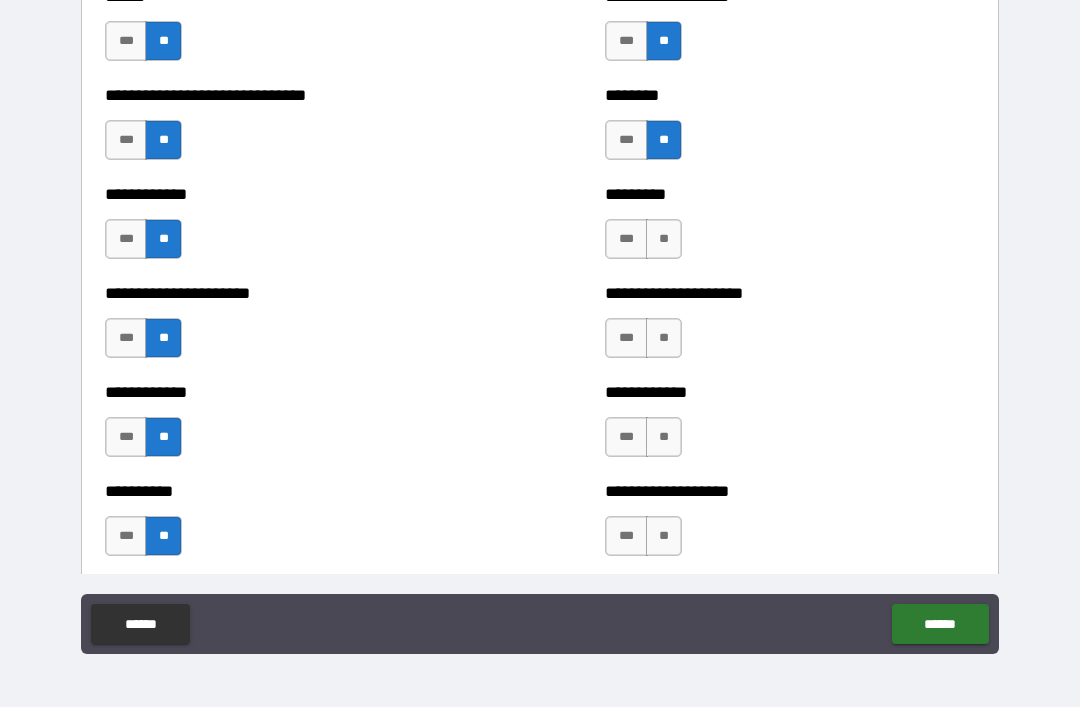 click on "**" at bounding box center (664, 239) 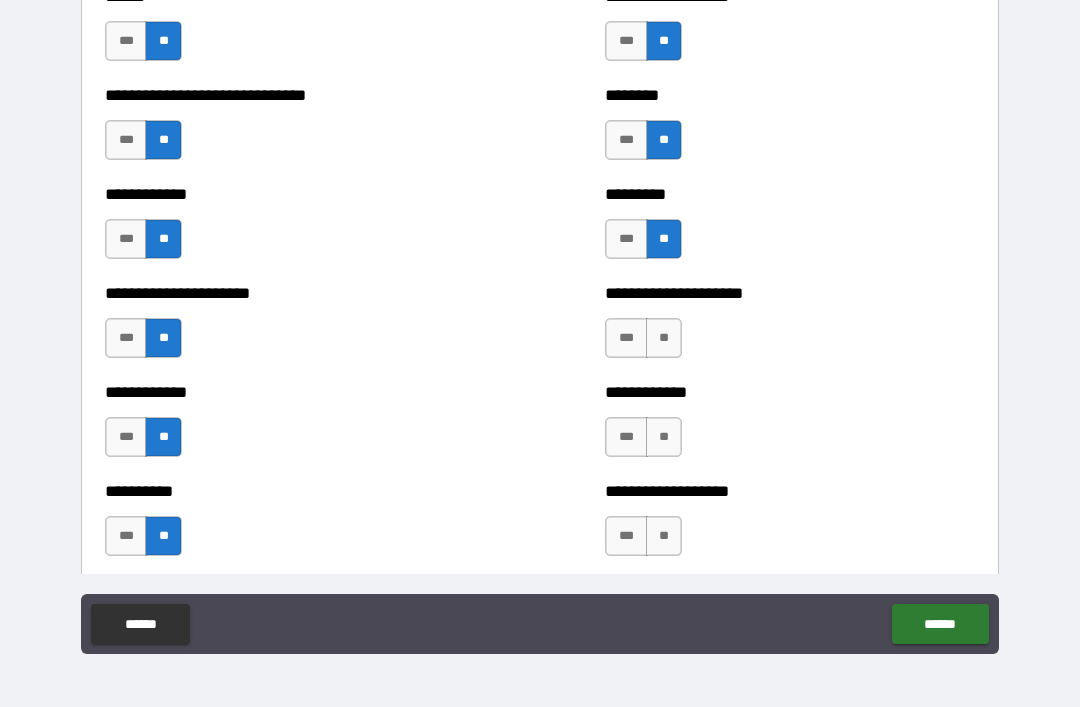 click on "**" at bounding box center [664, 338] 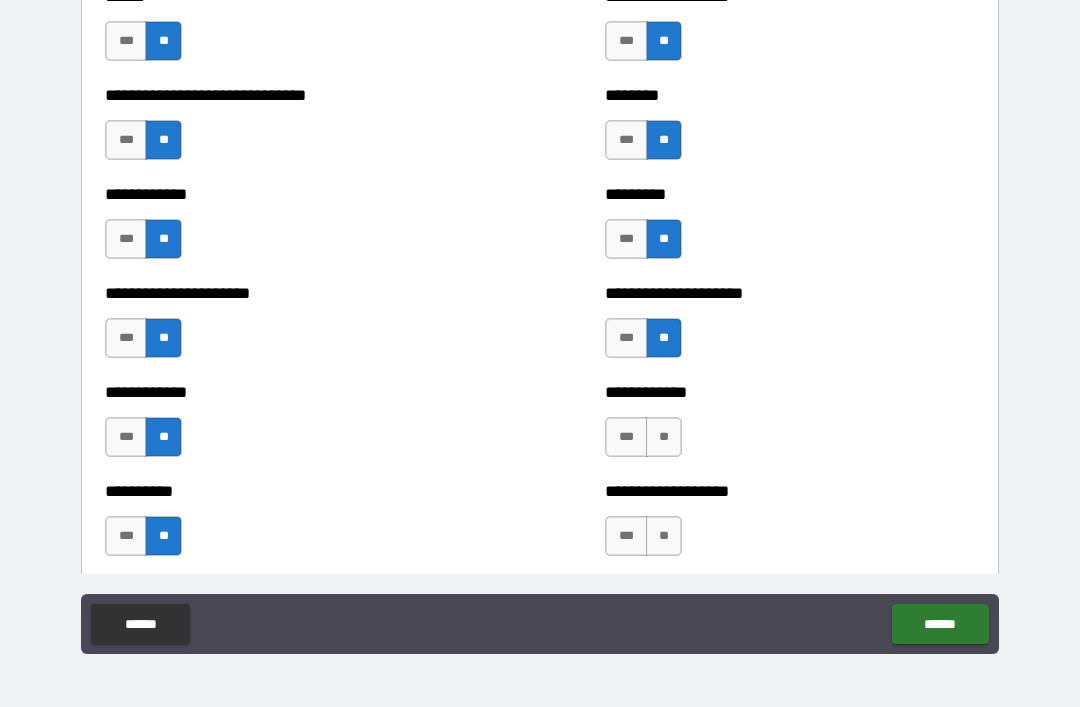 click on "**" at bounding box center [664, 437] 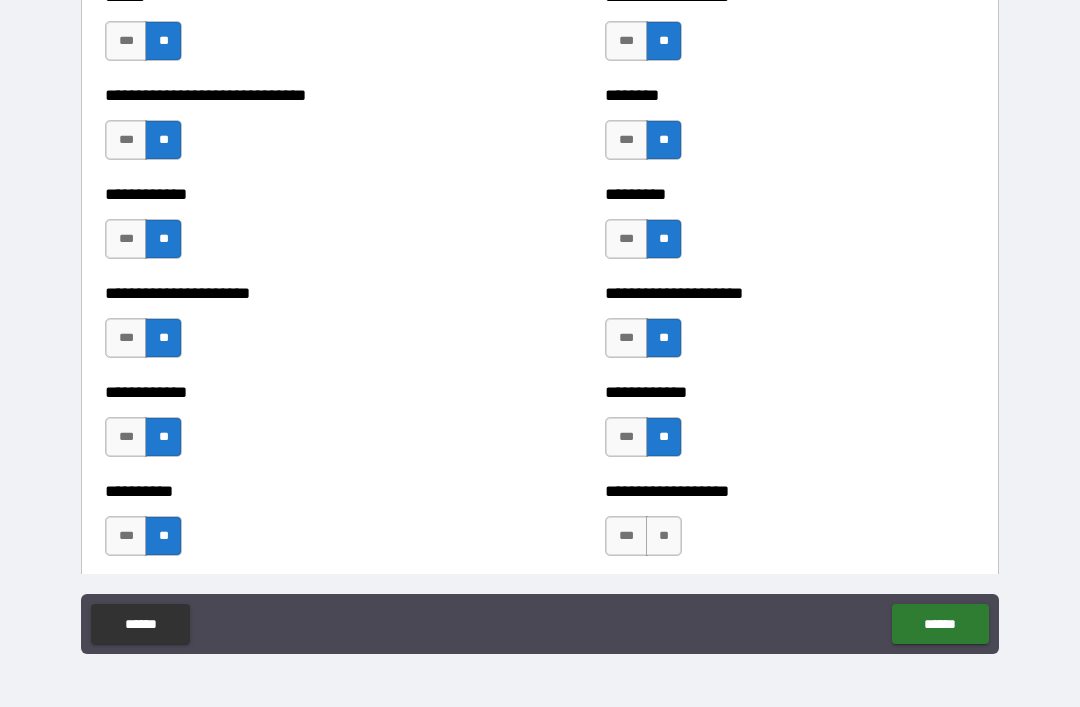 click on "**" at bounding box center (664, 536) 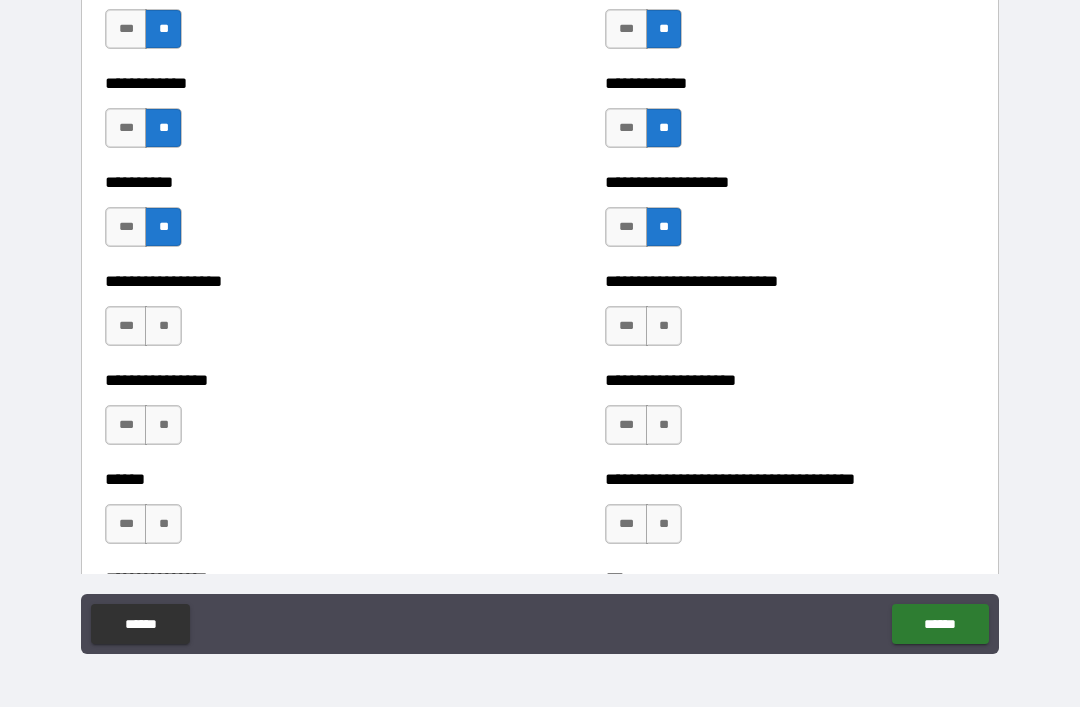 scroll, scrollTop: 4821, scrollLeft: 0, axis: vertical 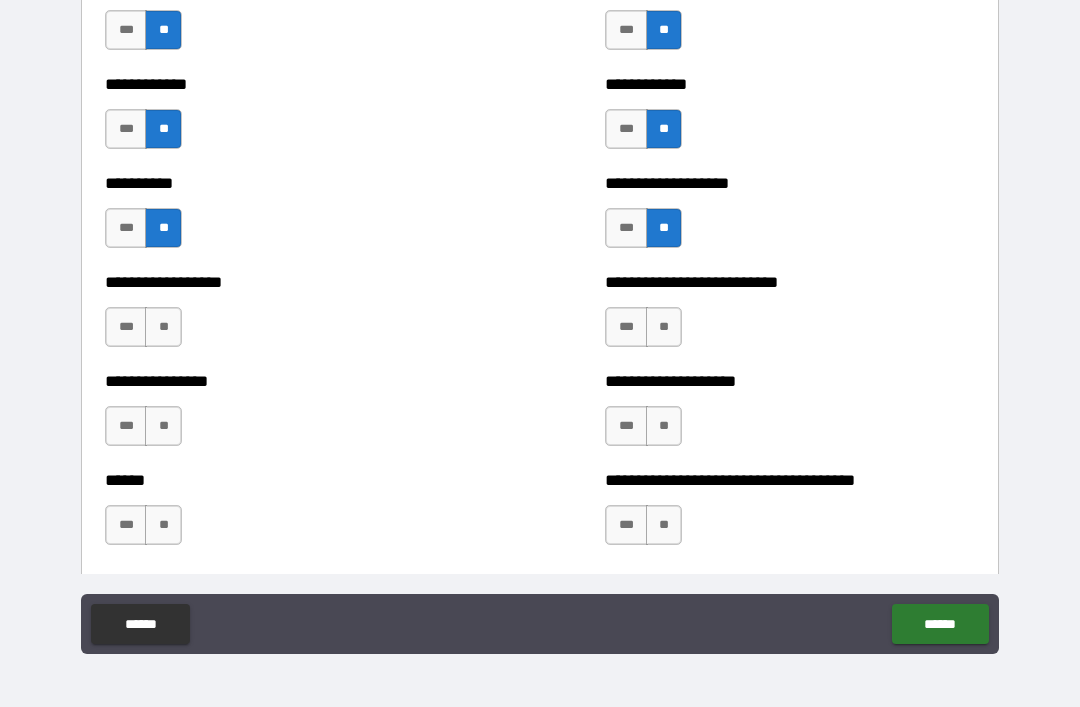click on "**" at bounding box center [163, 327] 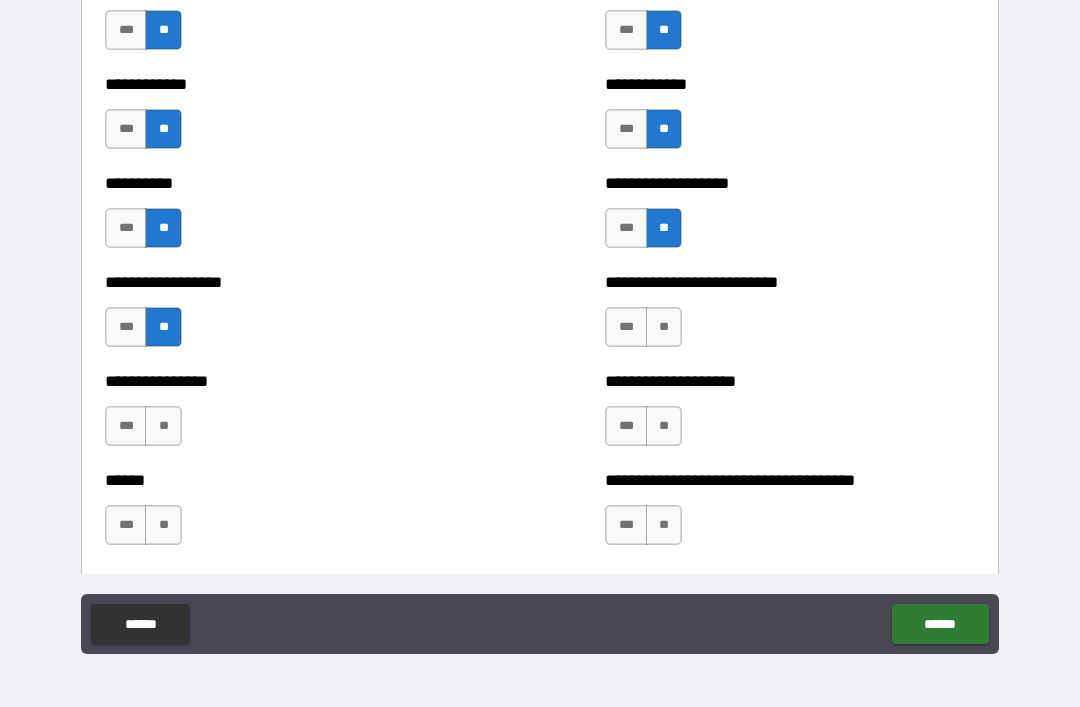 click on "**" at bounding box center (163, 426) 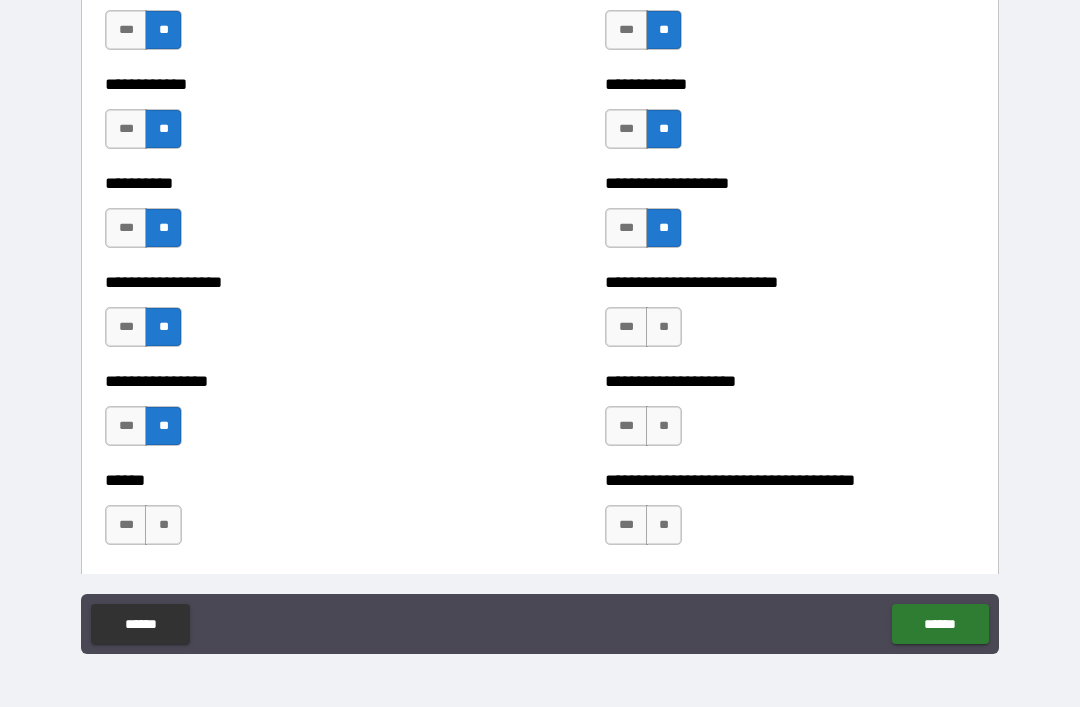 click on "**" at bounding box center [163, 525] 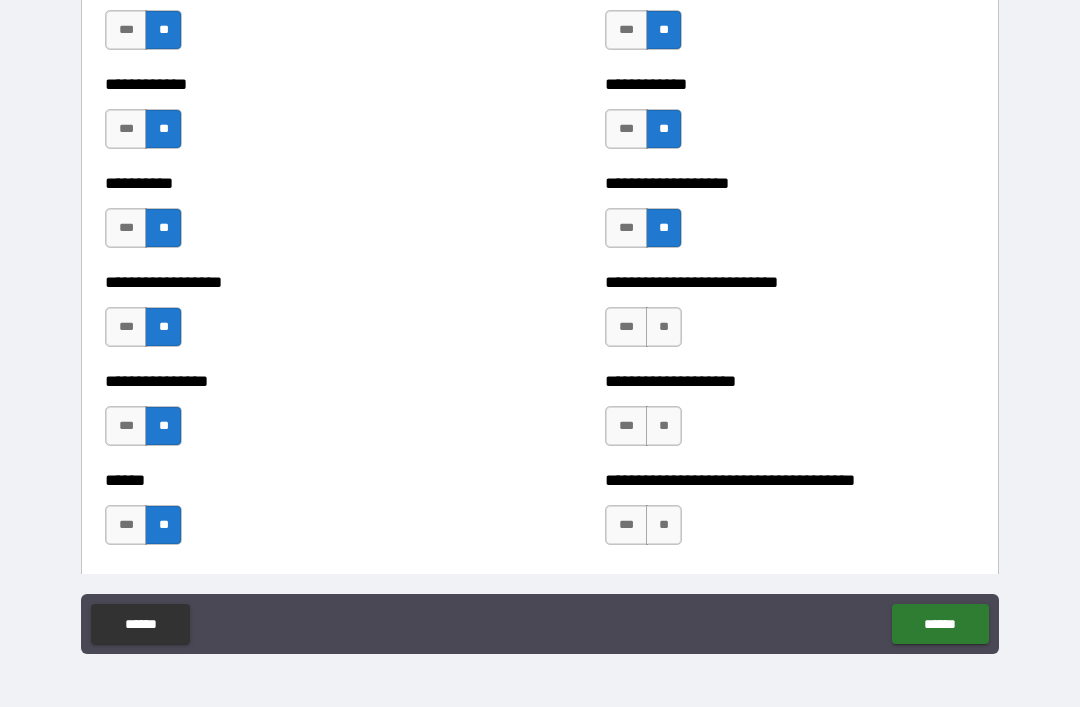 click on "**" at bounding box center (664, 327) 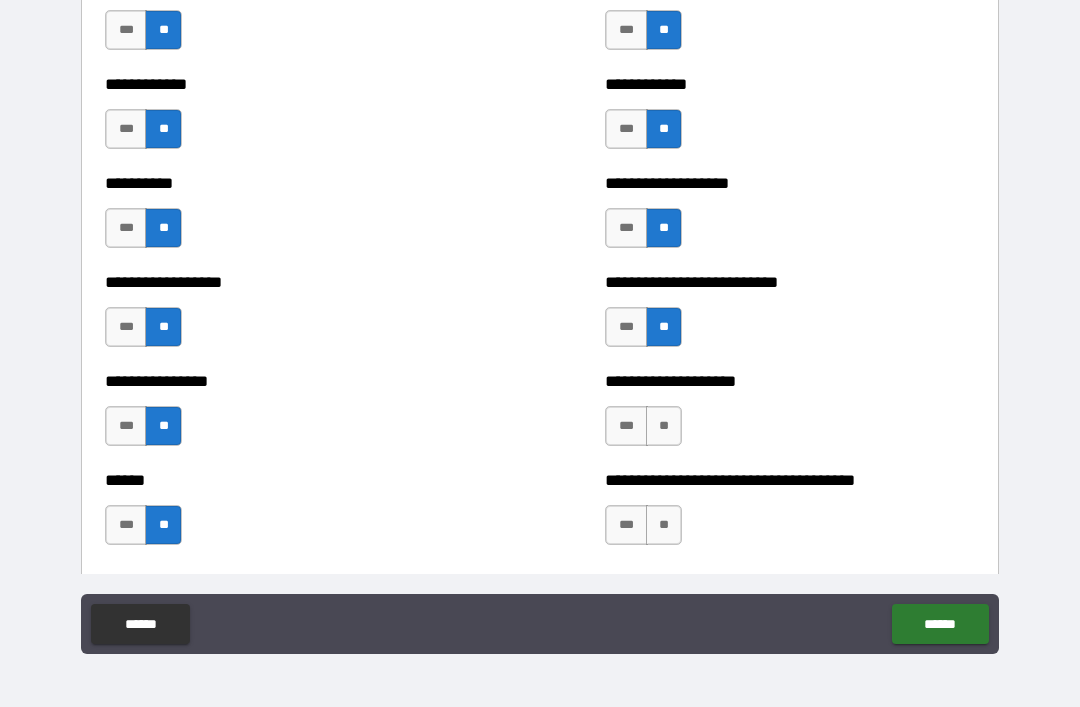 click on "**" at bounding box center [664, 426] 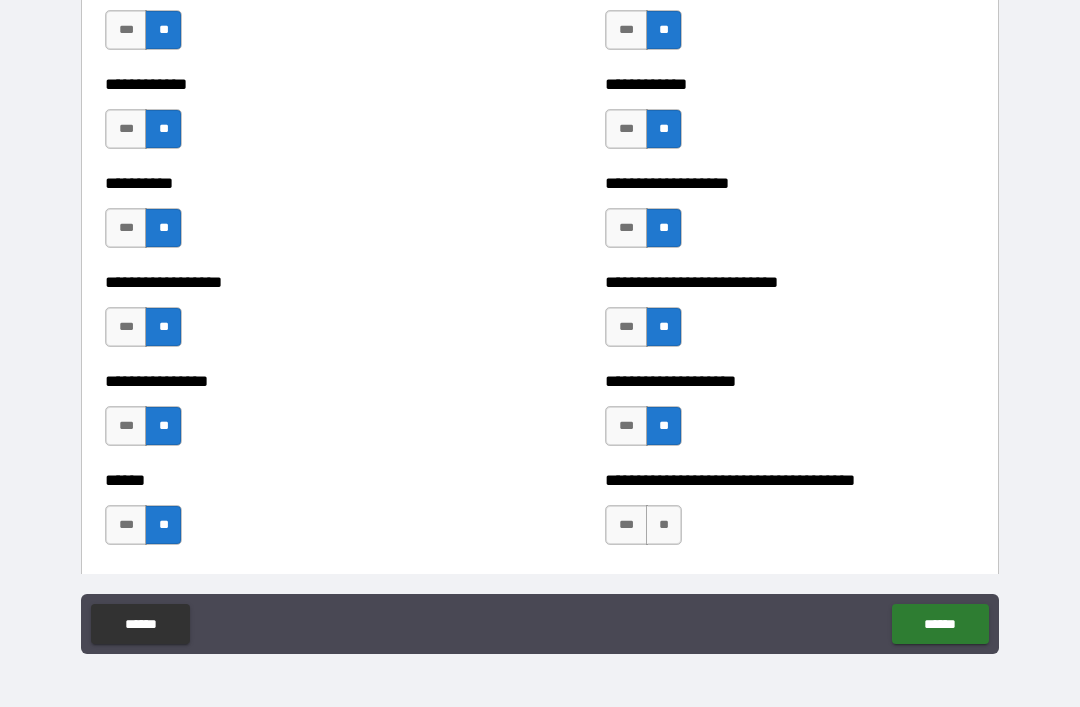 click on "**" at bounding box center [664, 525] 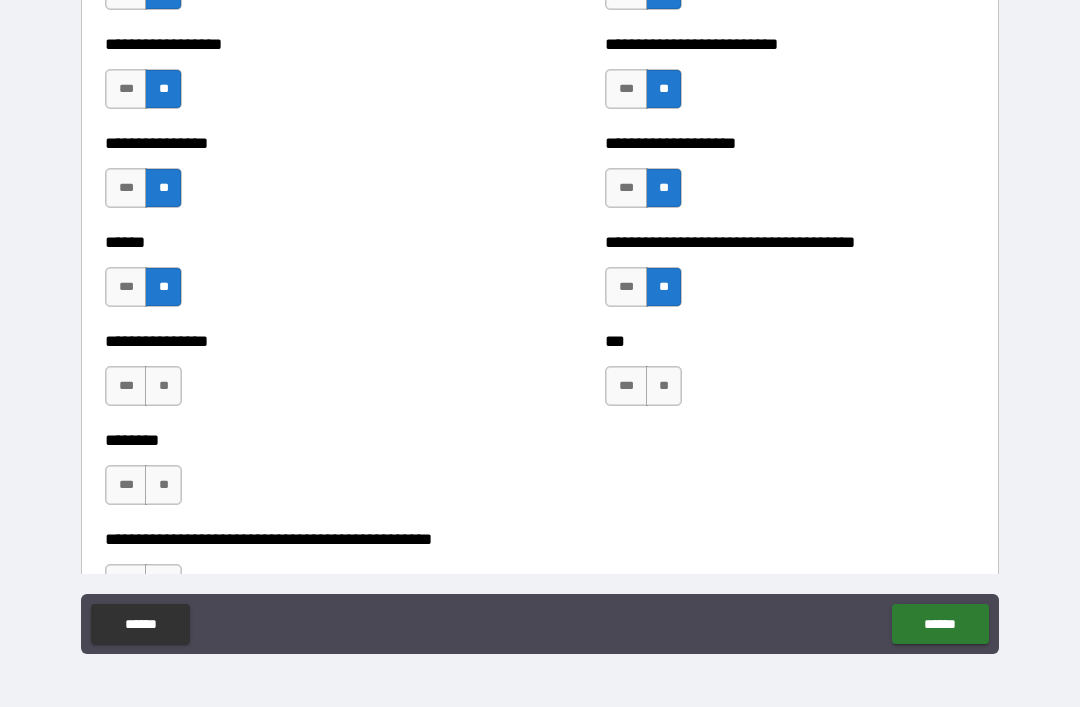 scroll, scrollTop: 5062, scrollLeft: 0, axis: vertical 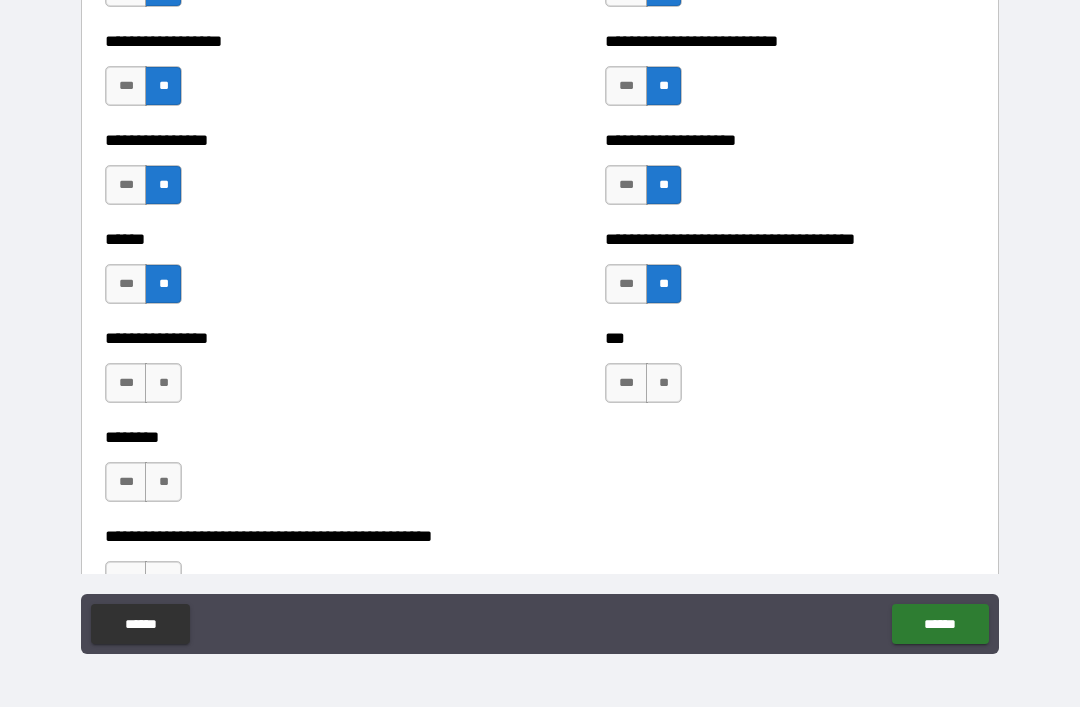 click on "**" at bounding box center (163, 383) 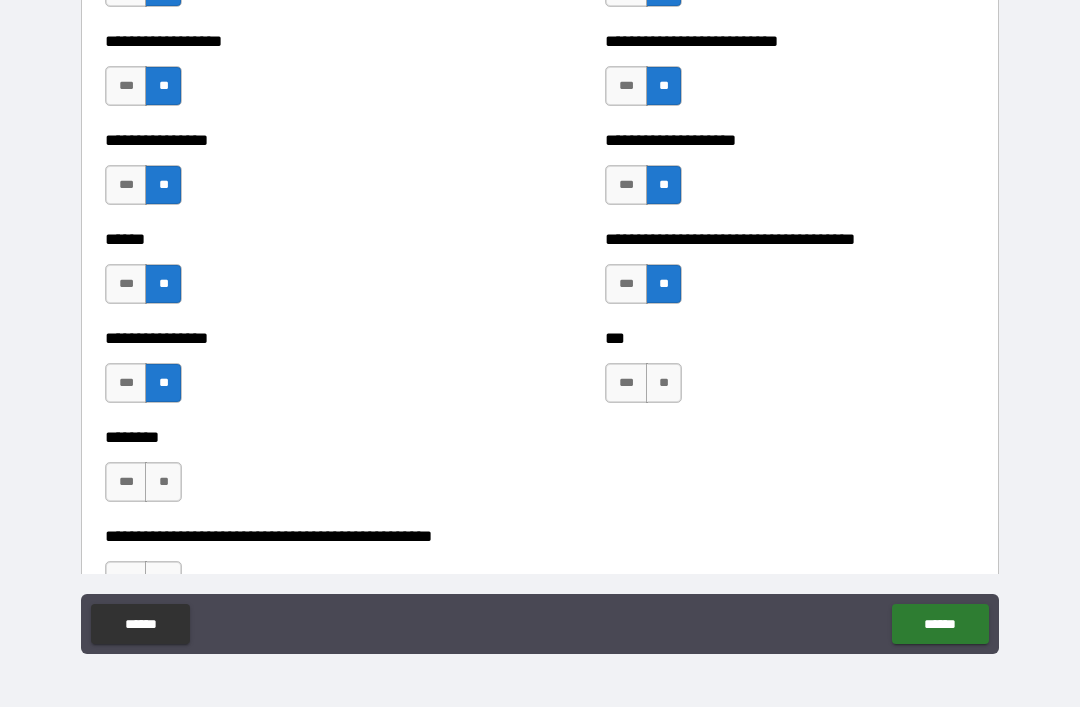 click on "**" at bounding box center (163, 482) 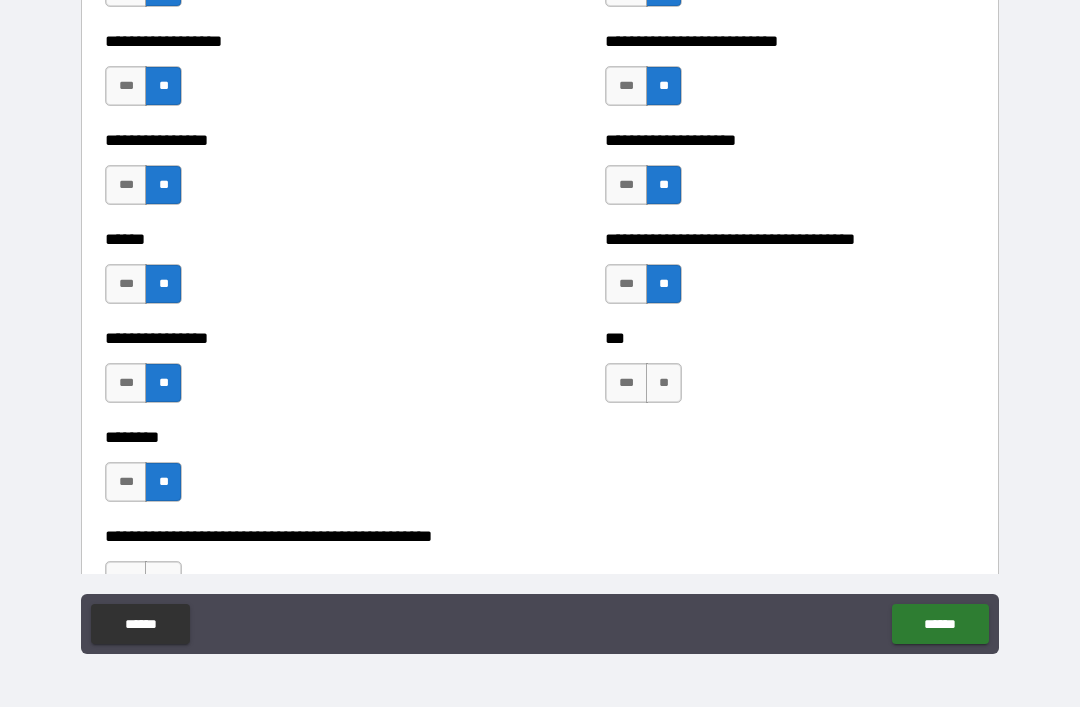 click on "**" at bounding box center [664, 383] 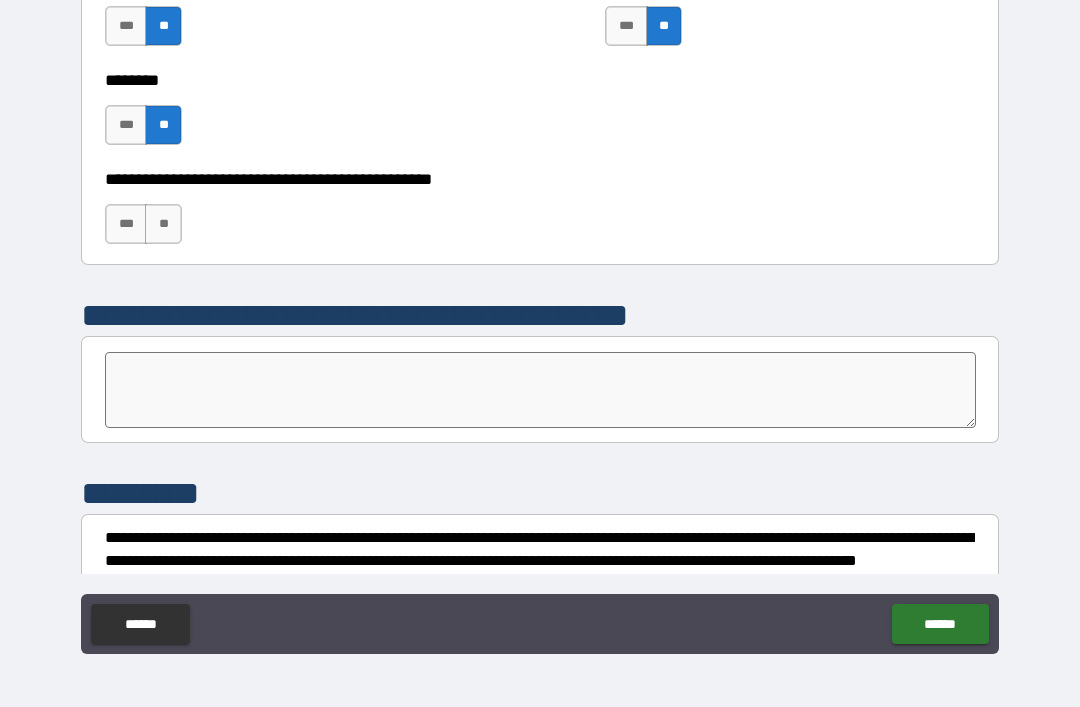 scroll, scrollTop: 5420, scrollLeft: 0, axis: vertical 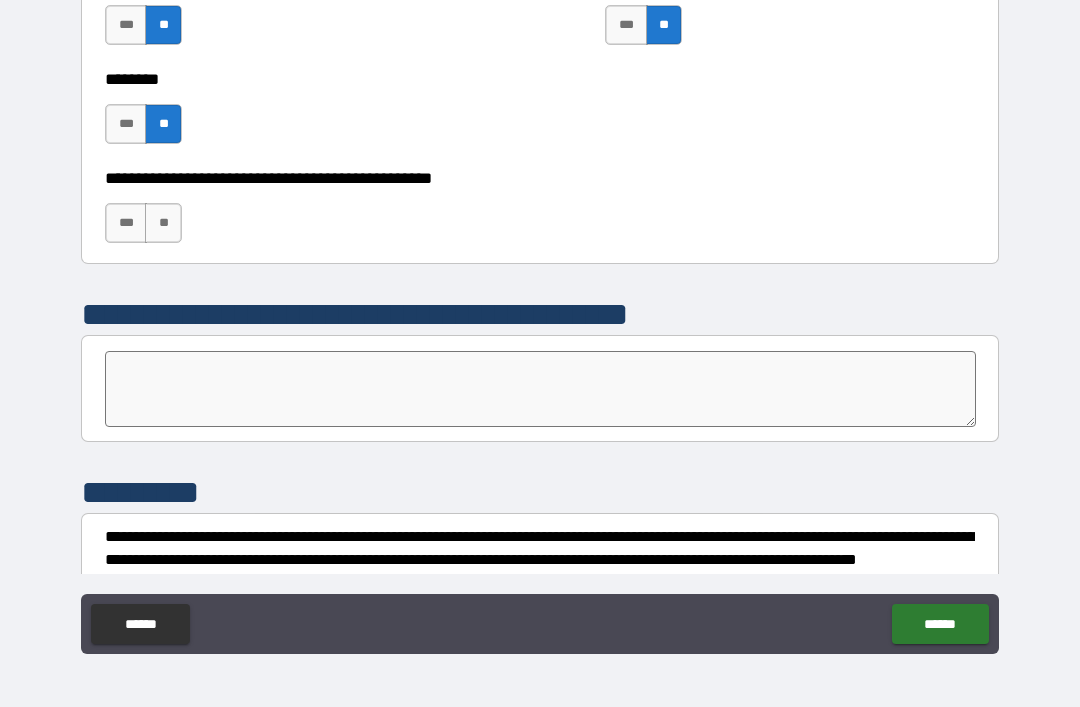 click on "**" at bounding box center (163, 223) 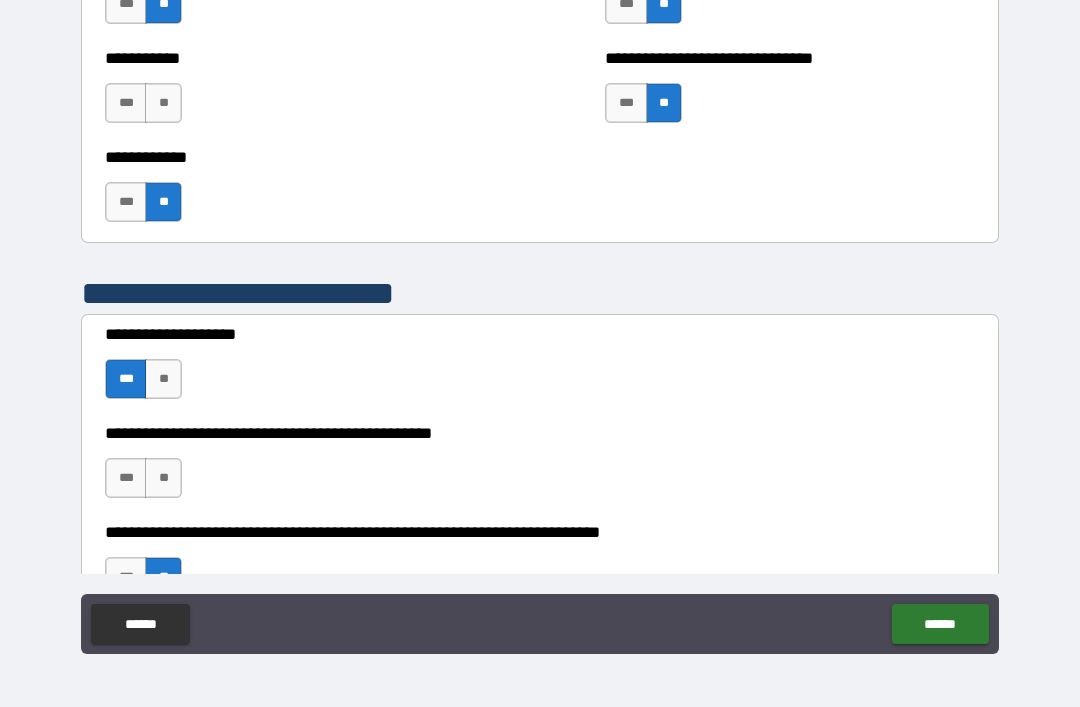scroll, scrollTop: 1731, scrollLeft: 0, axis: vertical 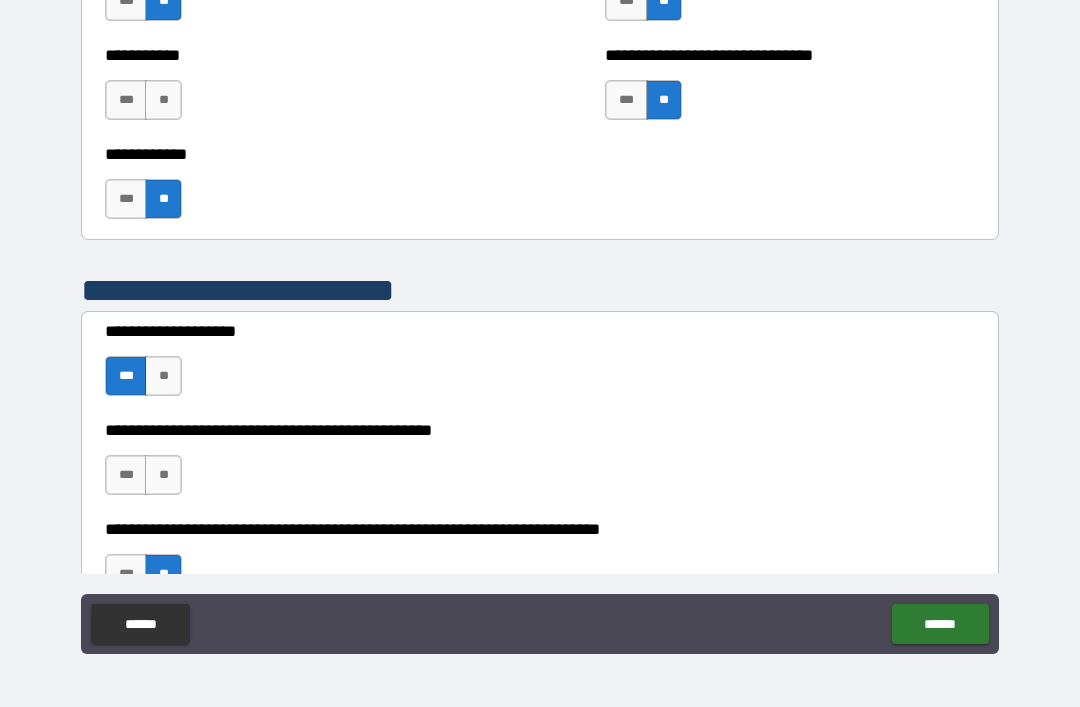 click on "**" at bounding box center [163, 100] 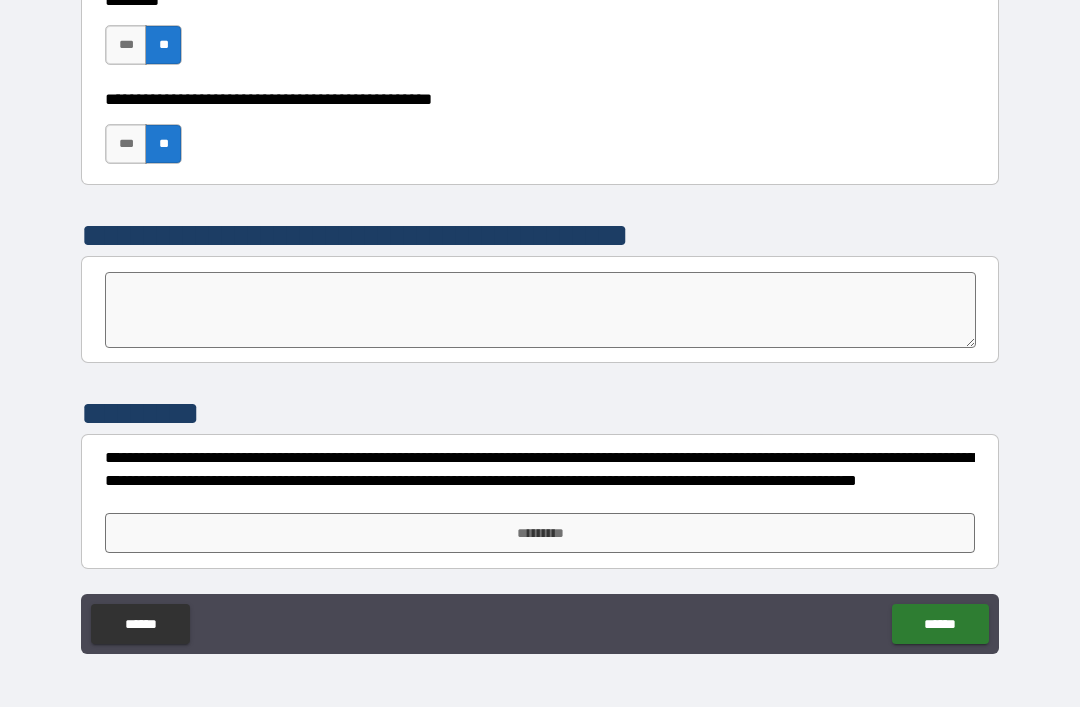 scroll, scrollTop: 5499, scrollLeft: 0, axis: vertical 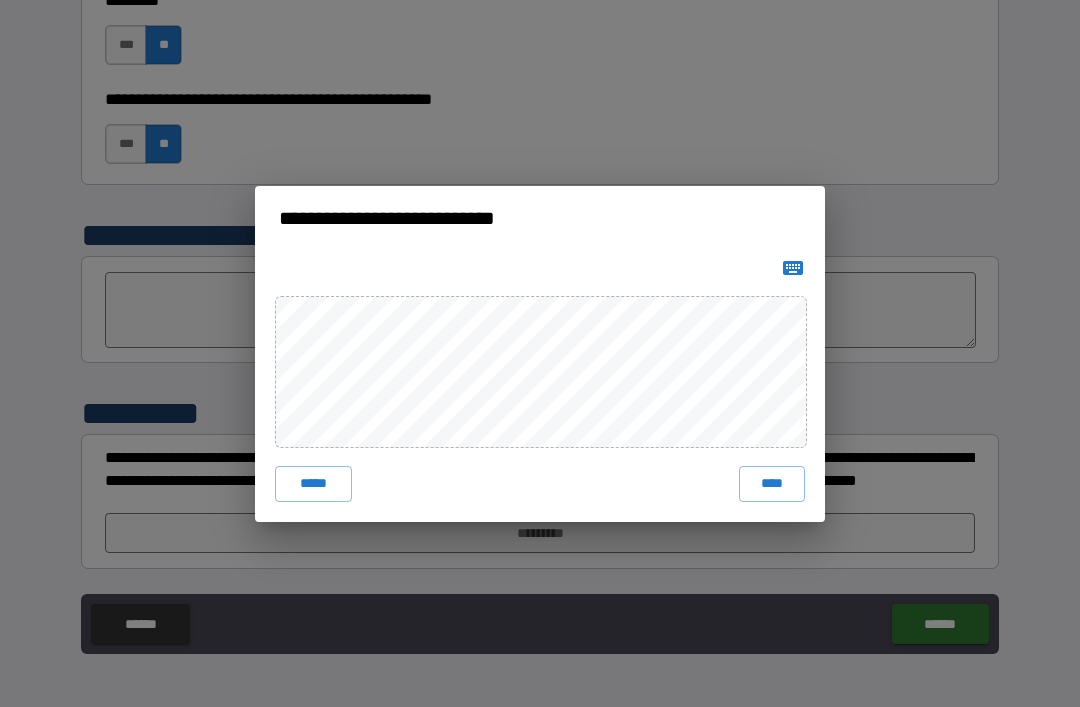 click on "****" at bounding box center (772, 484) 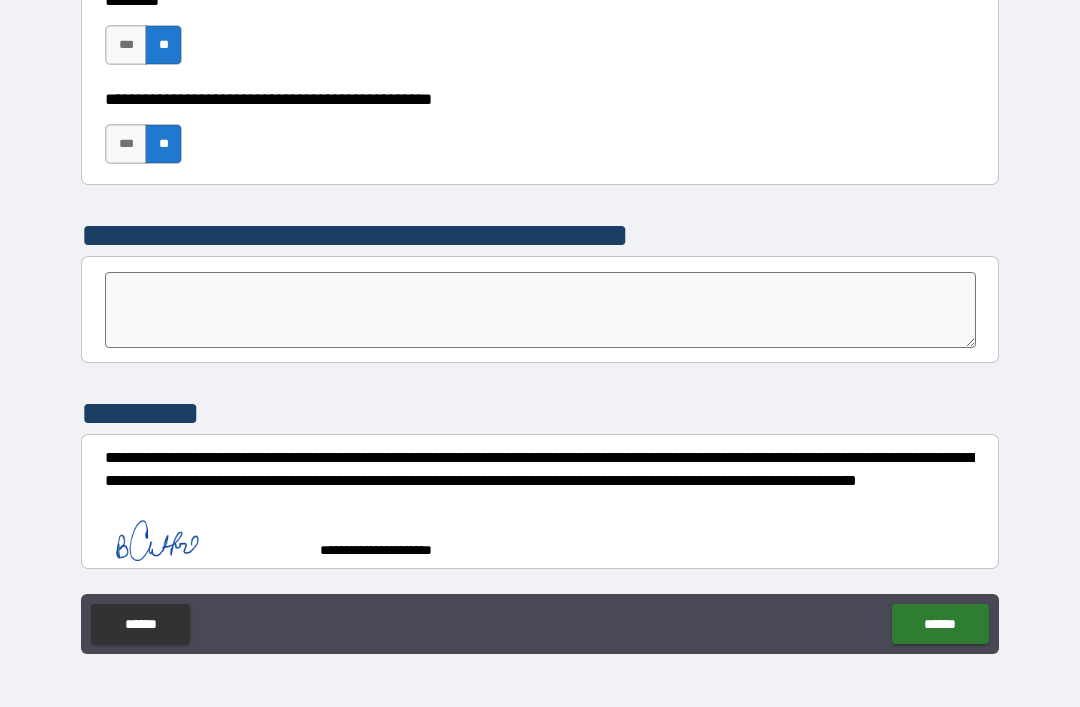 scroll, scrollTop: 5489, scrollLeft: 0, axis: vertical 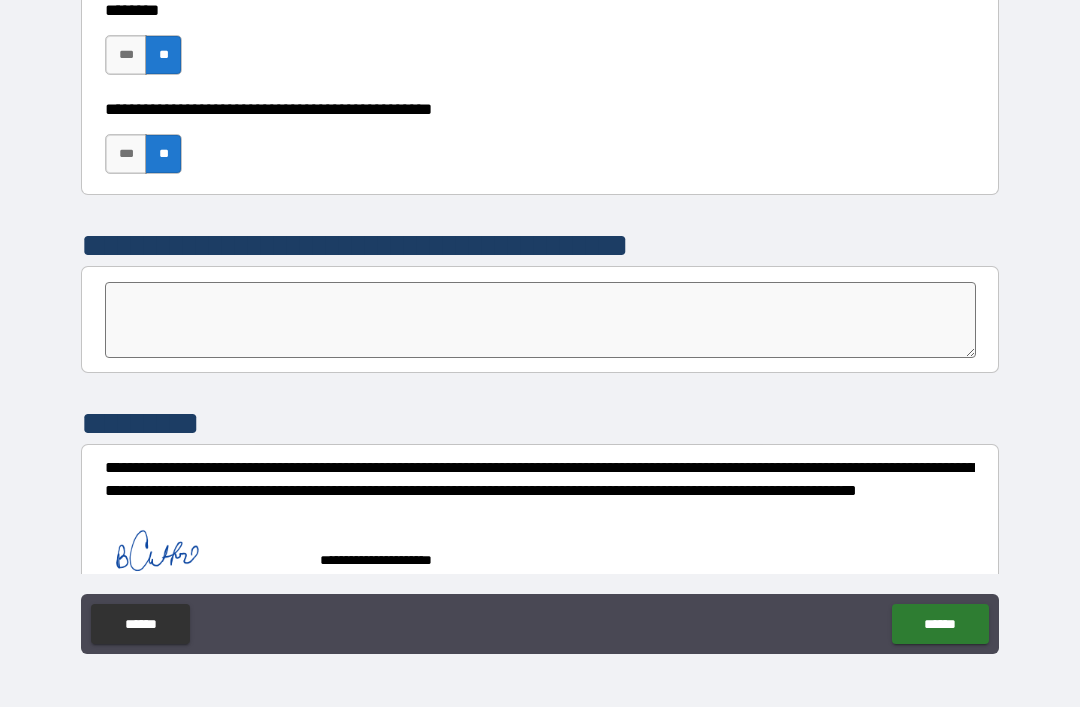click on "******" at bounding box center [940, 624] 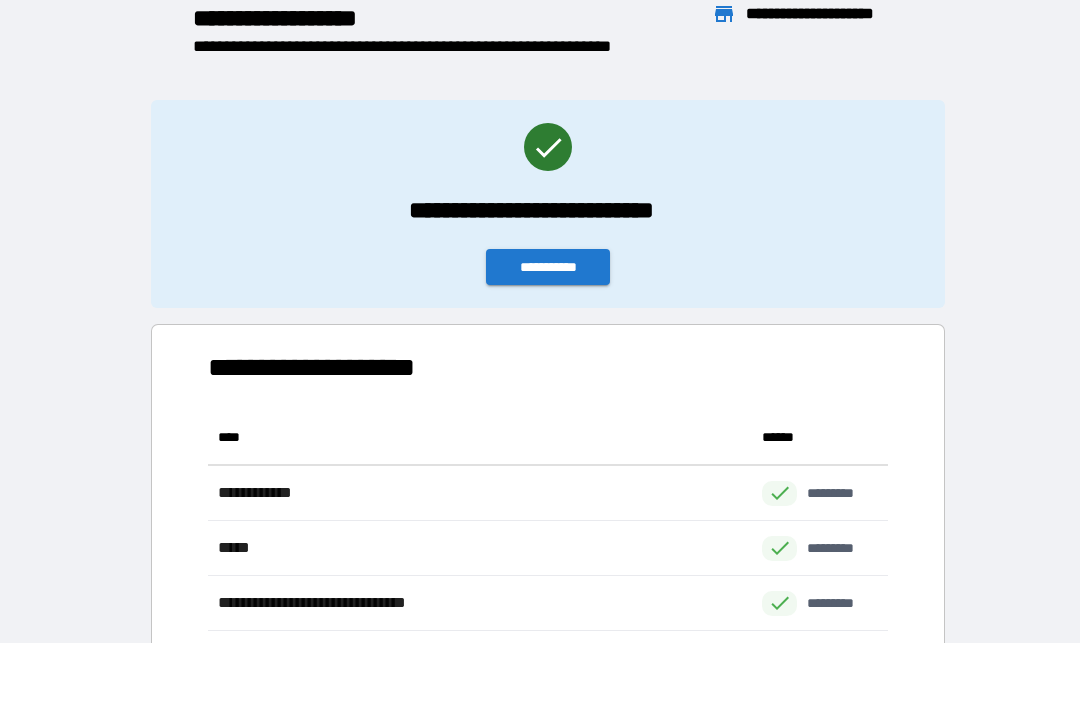 scroll, scrollTop: 1, scrollLeft: 1, axis: both 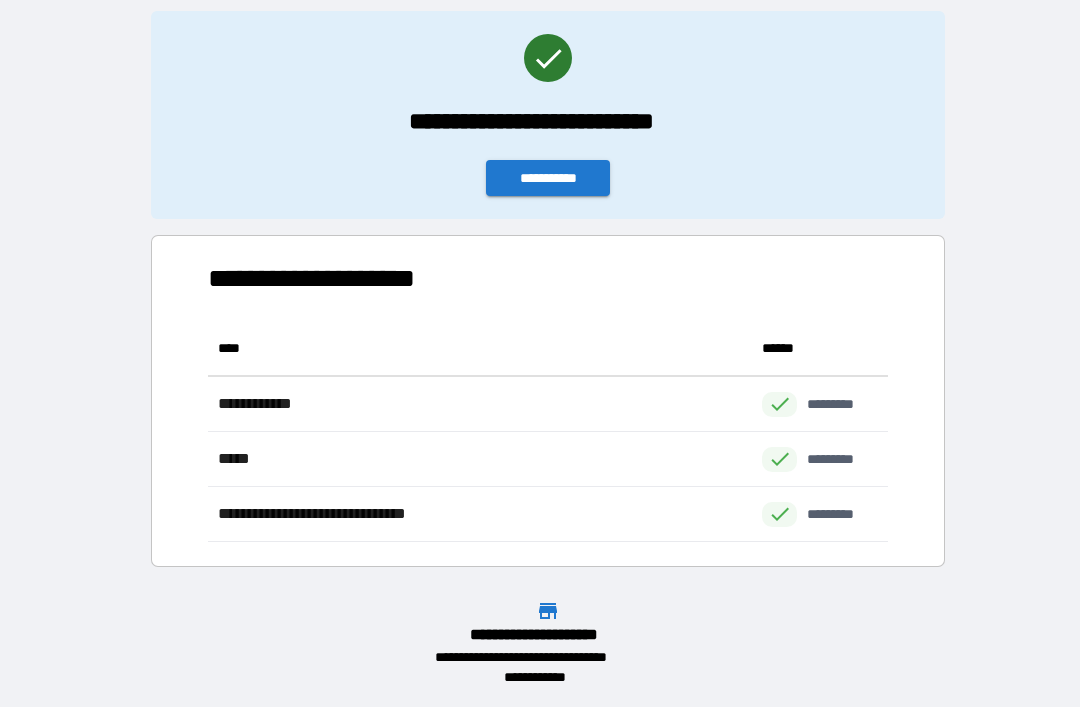 click on "**********" at bounding box center (548, 115) 